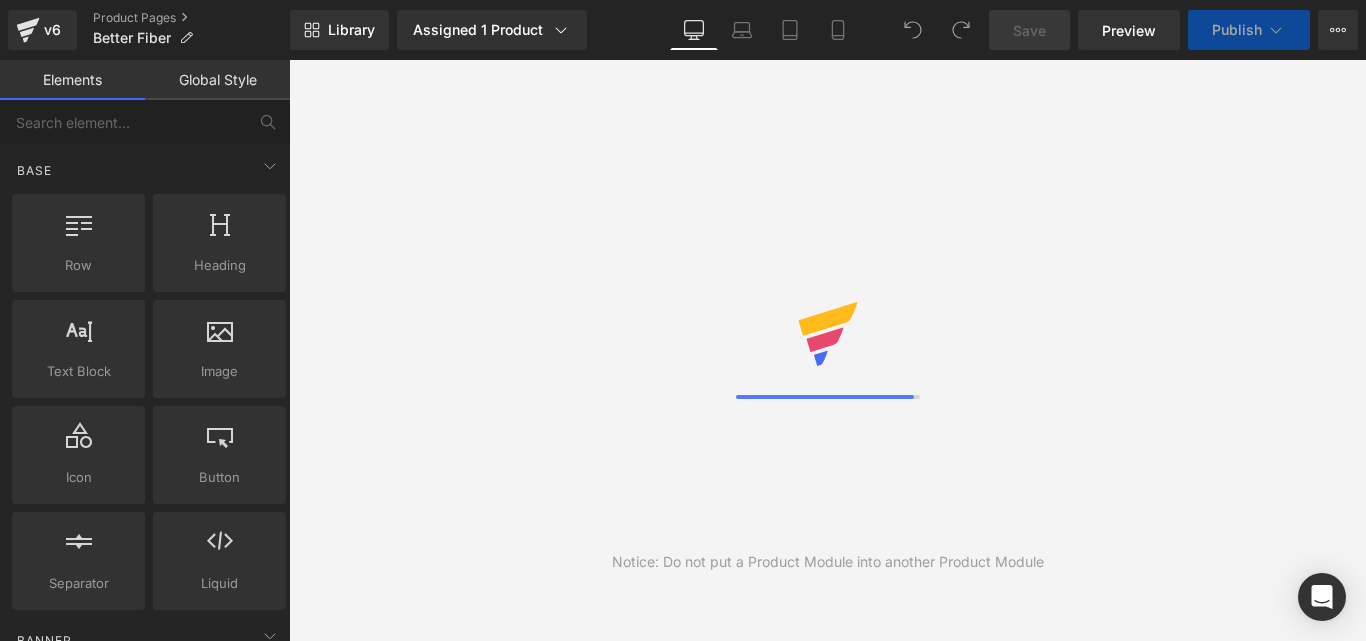 scroll, scrollTop: 0, scrollLeft: 0, axis: both 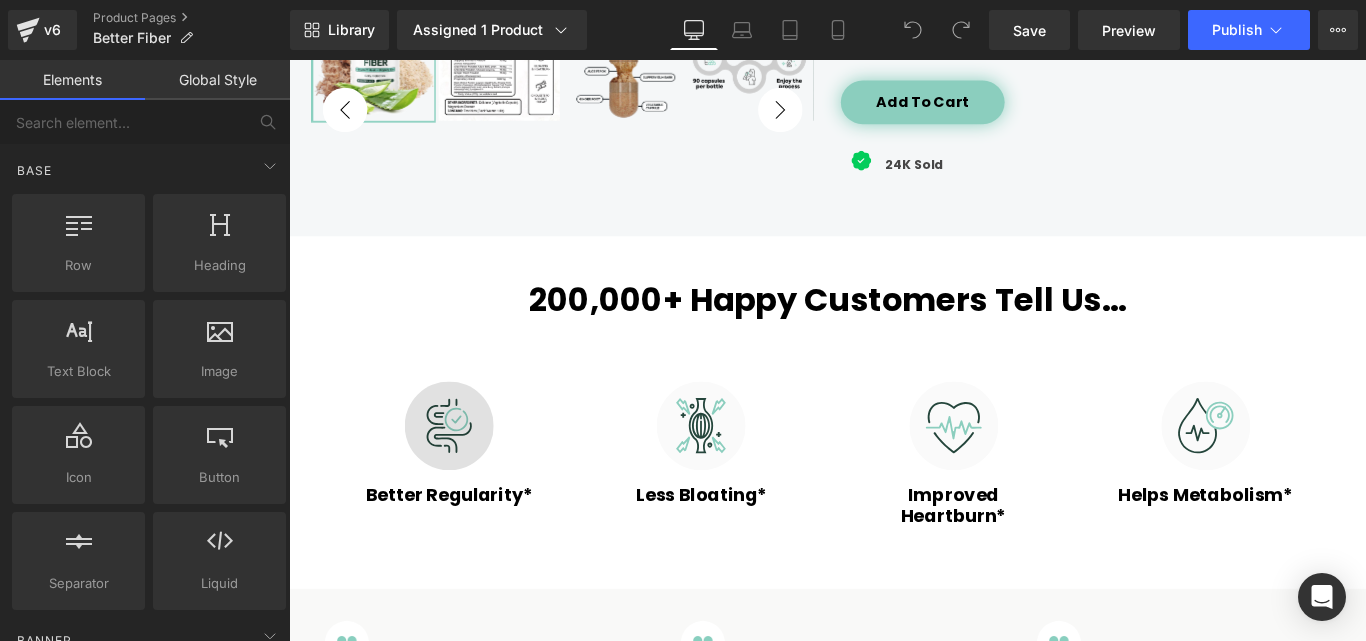 click on "Image" at bounding box center (469, 471) 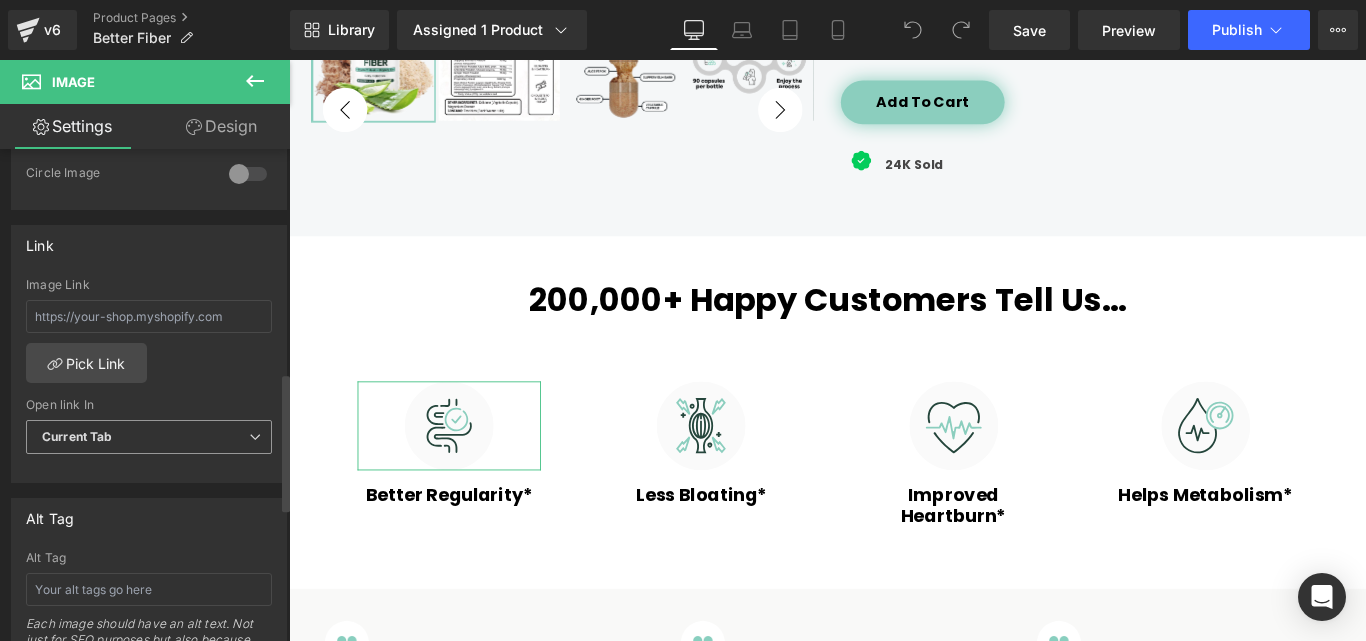 scroll, scrollTop: 900, scrollLeft: 0, axis: vertical 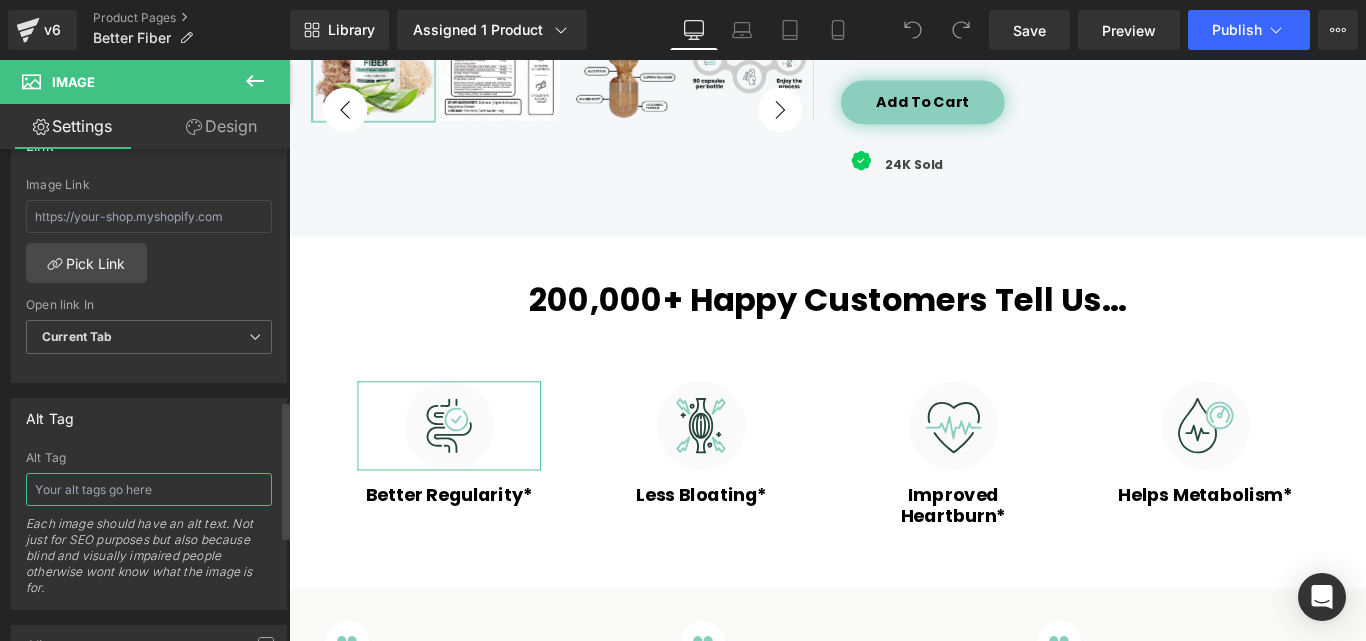 click at bounding box center (149, 489) 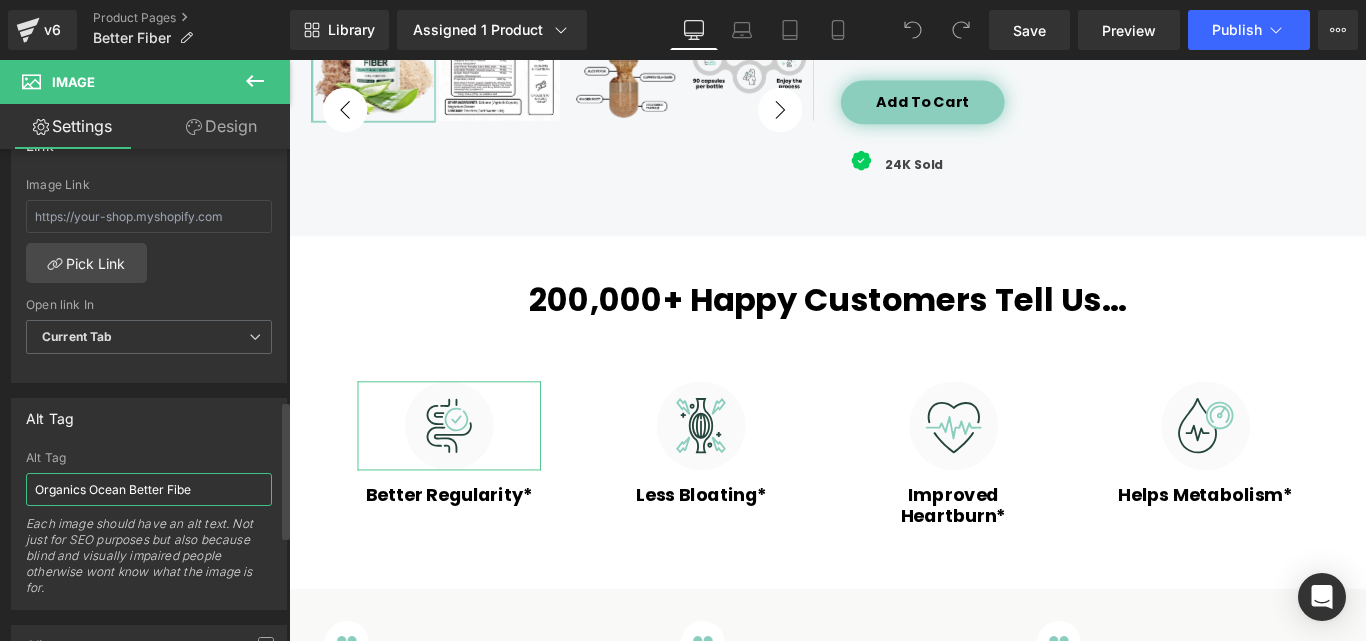 type on "Organics Ocean Better Fiber" 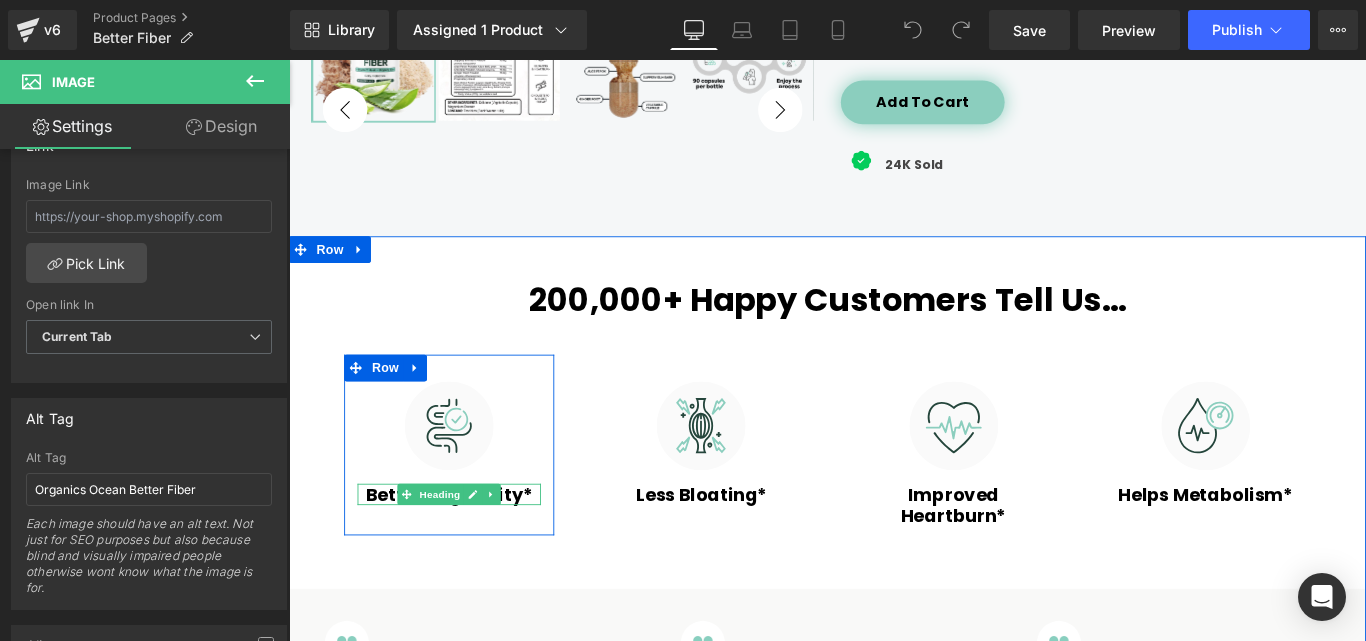 click on "Better Regularity*" at bounding box center (469, 548) 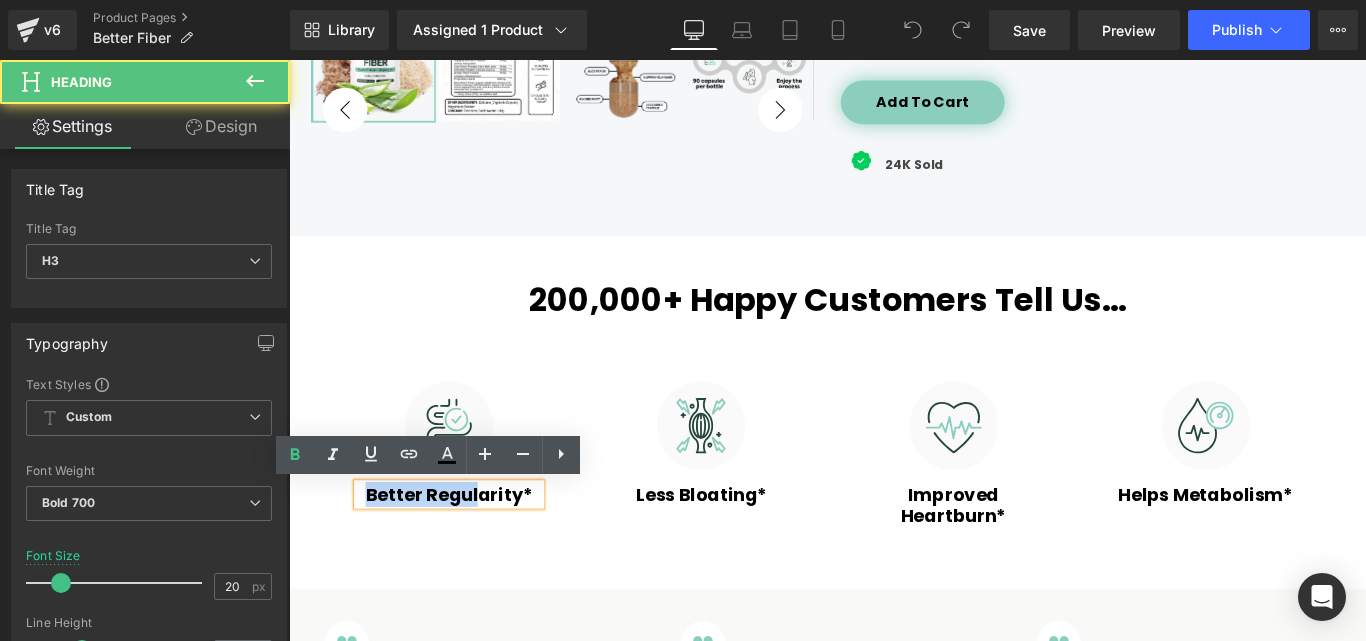 drag, startPoint x: 367, startPoint y: 547, endPoint x: 495, endPoint y: 549, distance: 128.01562 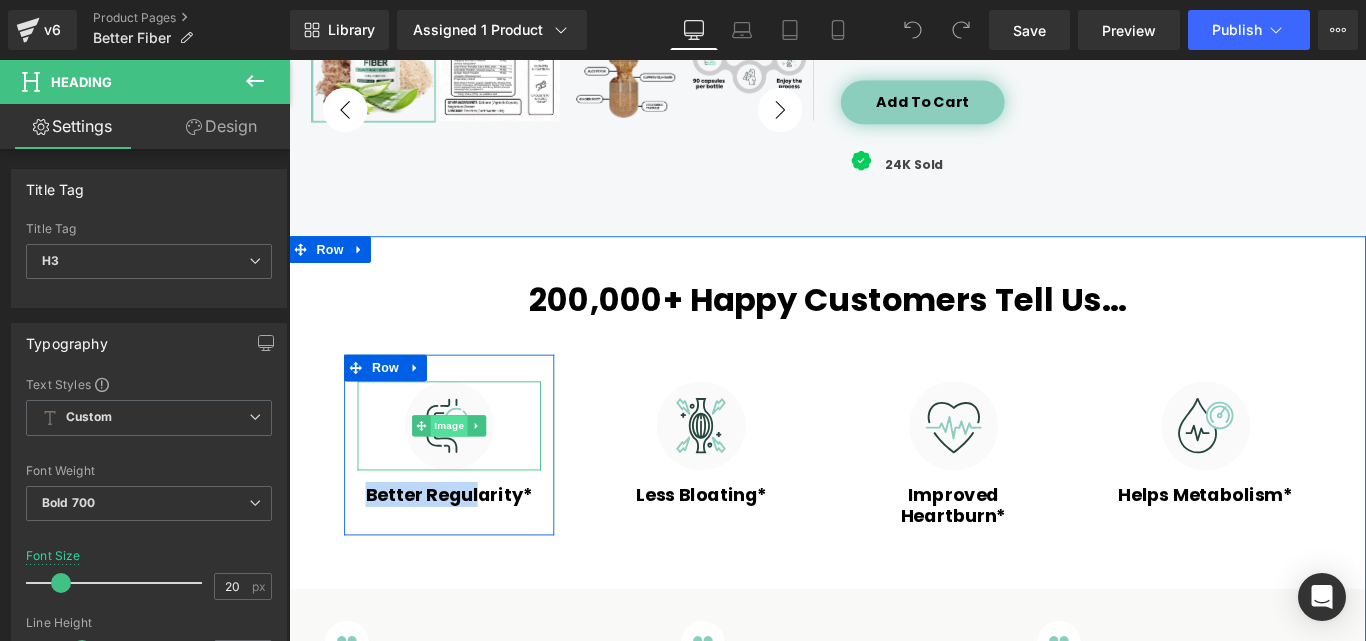 click on "Image" at bounding box center [469, 471] 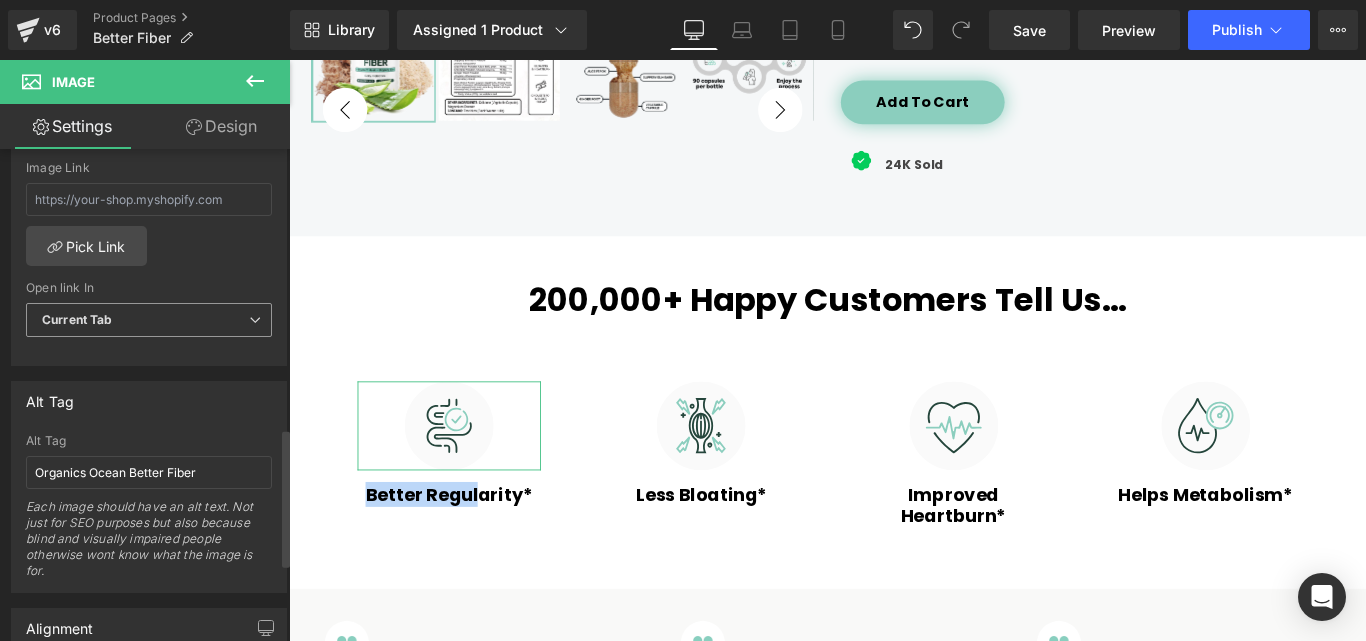 scroll, scrollTop: 1000, scrollLeft: 0, axis: vertical 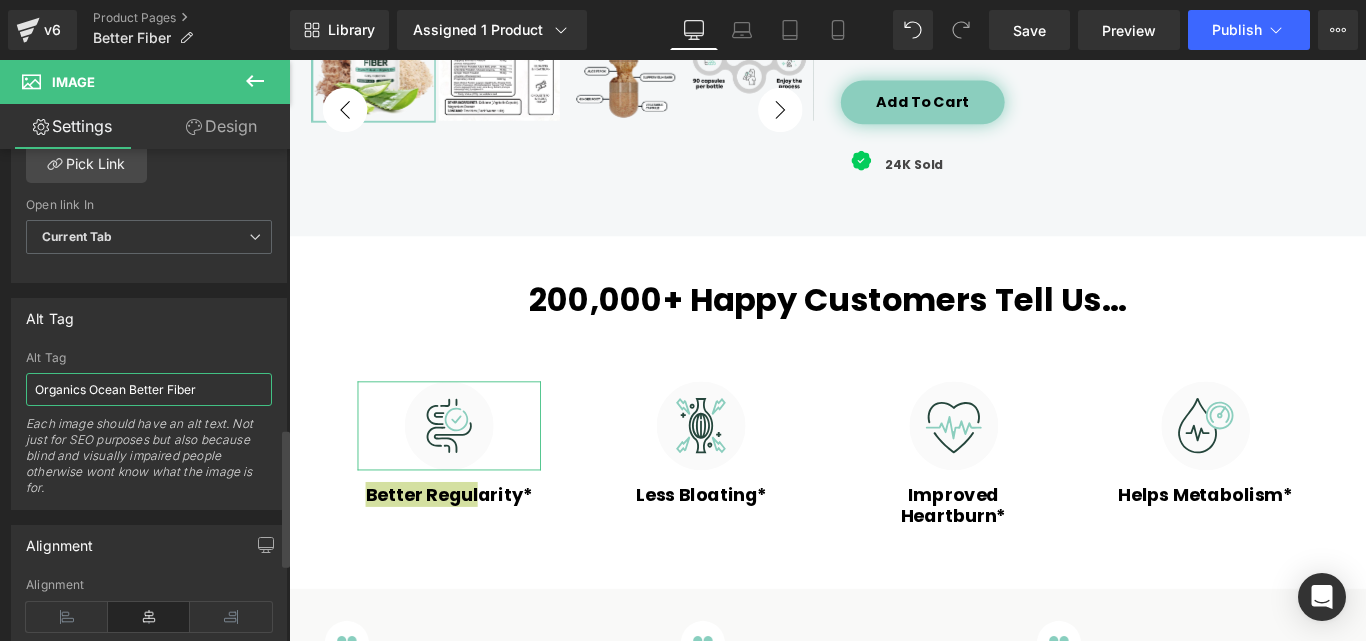 click on "Organics Ocean Better Fiber" at bounding box center (149, 389) 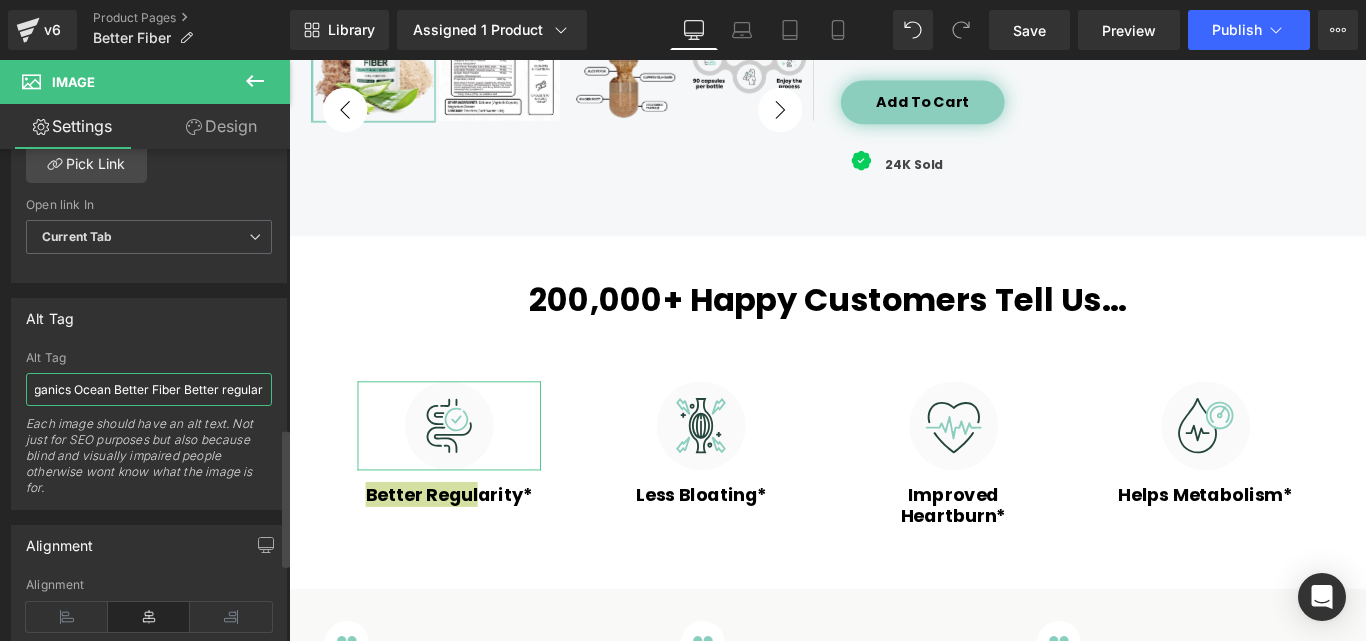 scroll, scrollTop: 0, scrollLeft: 21, axis: horizontal 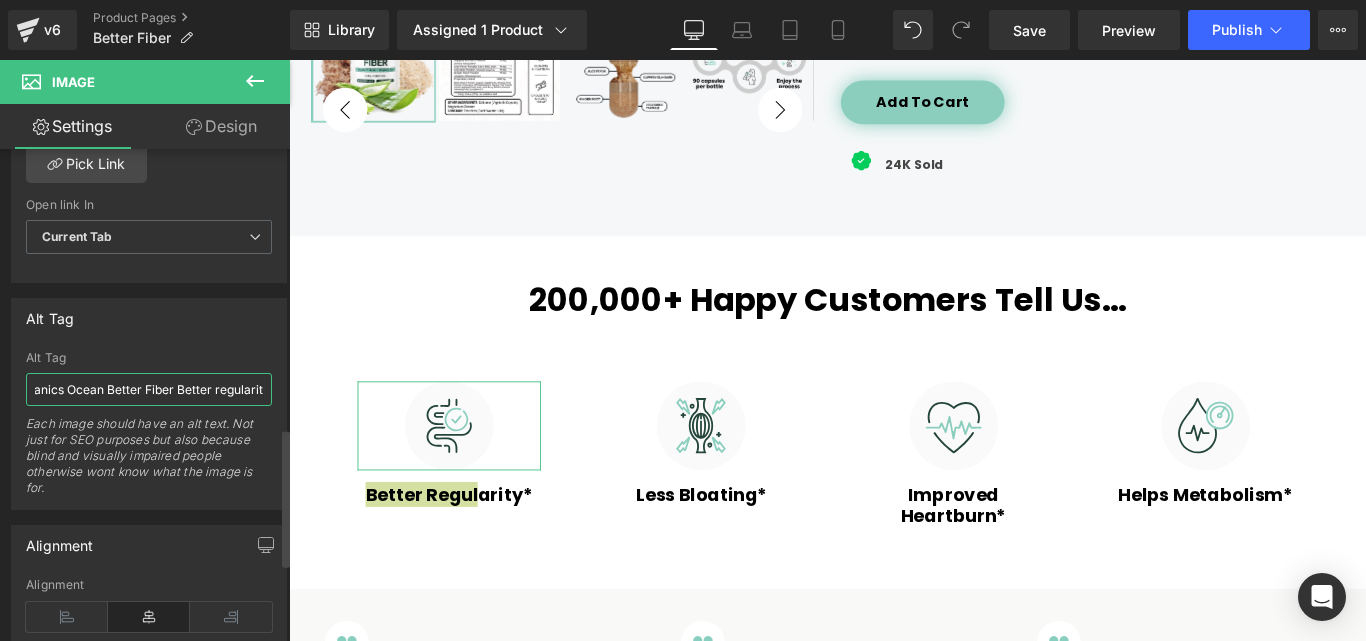 type on "Organics Ocean Better Fiber Better regularity" 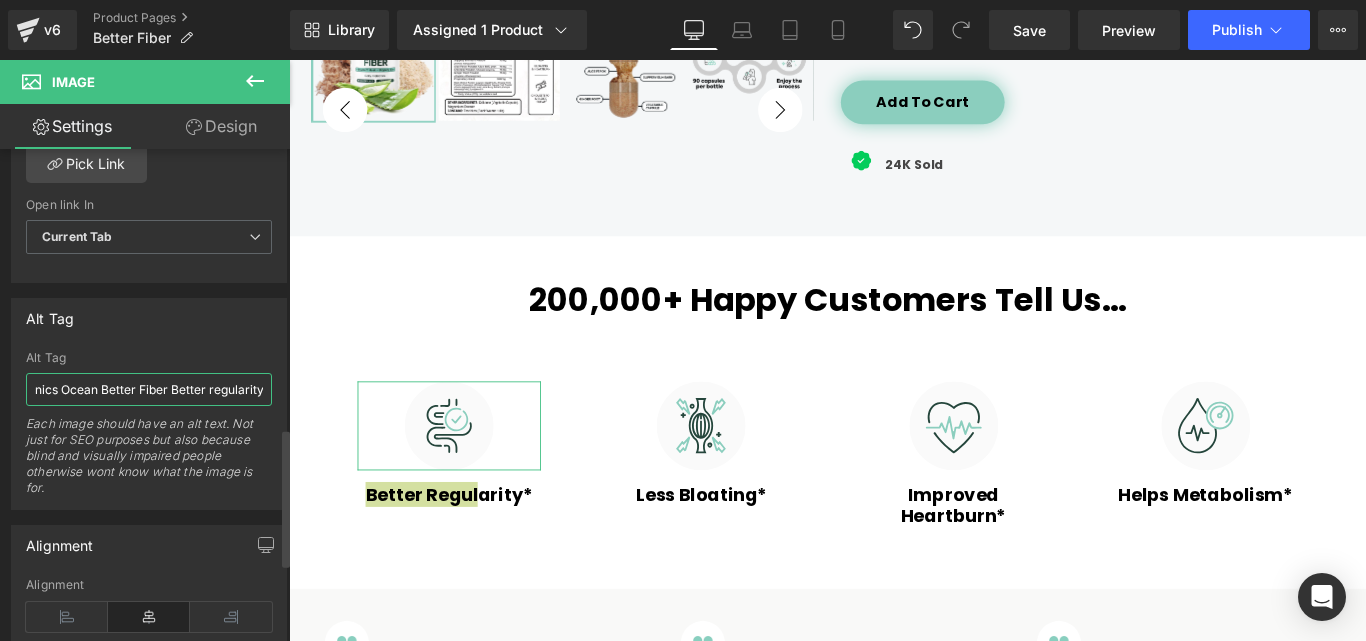 scroll, scrollTop: 0, scrollLeft: 35, axis: horizontal 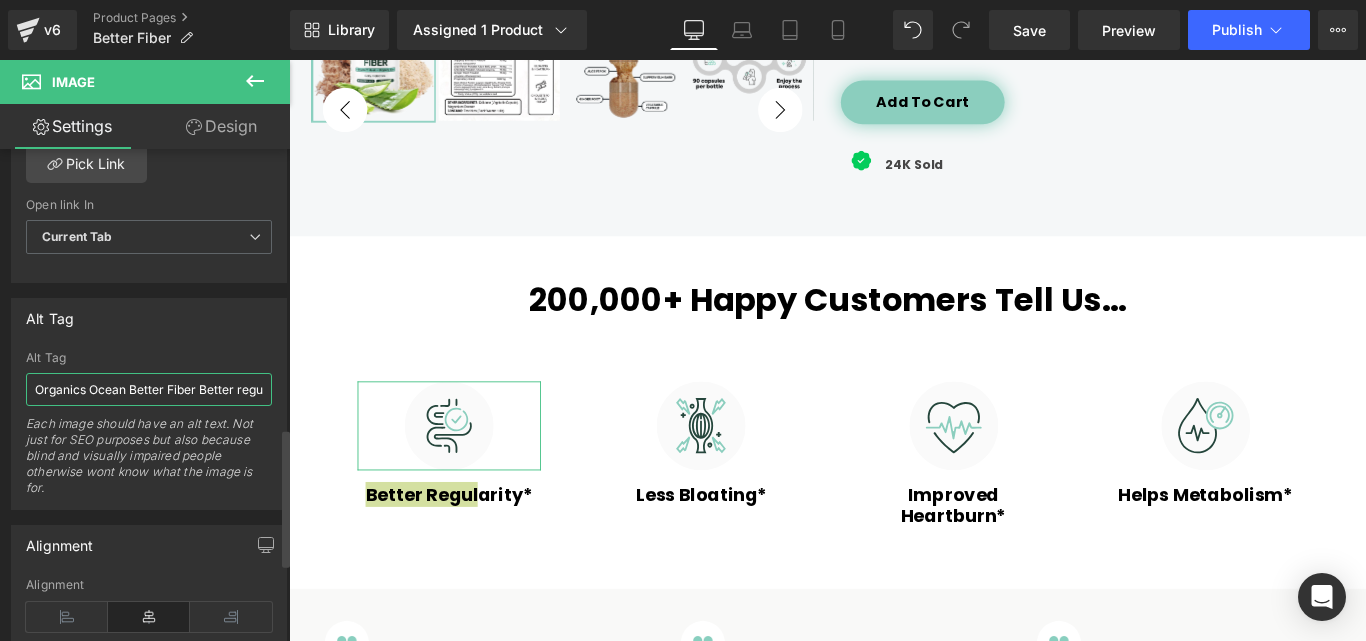drag, startPoint x: 161, startPoint y: 393, endPoint x: 21, endPoint y: 392, distance: 140.00357 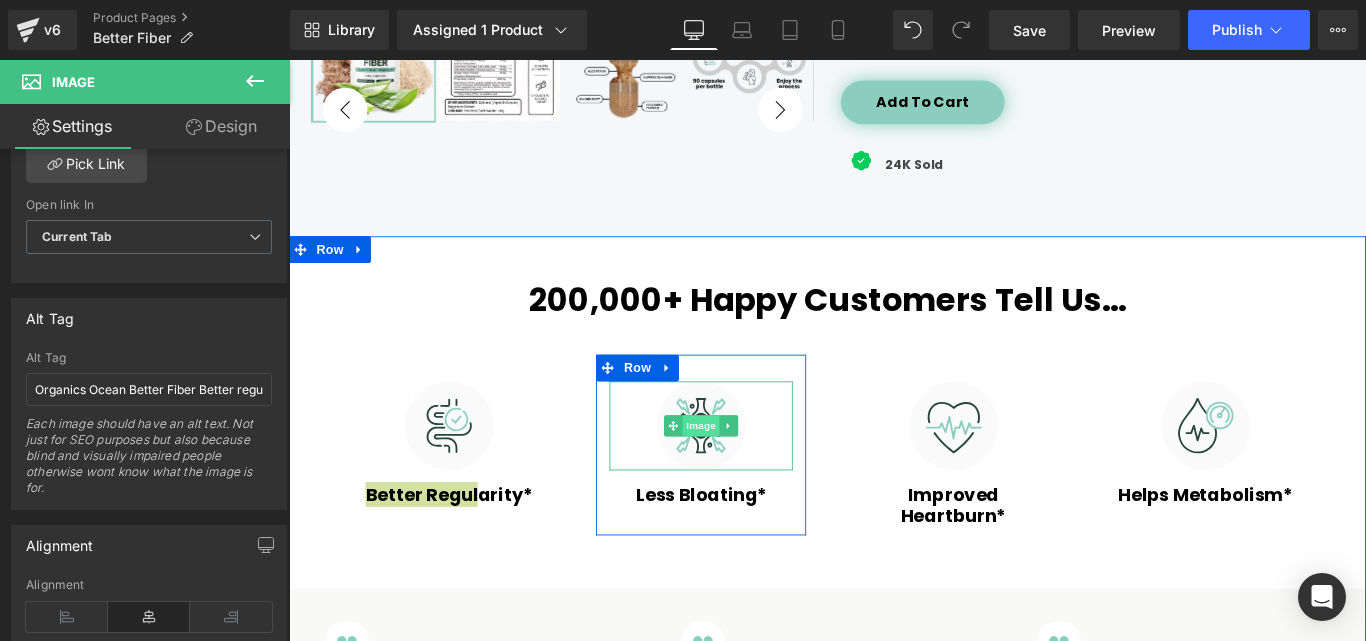 click on "Image" at bounding box center [753, 471] 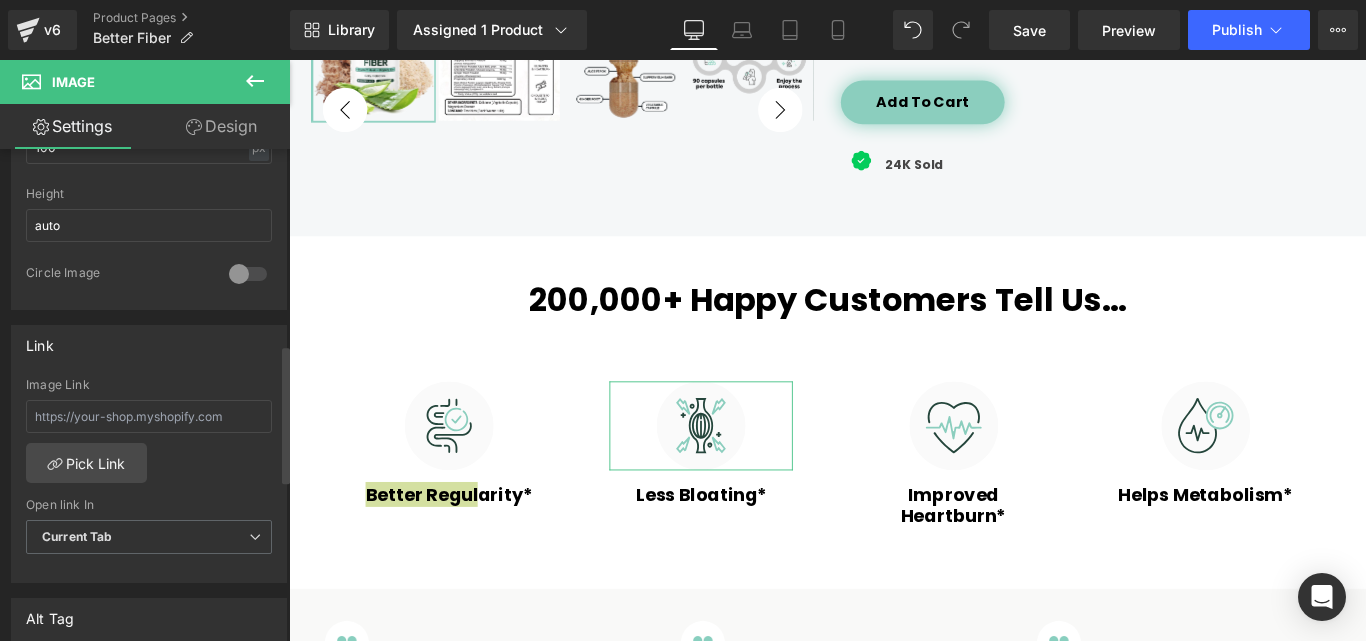 scroll, scrollTop: 800, scrollLeft: 0, axis: vertical 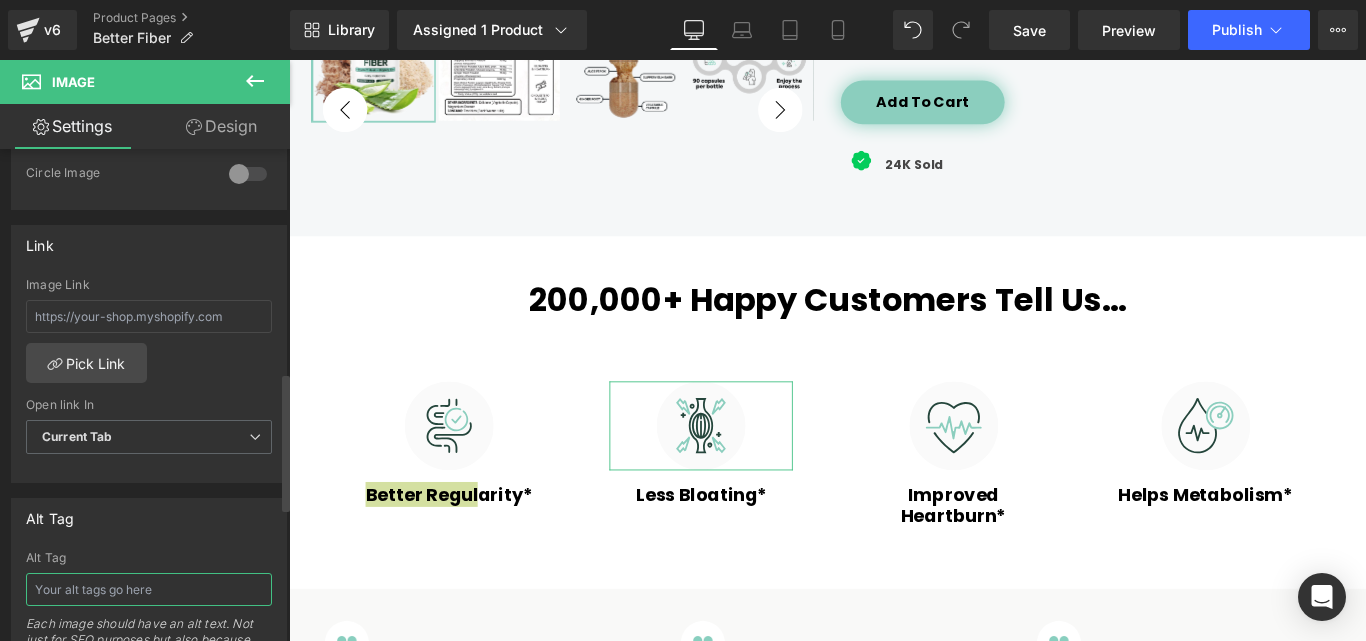 click at bounding box center [149, 589] 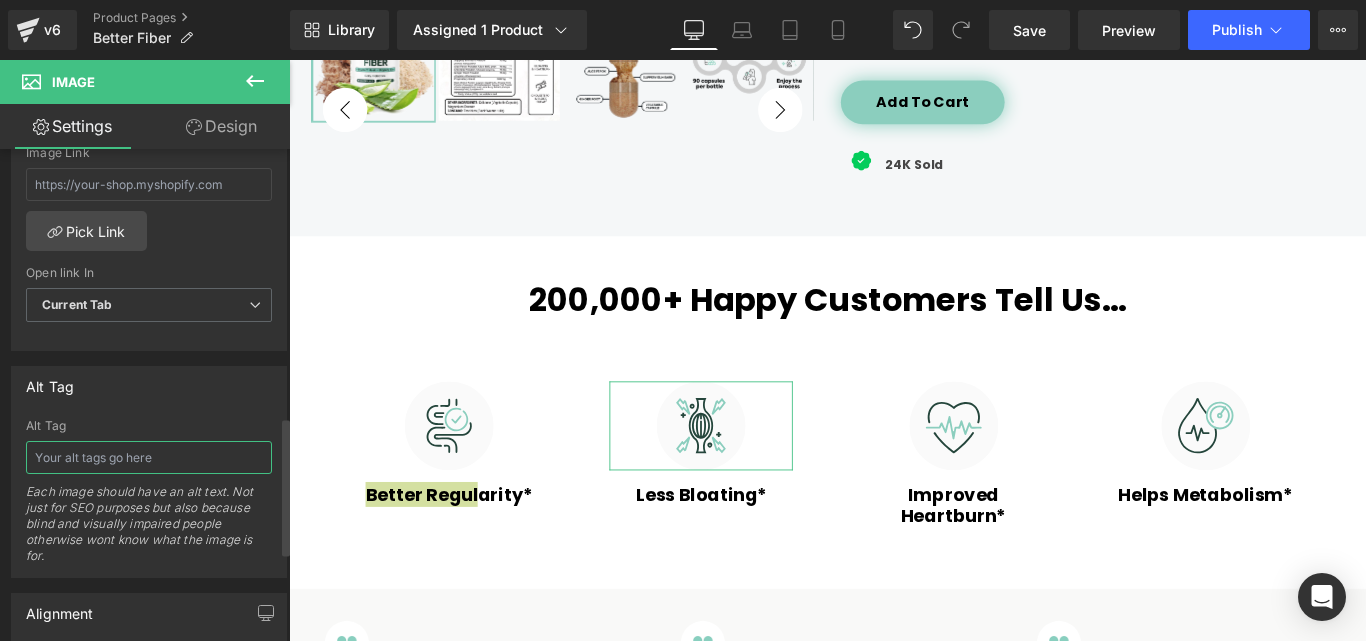 scroll, scrollTop: 1000, scrollLeft: 0, axis: vertical 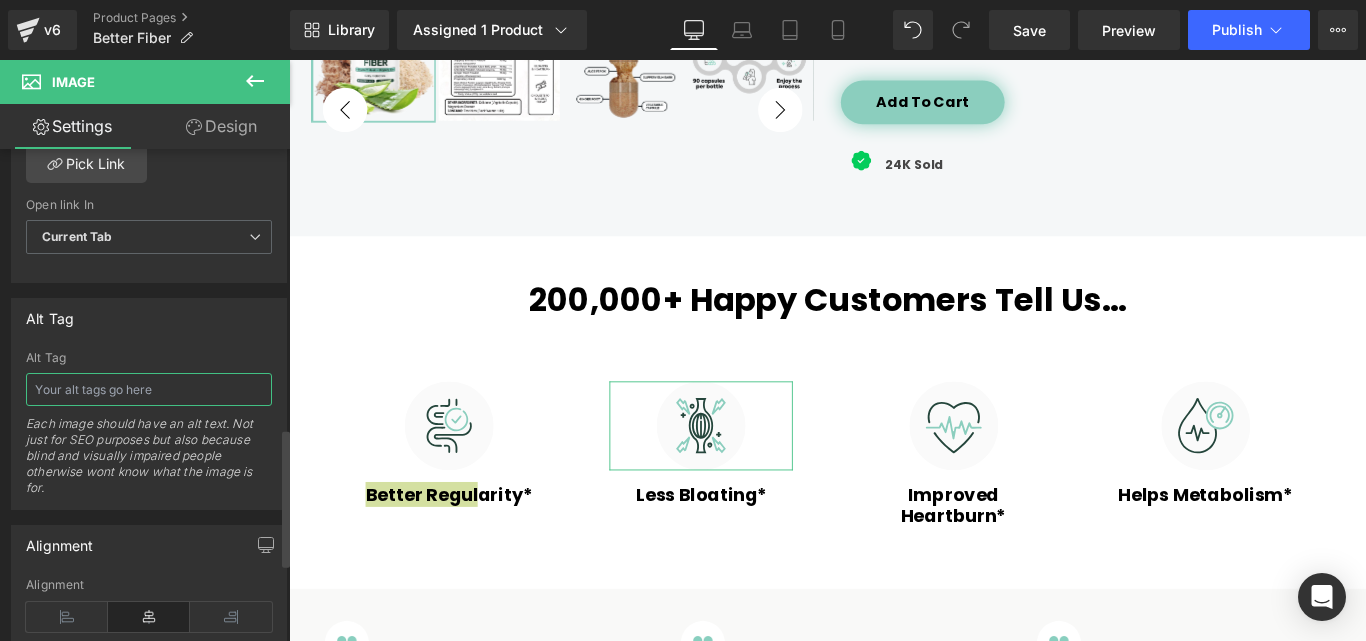 paste on "Organics Ocean Better Fiber" 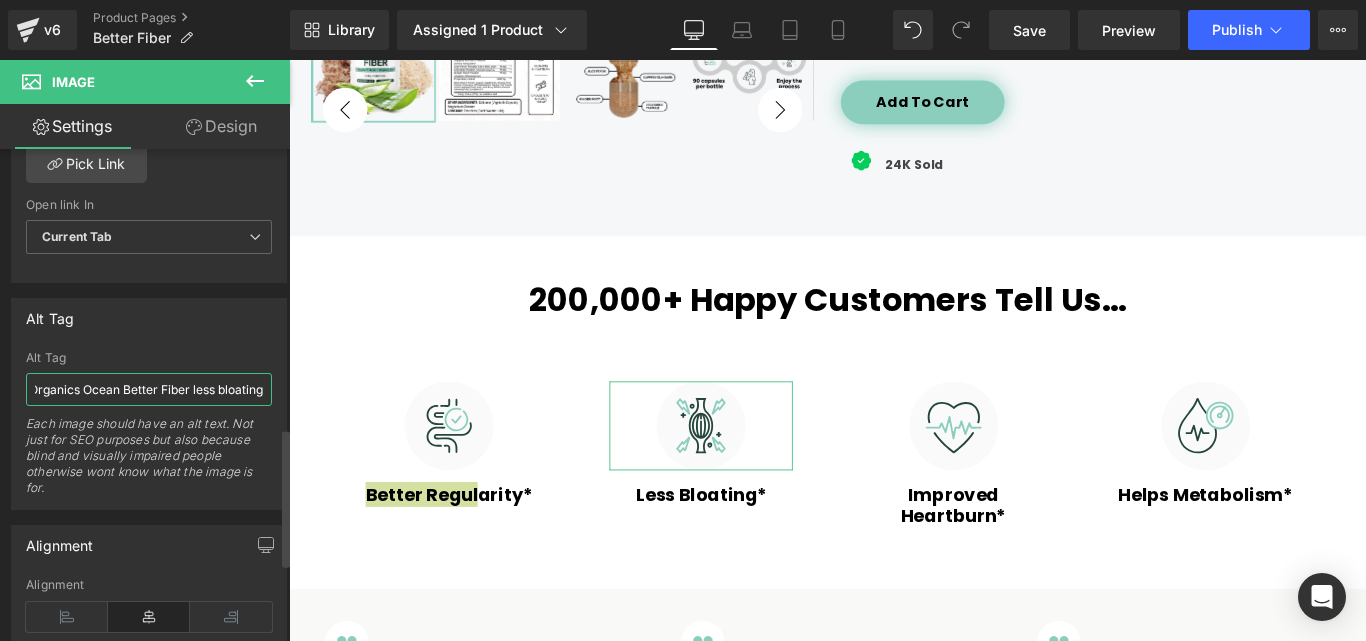 scroll, scrollTop: 0, scrollLeft: 15, axis: horizontal 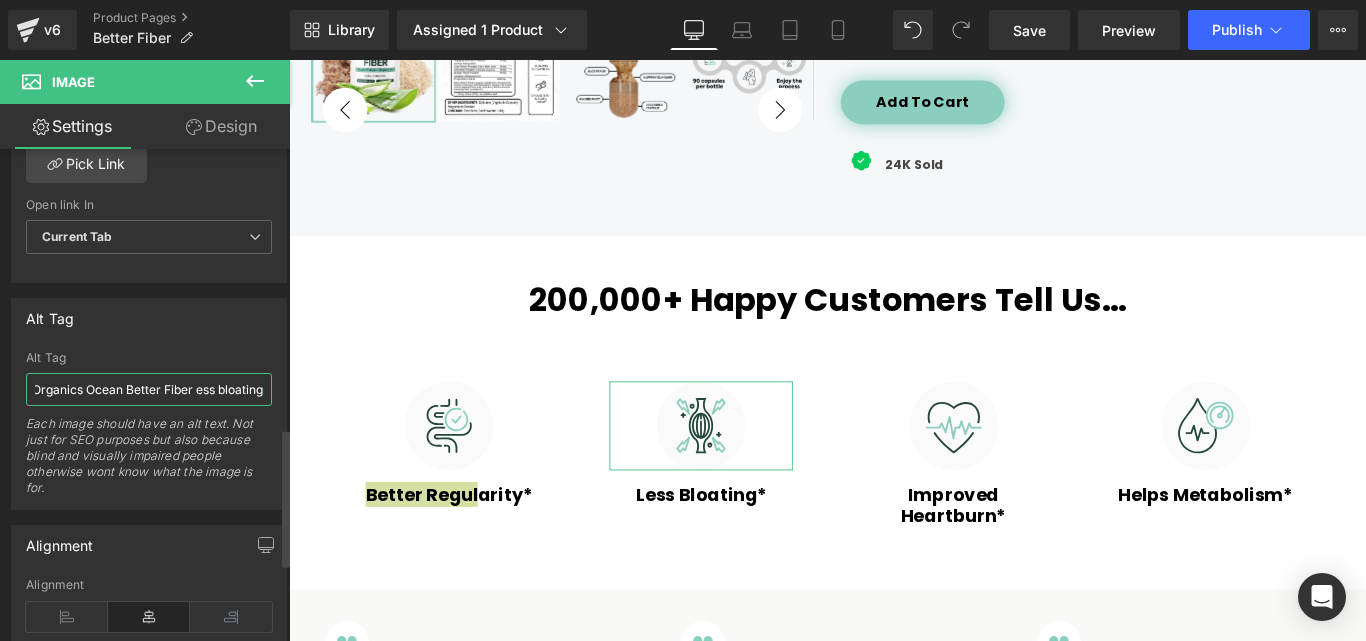 type on "Organics Ocean Better Fiber Less bloating" 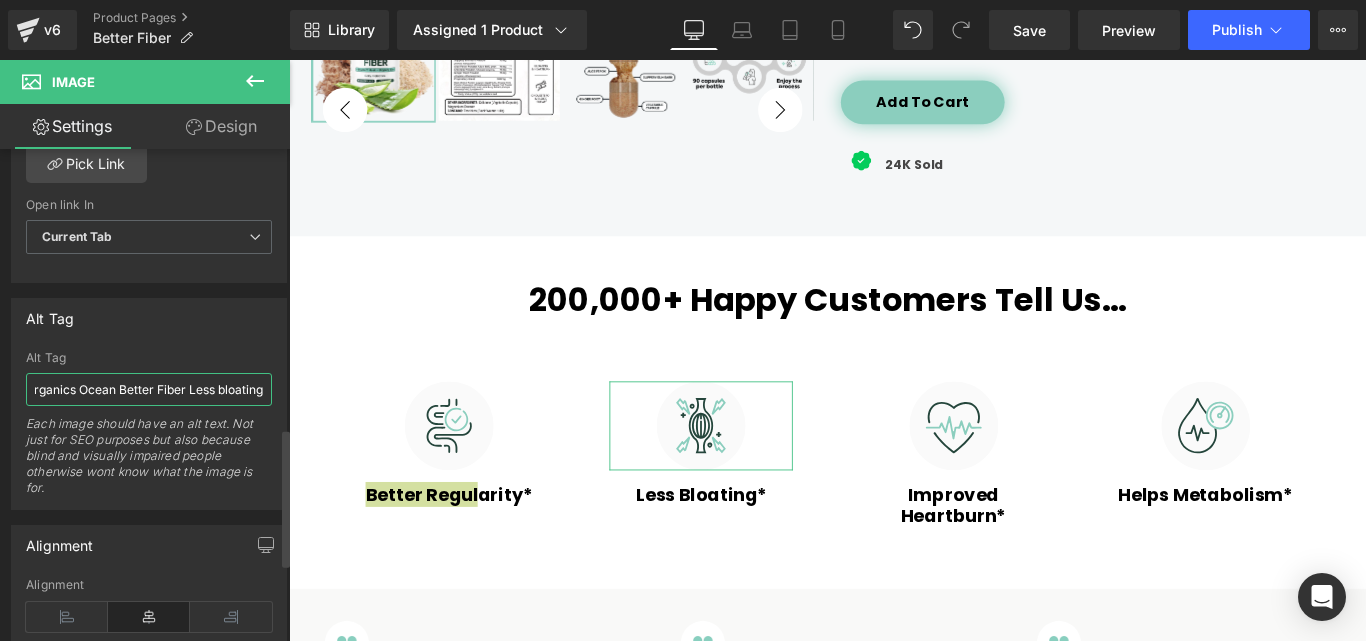 click on "Organics Ocean Better Fiber Less bloating" at bounding box center (149, 389) 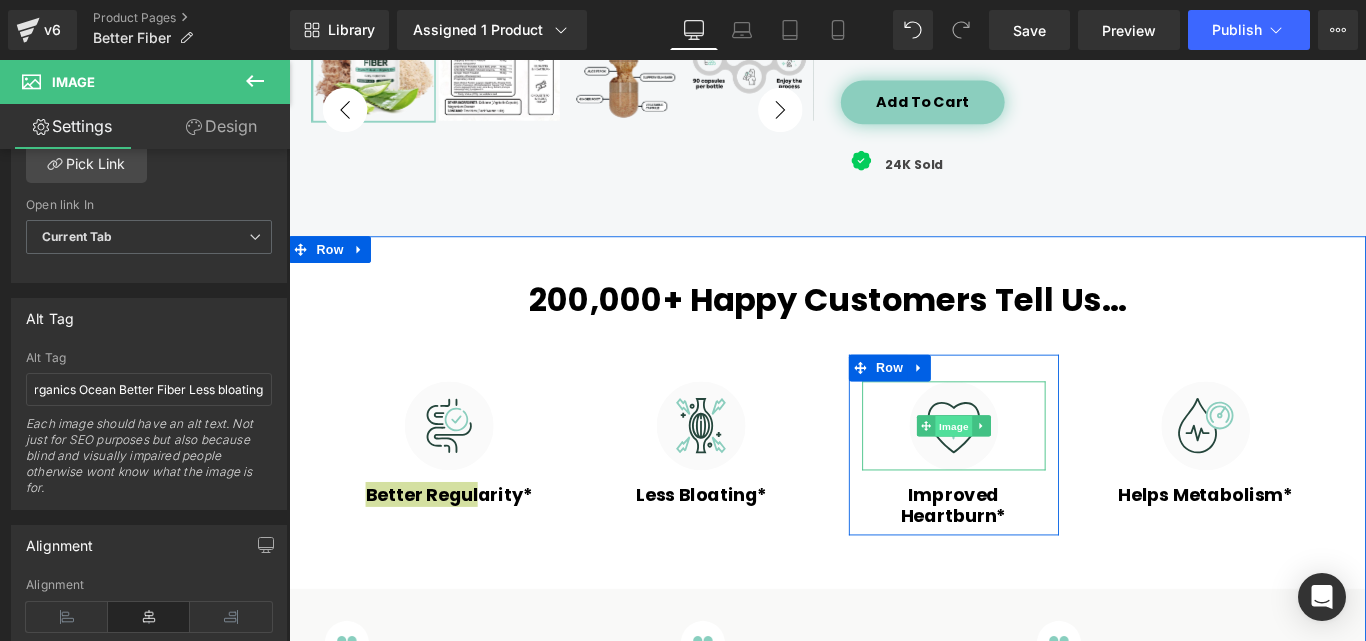 click on "Image" at bounding box center (1036, 472) 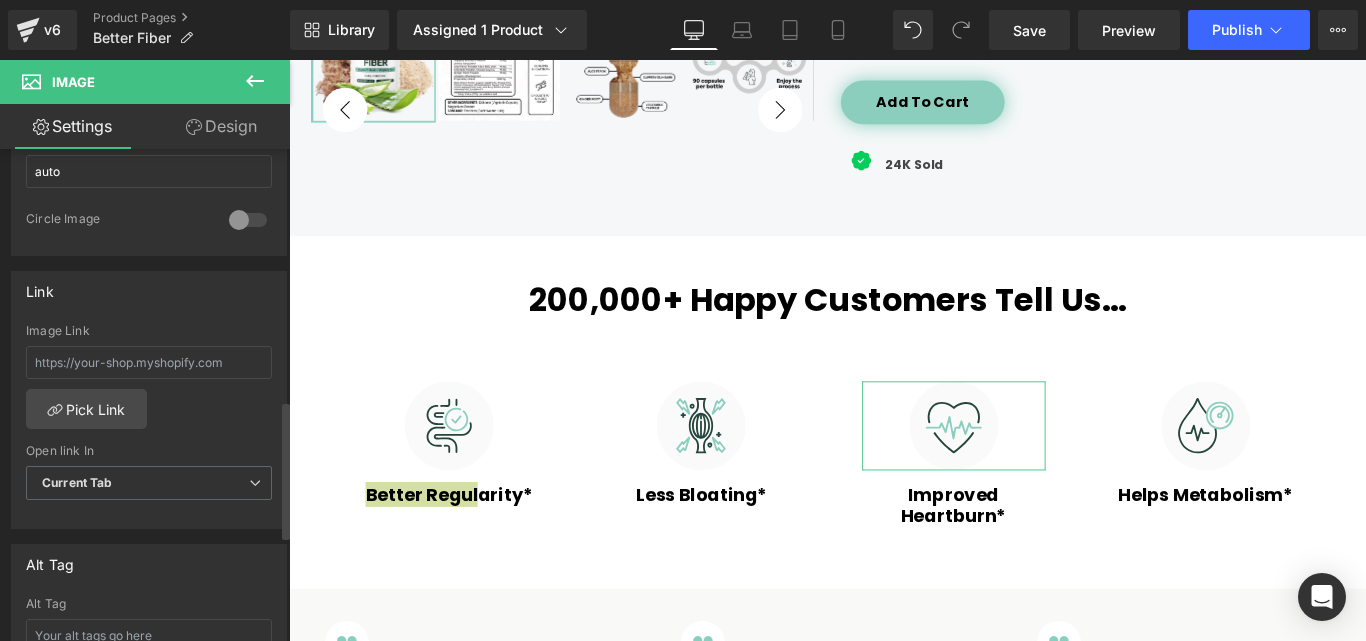 scroll, scrollTop: 900, scrollLeft: 0, axis: vertical 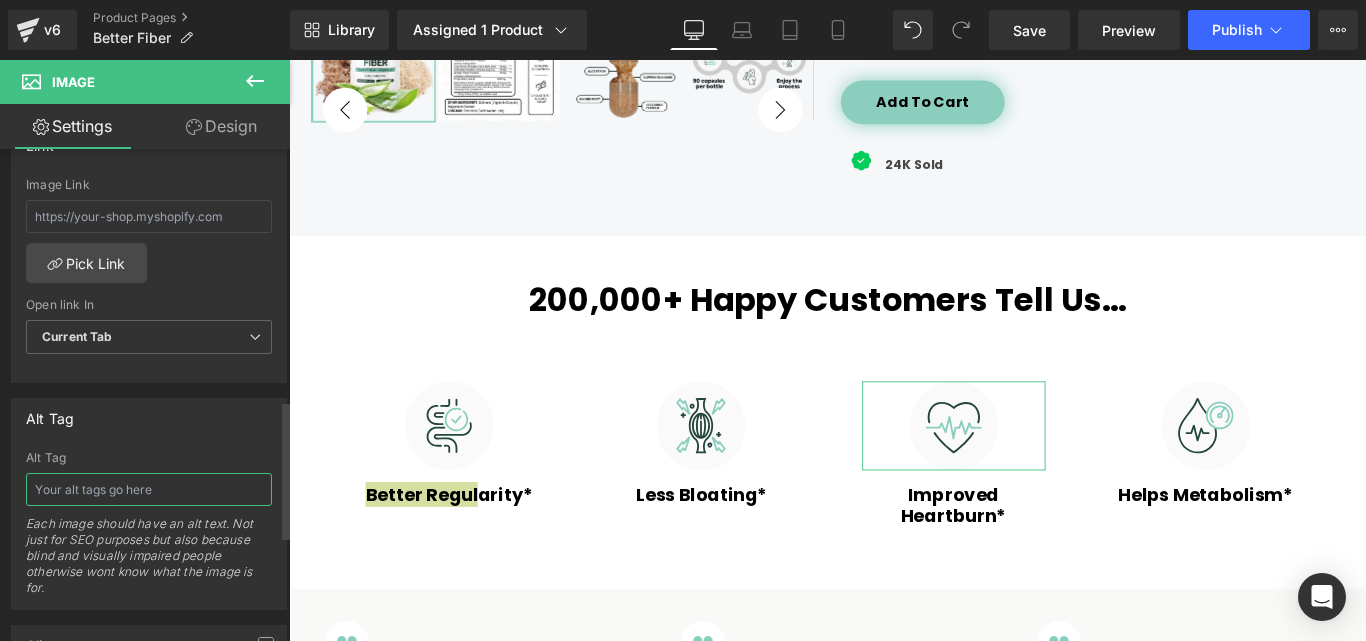 click at bounding box center (149, 489) 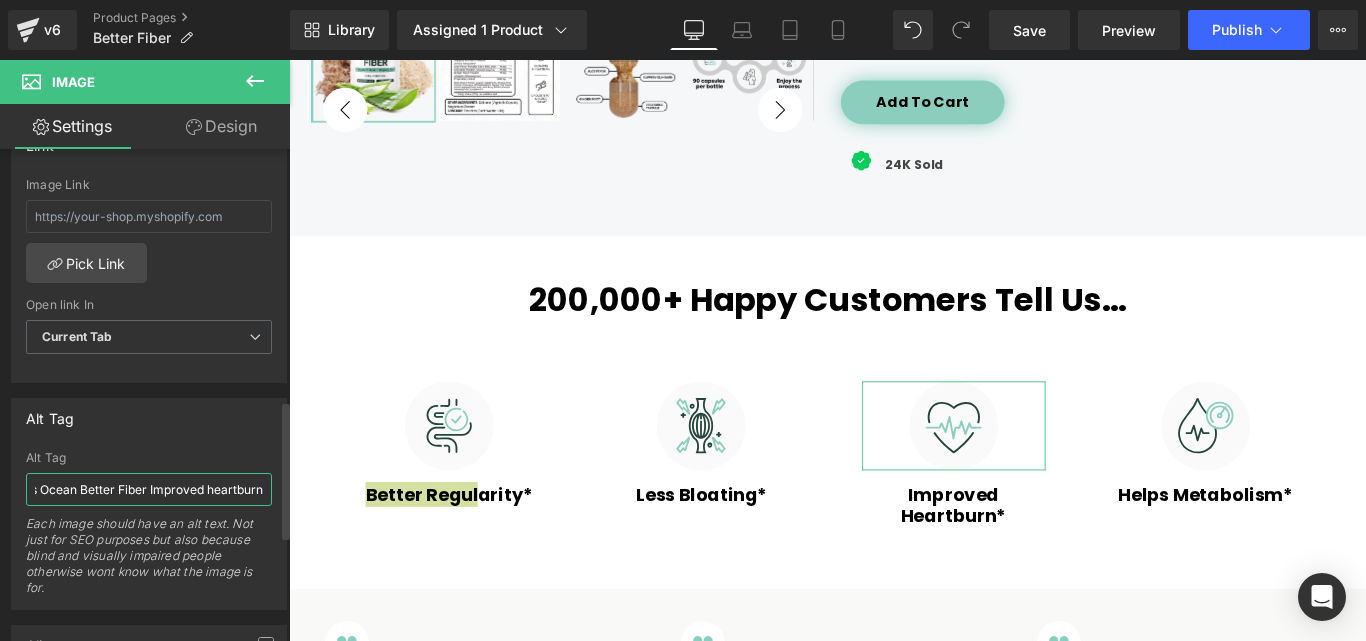 scroll, scrollTop: 0, scrollLeft: 56, axis: horizontal 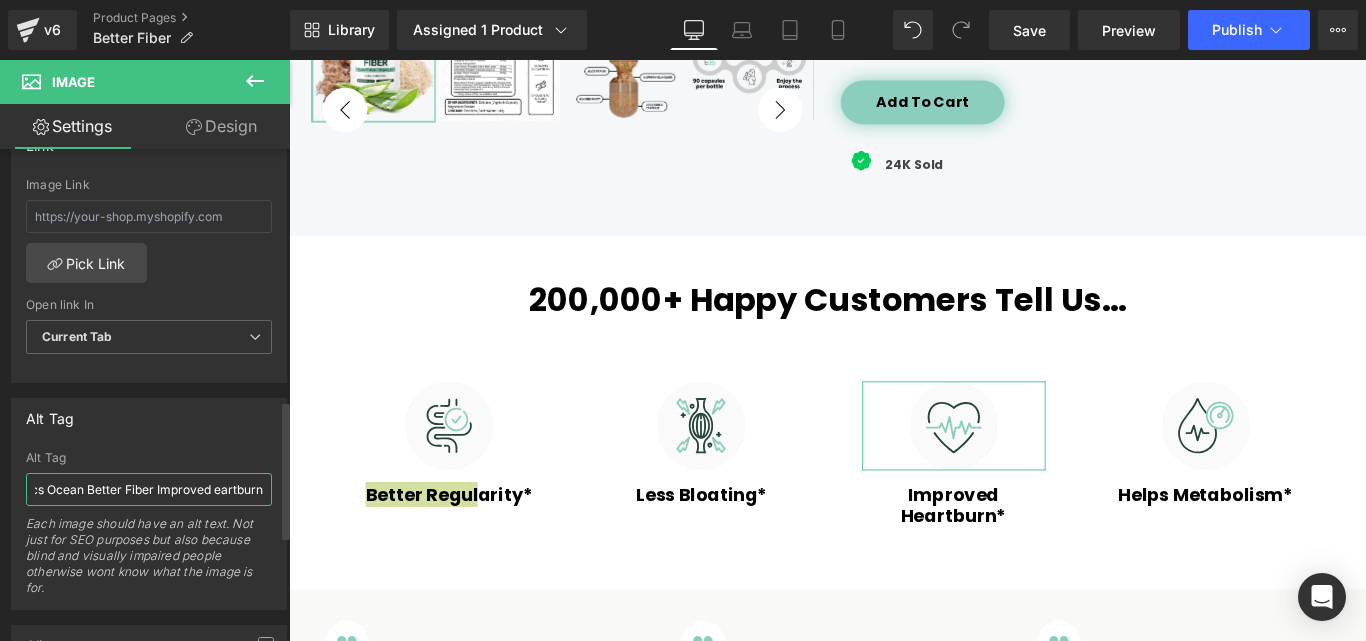 type on "Organics Ocean Better Fiber Improved Heartburn" 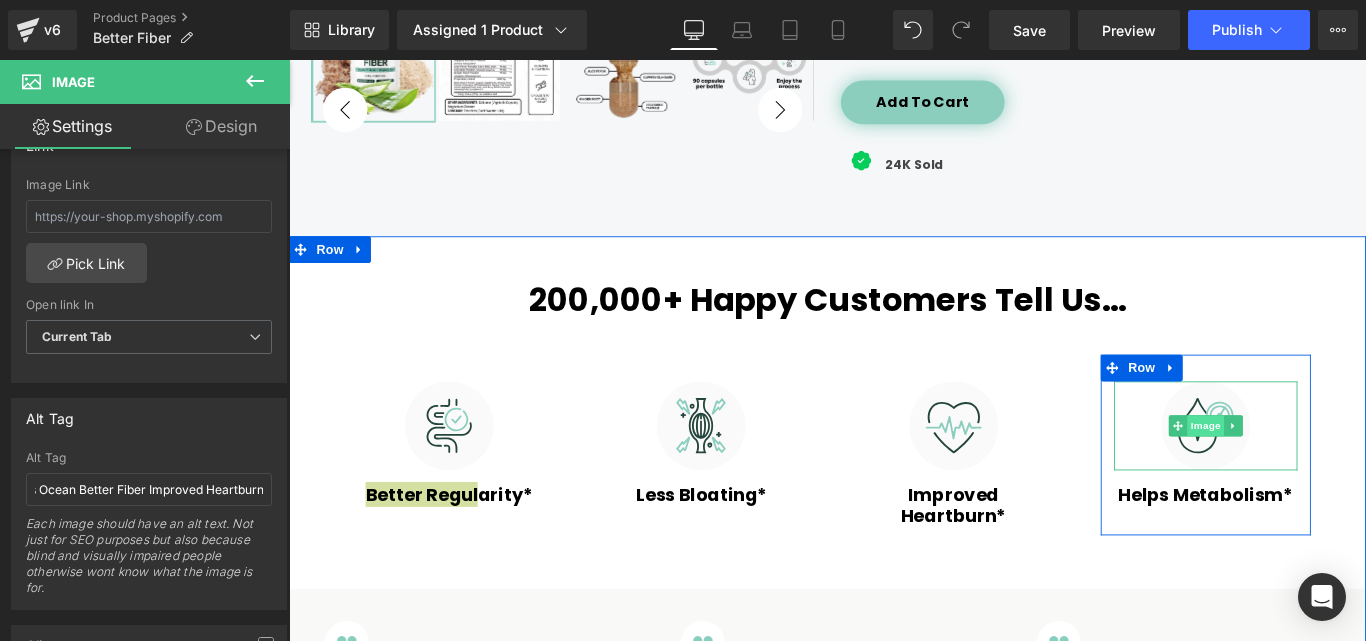 click on "Image" at bounding box center [1319, 471] 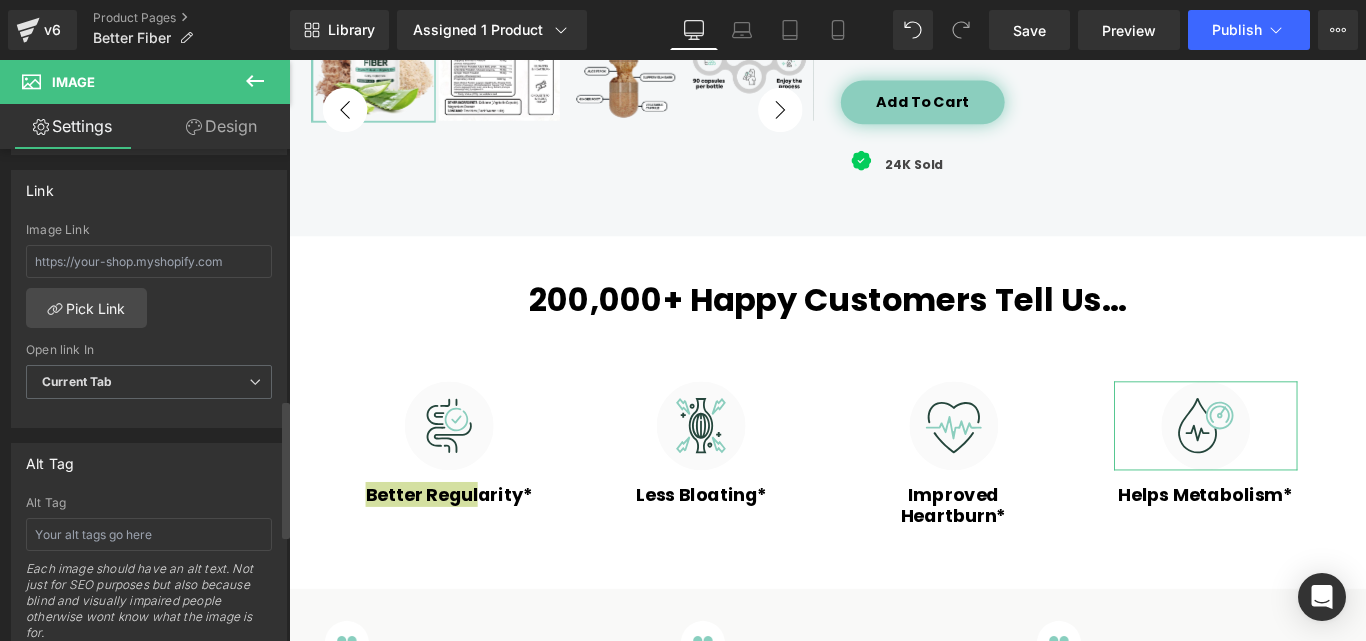 scroll, scrollTop: 900, scrollLeft: 0, axis: vertical 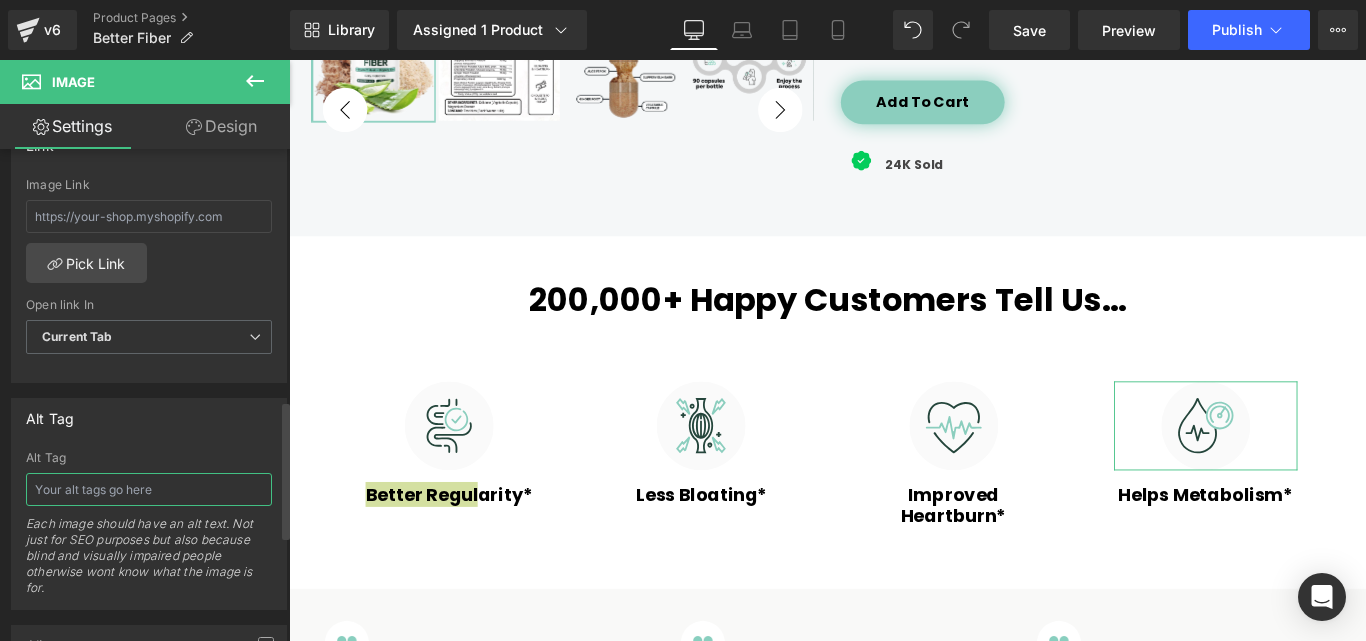 click at bounding box center (149, 489) 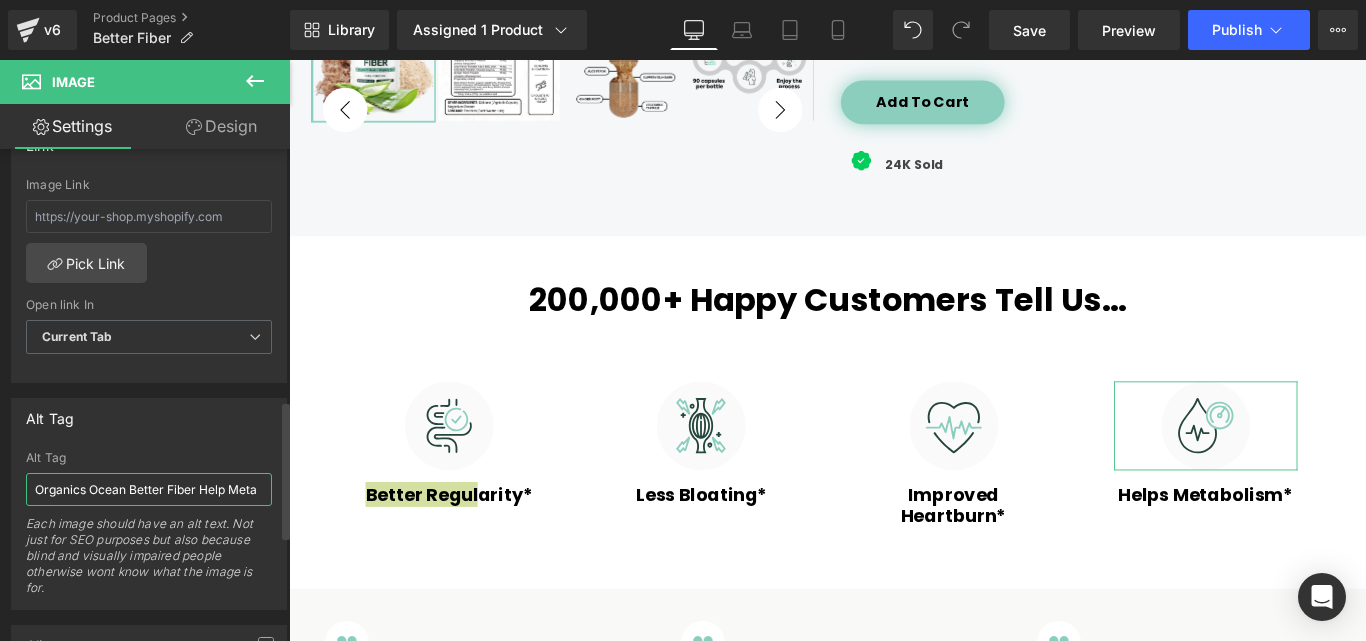 scroll, scrollTop: 0, scrollLeft: 2, axis: horizontal 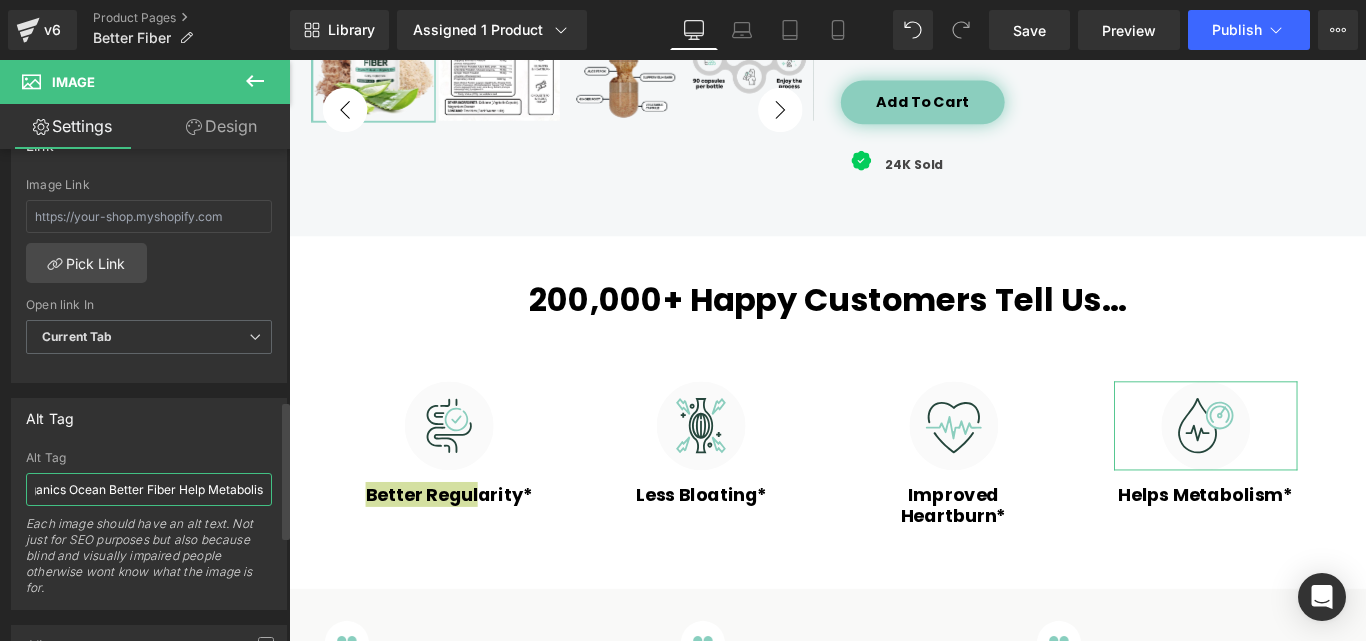 type on "Organics Ocean Better Fiber Help Metabolism" 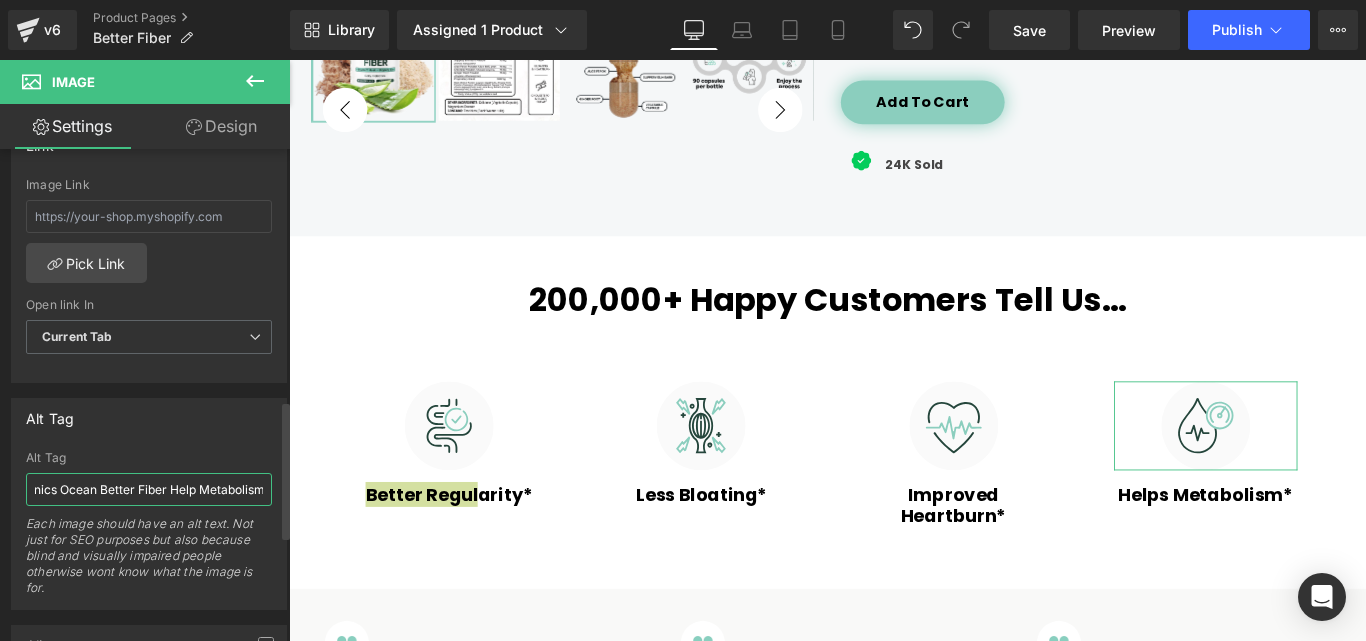 scroll, scrollTop: 0, scrollLeft: 39, axis: horizontal 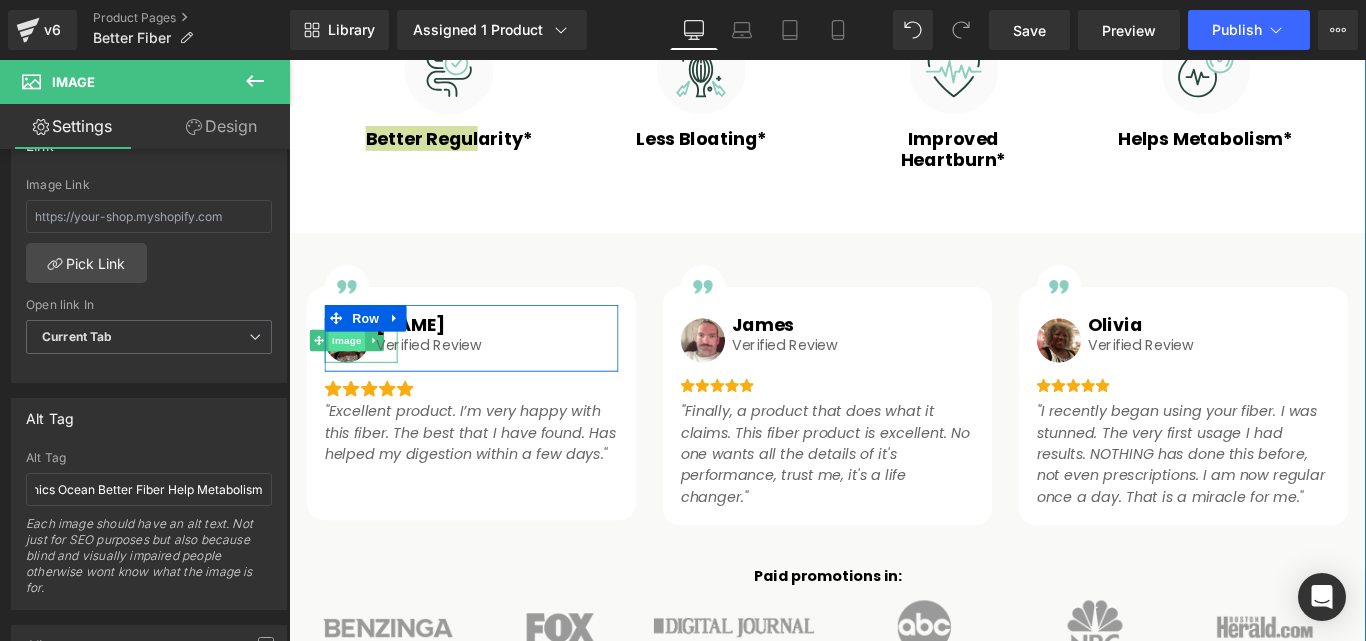 click on "Image" at bounding box center [354, 375] 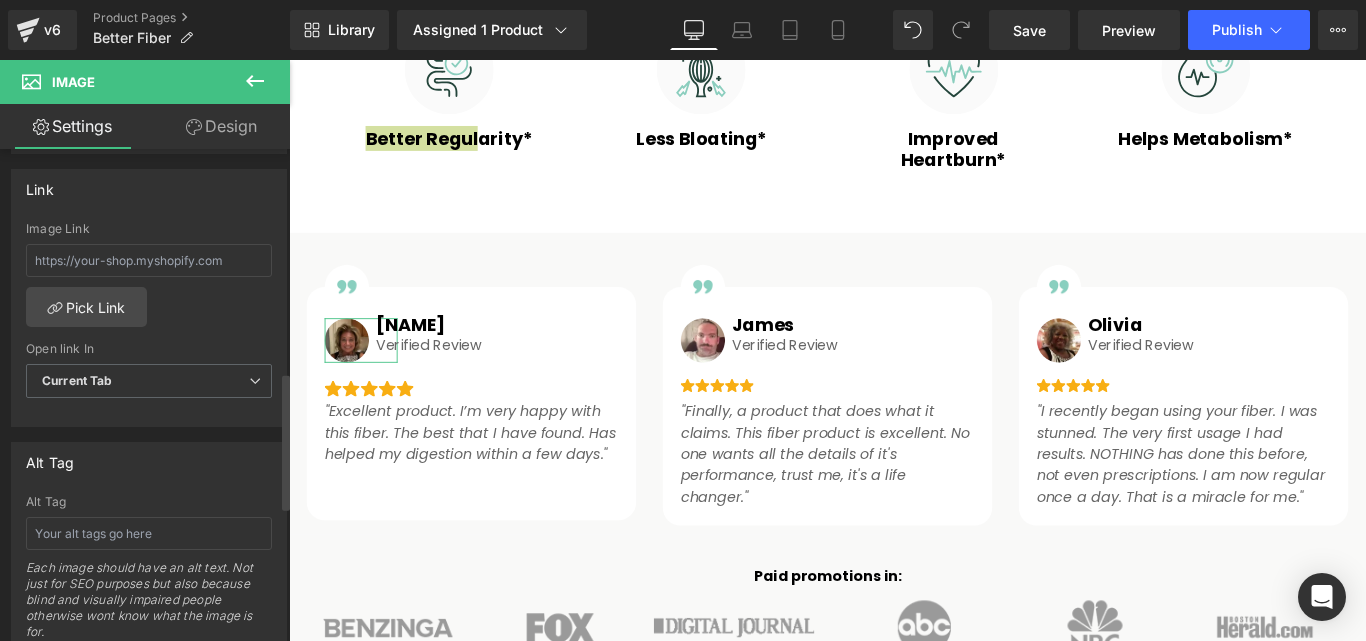 scroll, scrollTop: 900, scrollLeft: 0, axis: vertical 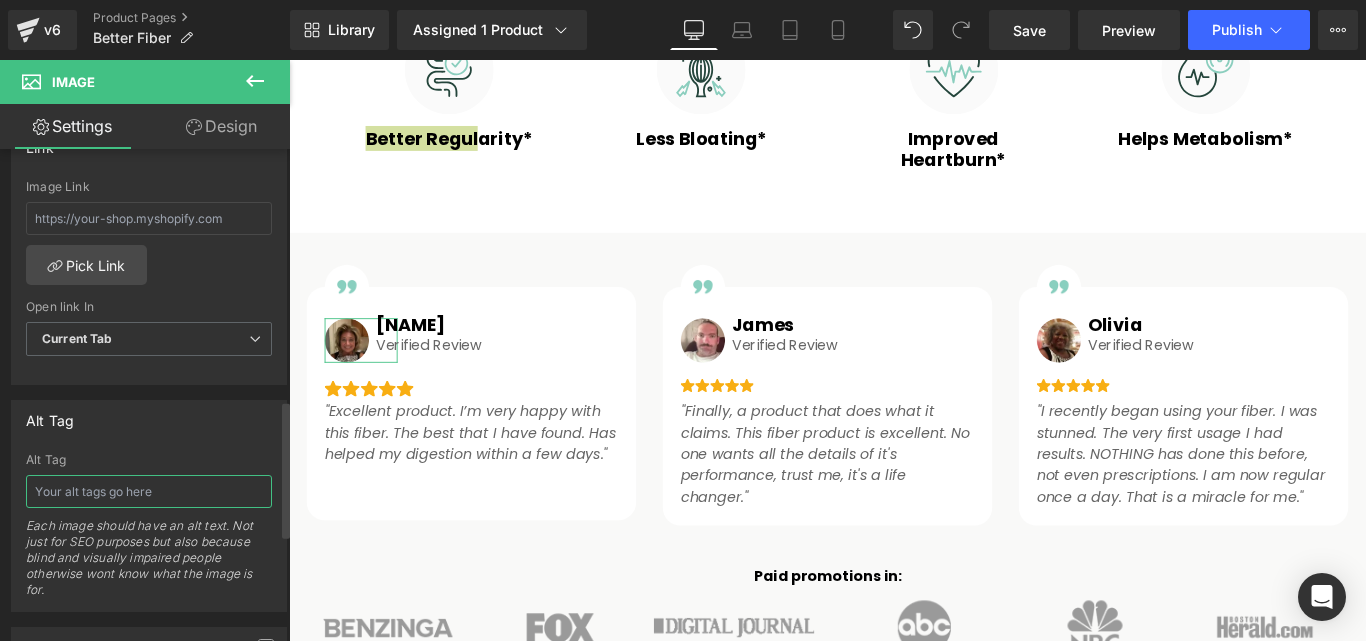 click at bounding box center (149, 491) 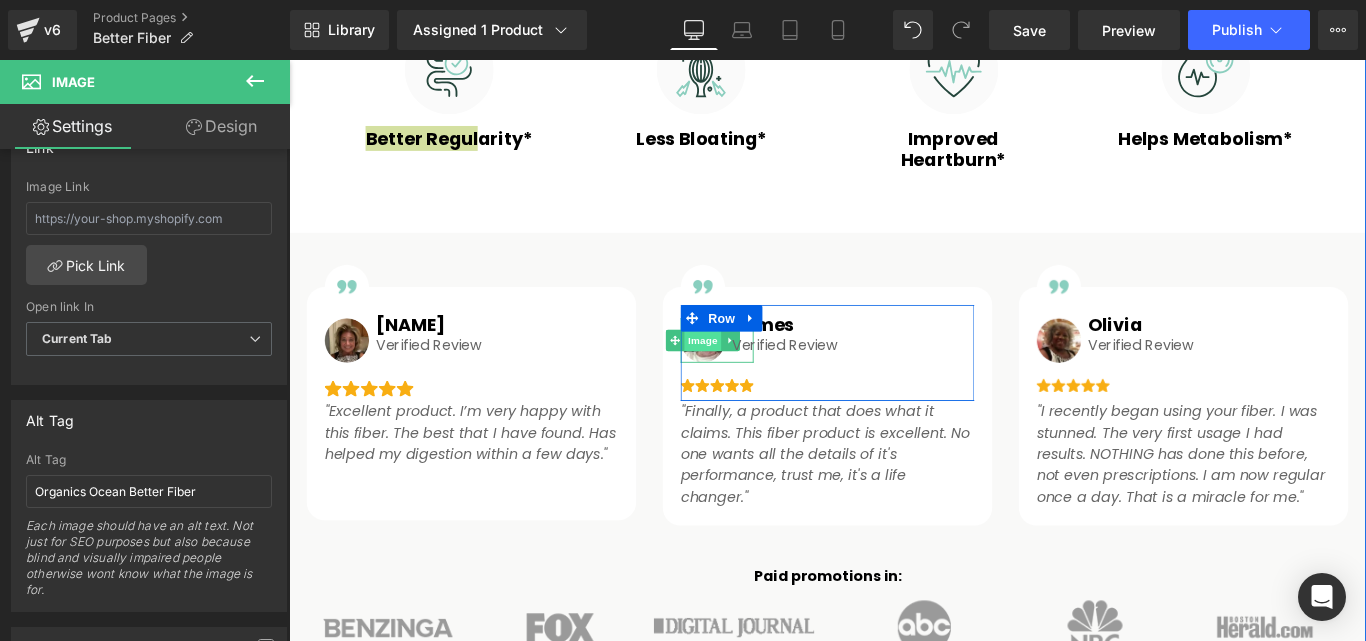 click on "Image" at bounding box center (754, 375) 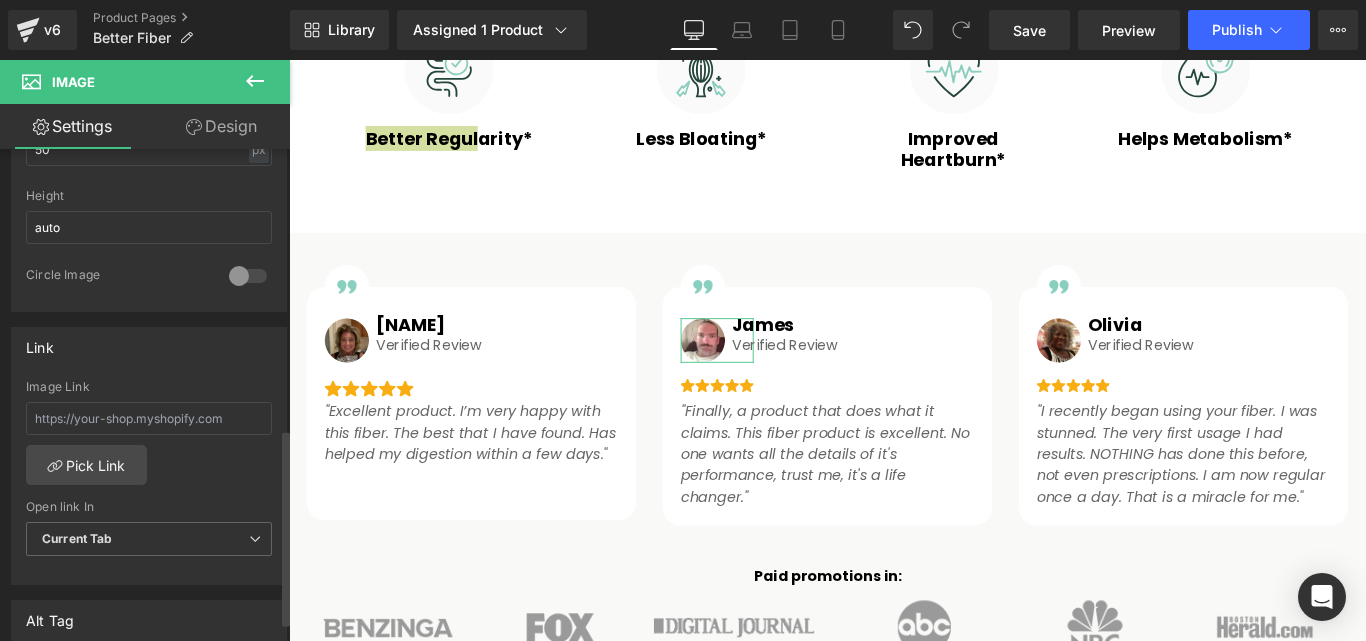 scroll, scrollTop: 900, scrollLeft: 0, axis: vertical 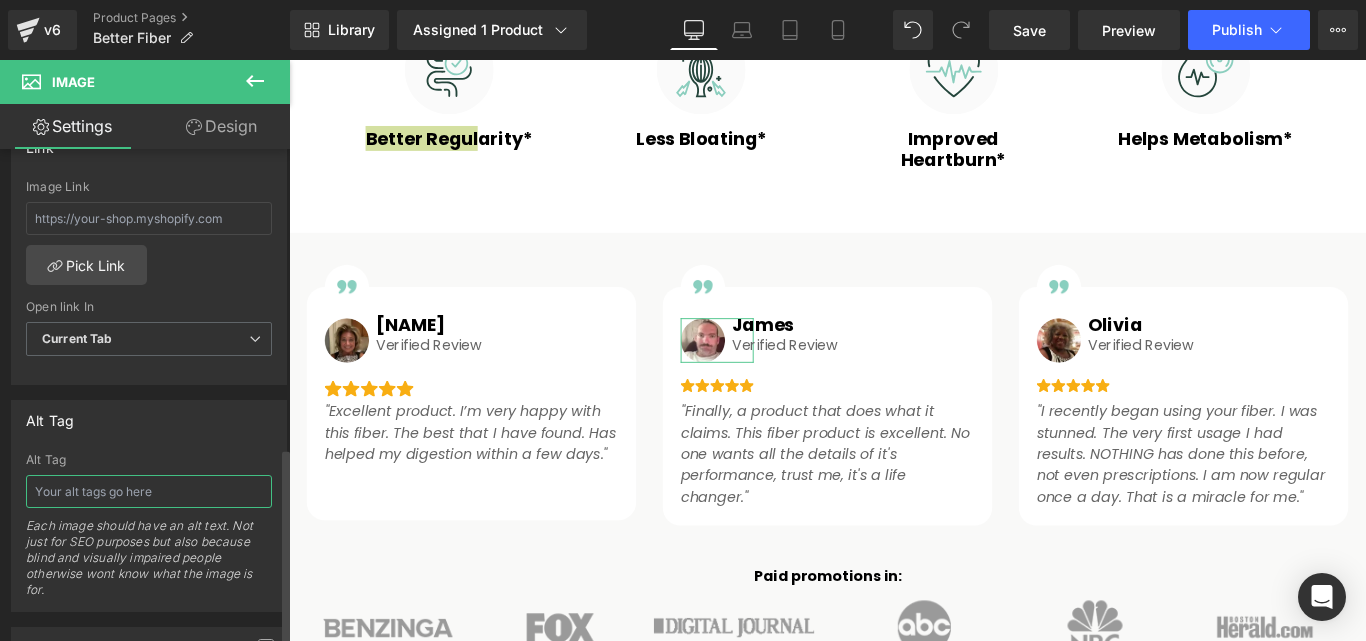 click at bounding box center [149, 491] 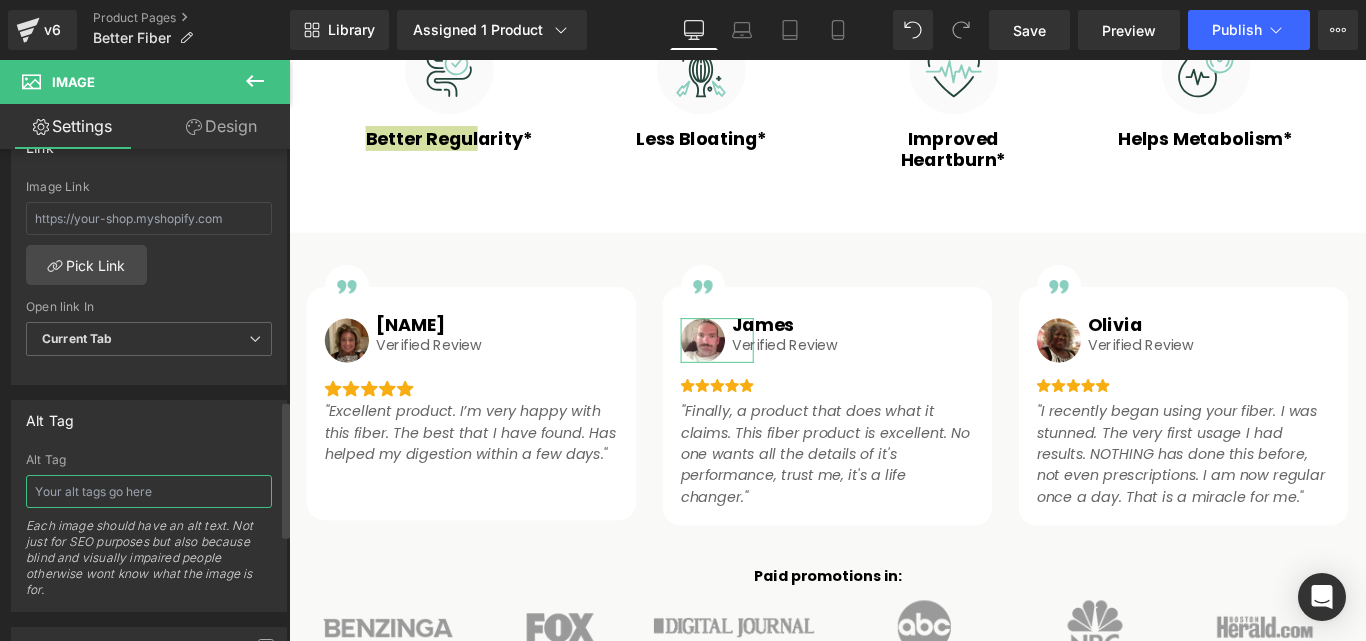 paste on "Organics Ocean Better Fiber" 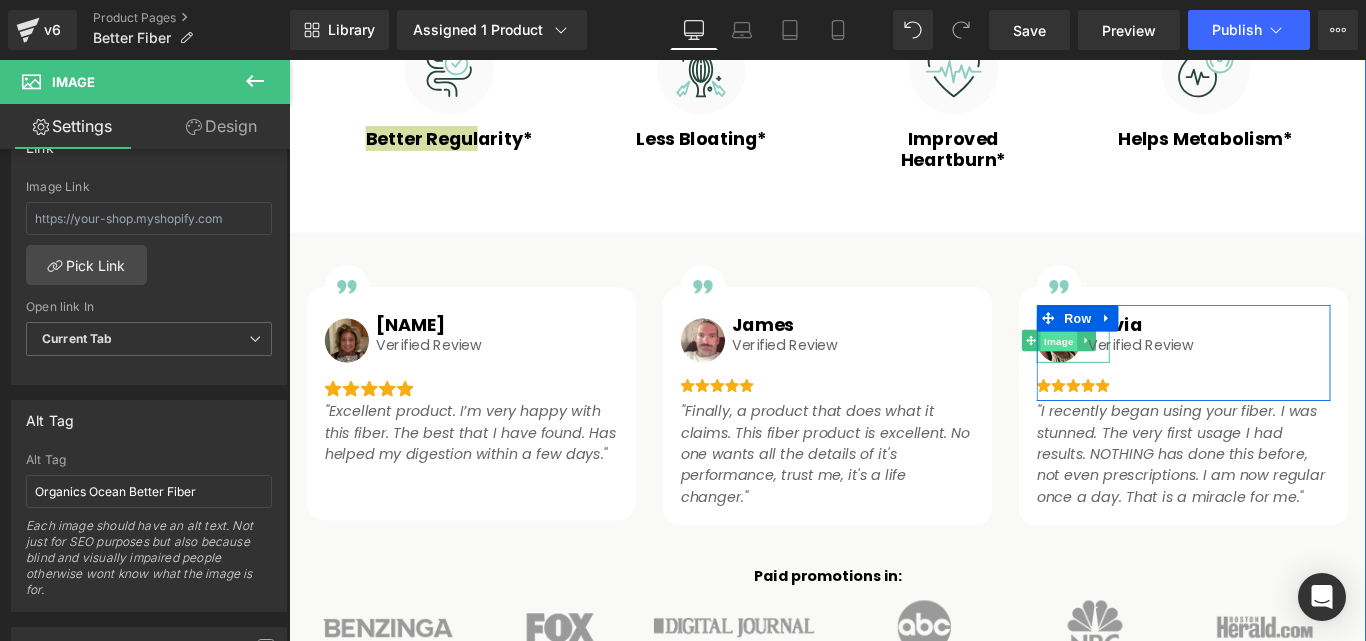 click on "Image" at bounding box center [1154, 376] 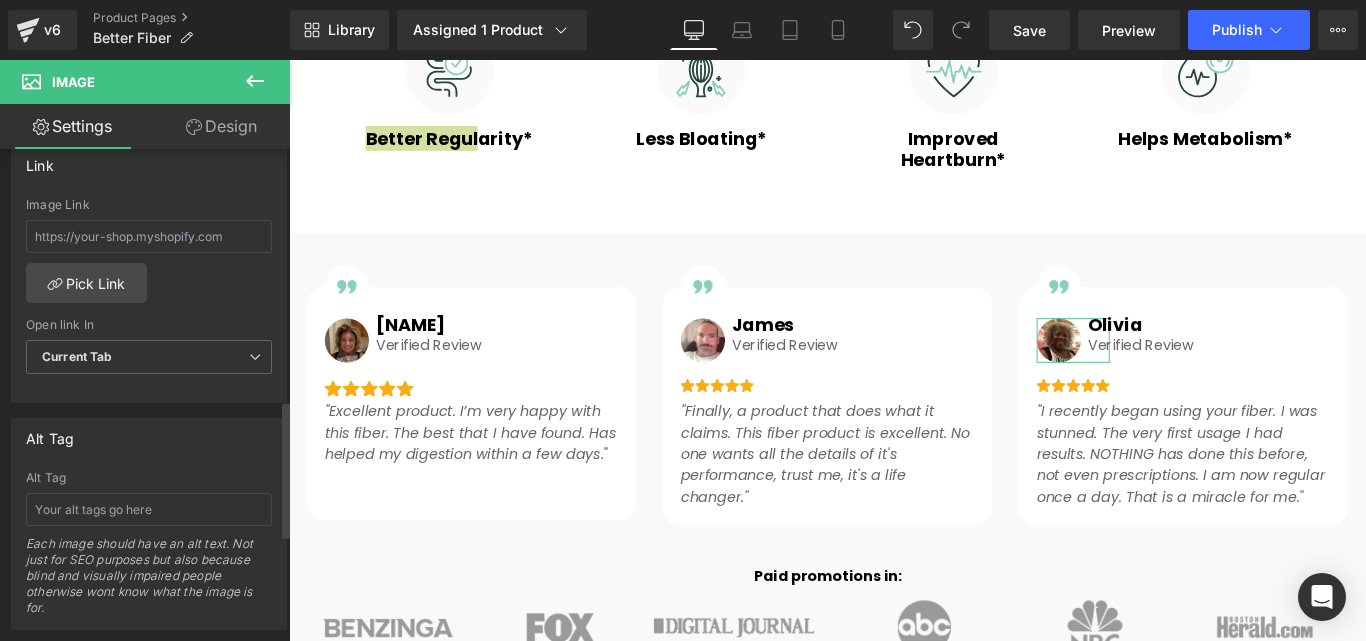 scroll, scrollTop: 900, scrollLeft: 0, axis: vertical 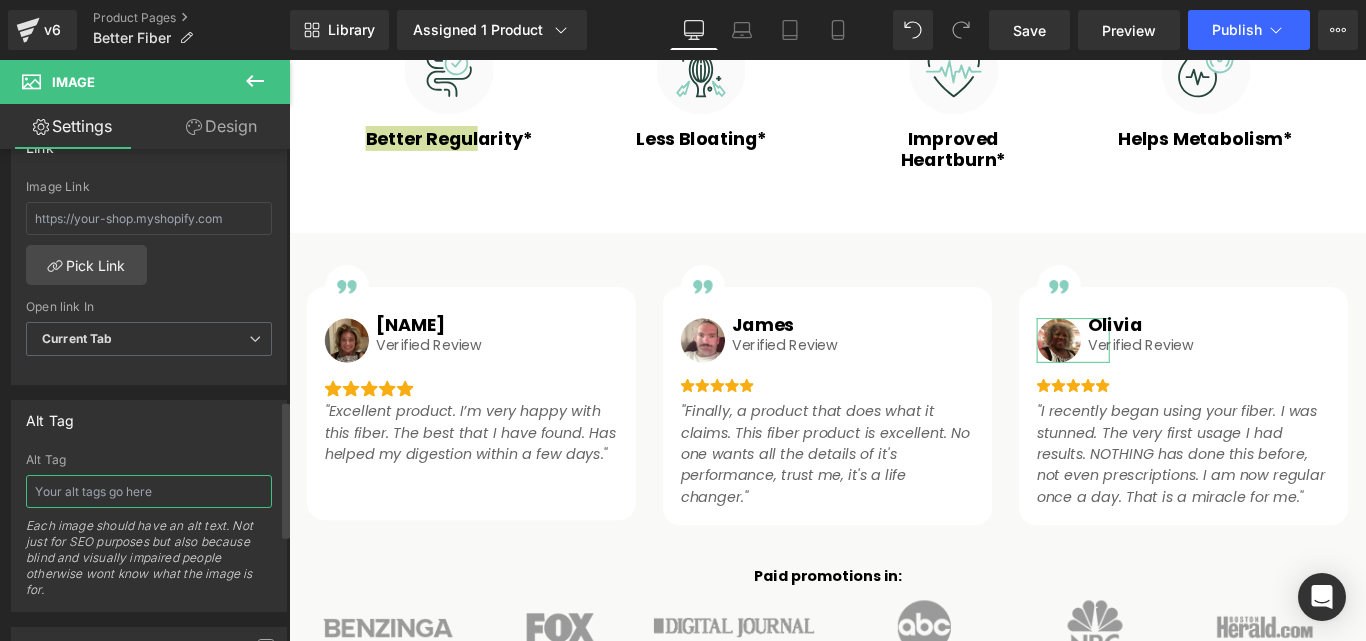 click at bounding box center [149, 491] 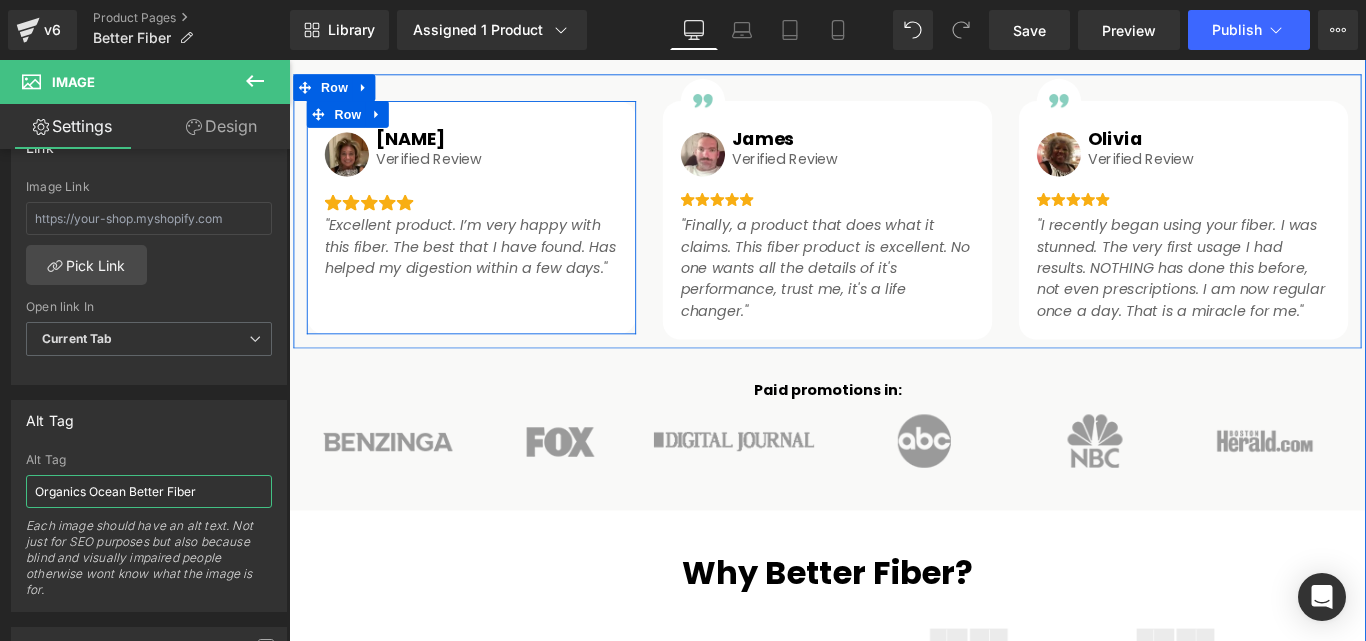 scroll, scrollTop: 1600, scrollLeft: 0, axis: vertical 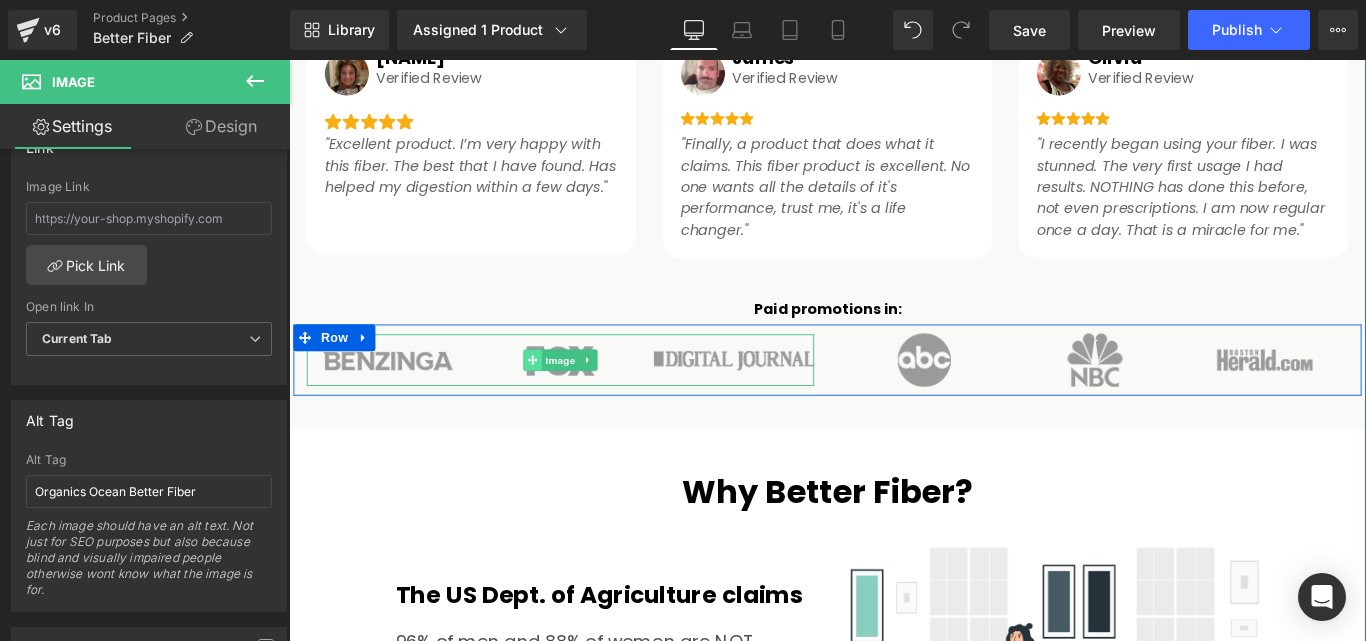 click 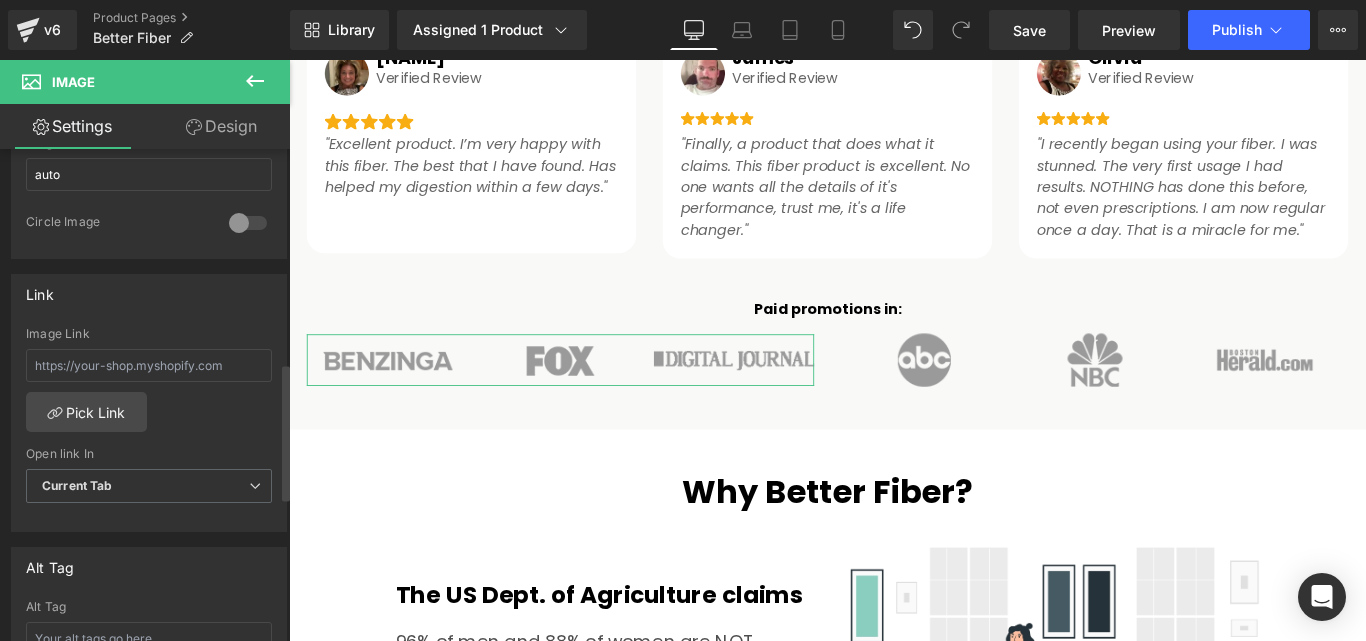 scroll, scrollTop: 800, scrollLeft: 0, axis: vertical 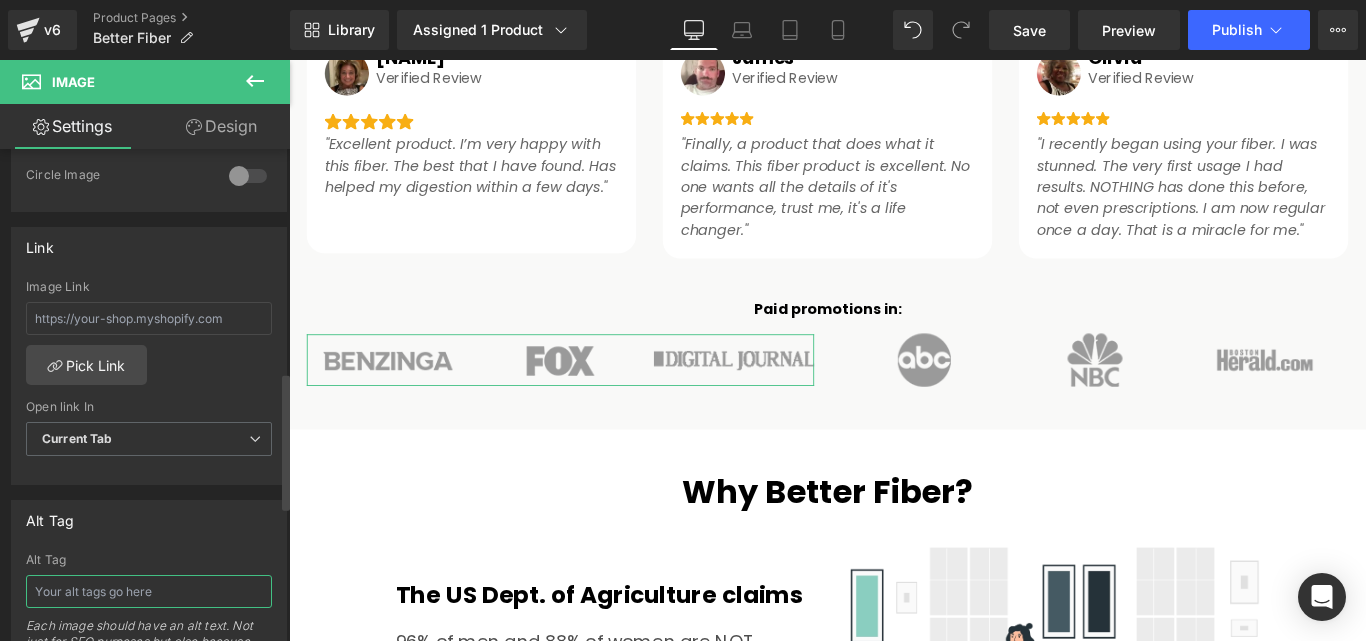 click at bounding box center [149, 591] 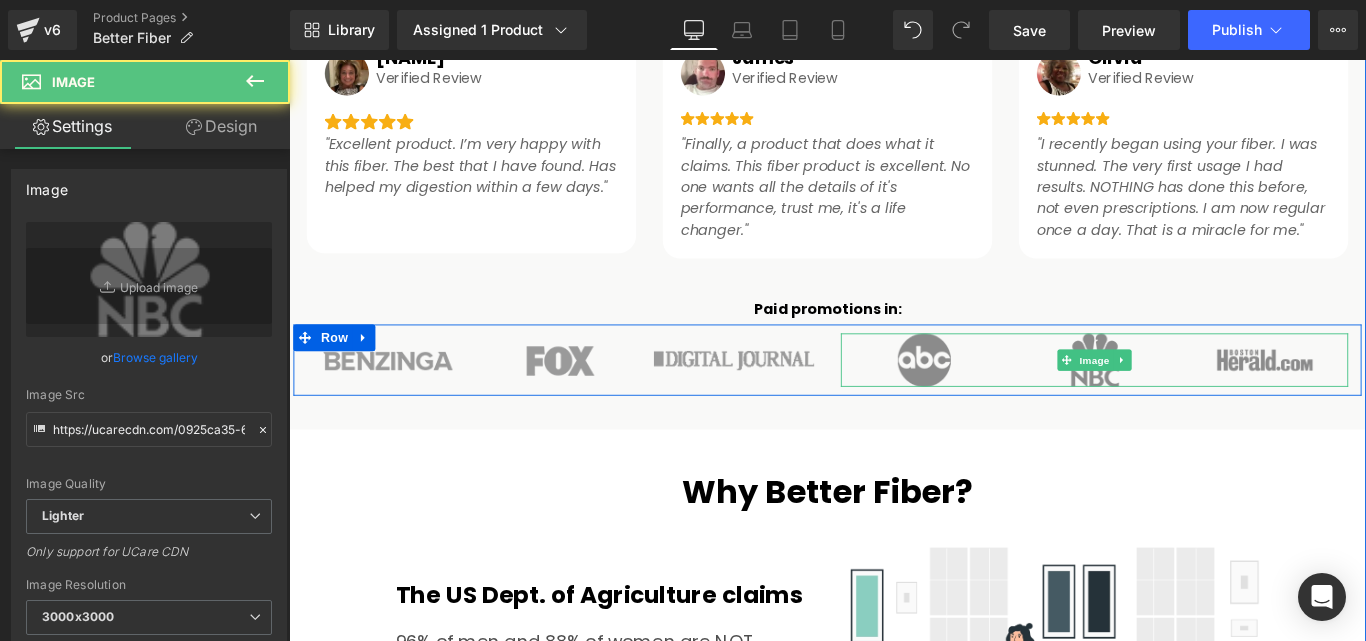 click at bounding box center [1194, 397] 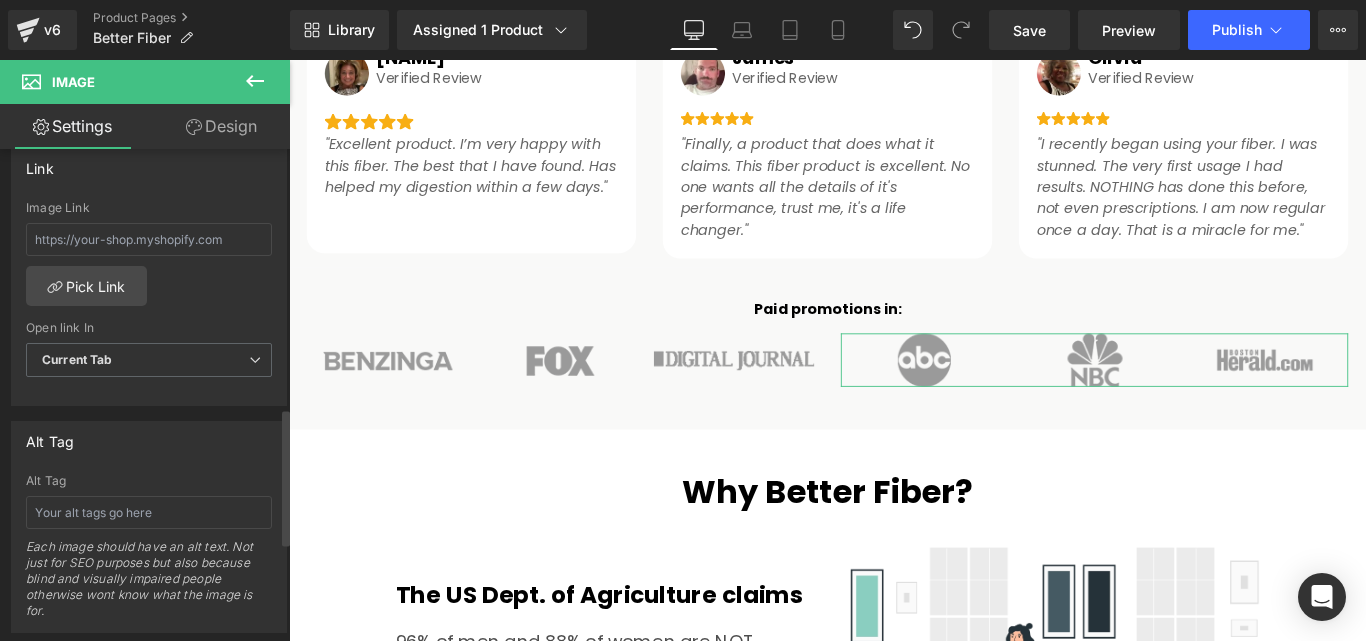 scroll, scrollTop: 1000, scrollLeft: 0, axis: vertical 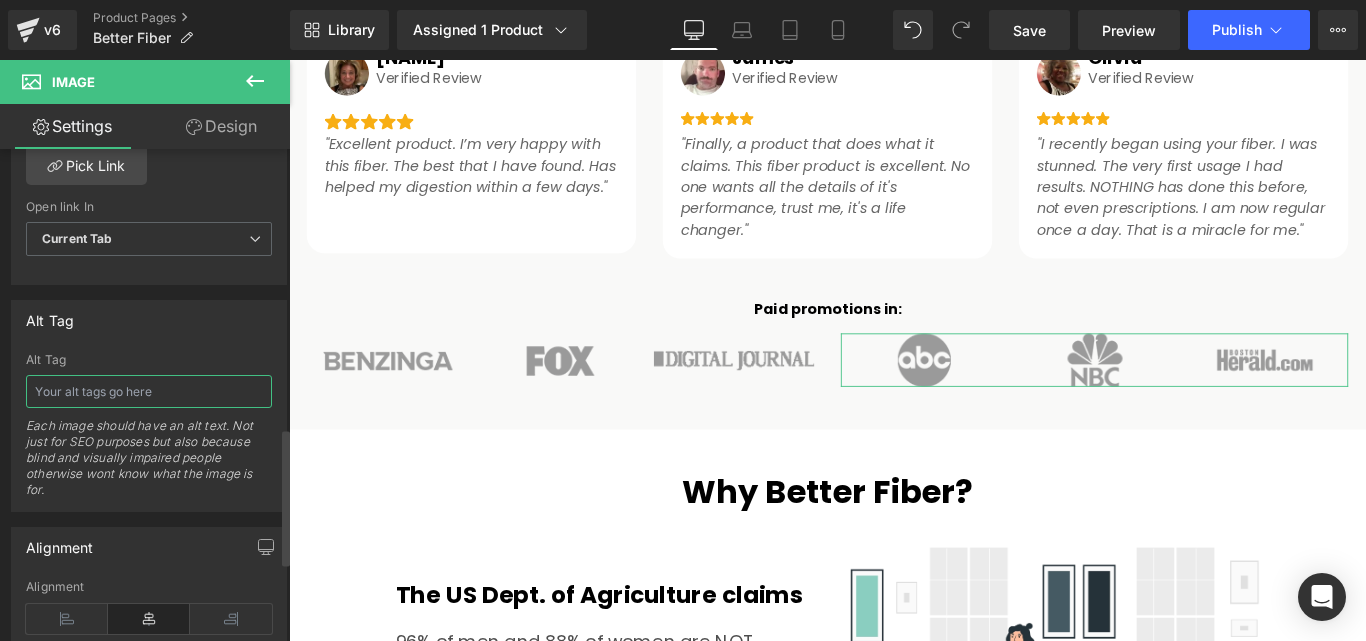 click at bounding box center (149, 391) 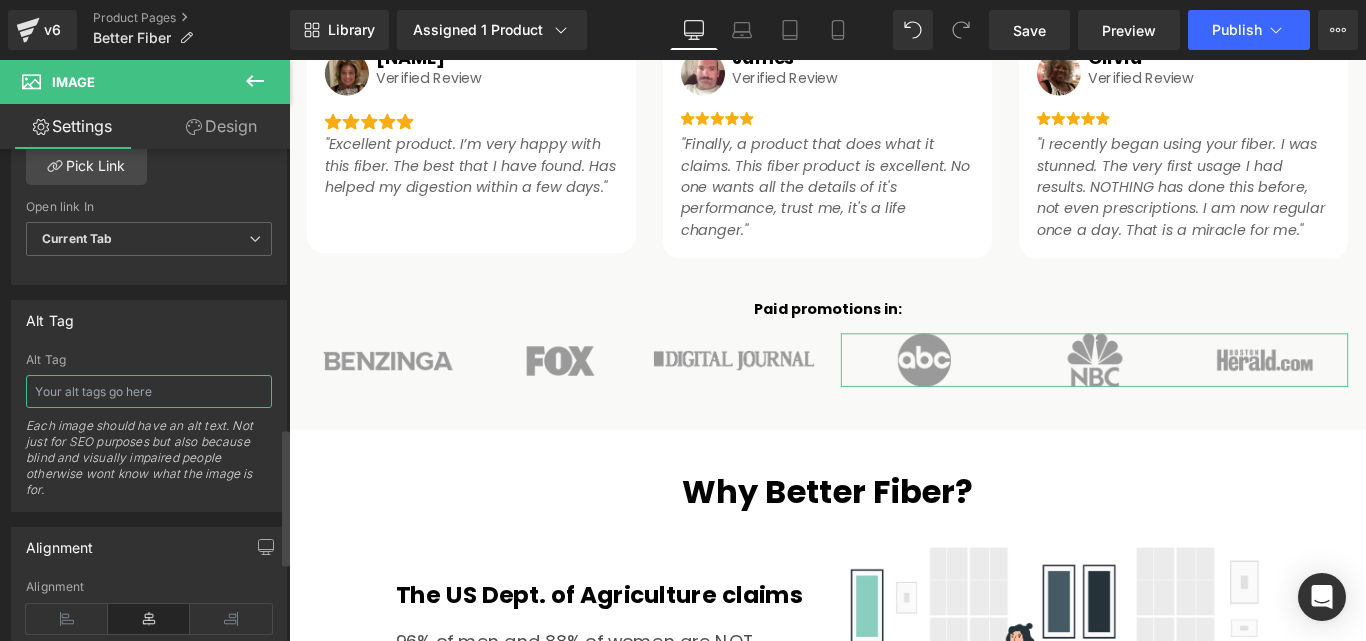 type on "Organics Ocean Better Fiber" 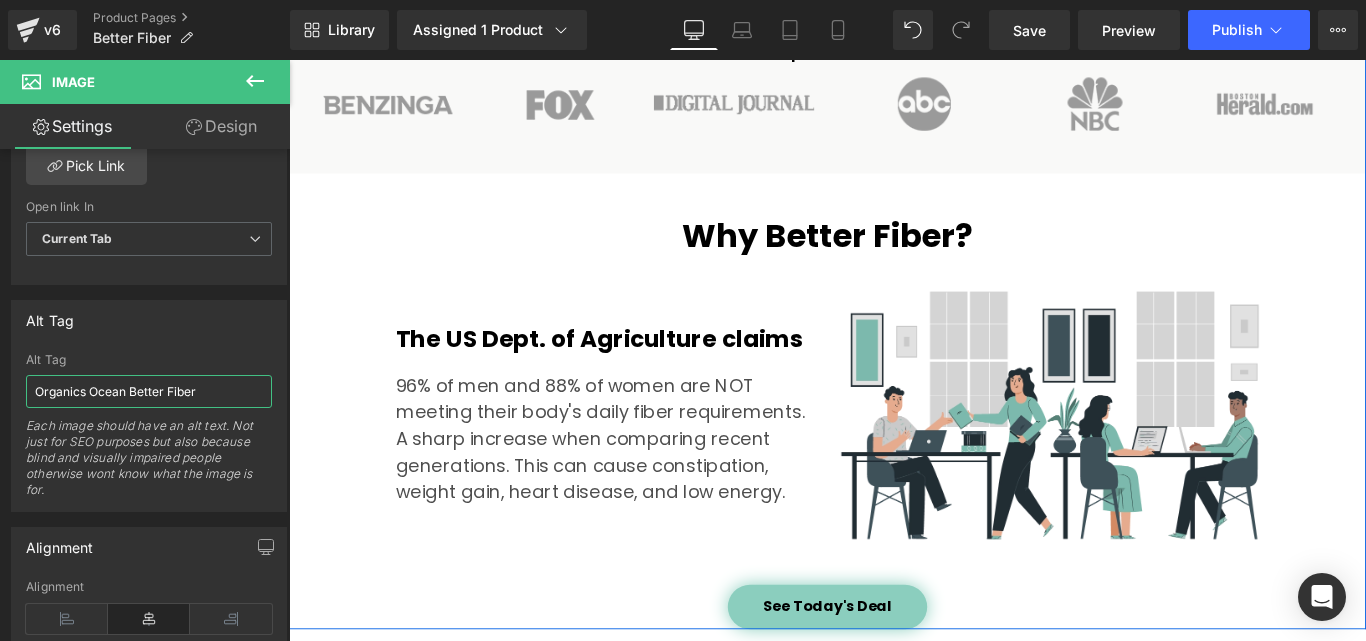 scroll, scrollTop: 2100, scrollLeft: 0, axis: vertical 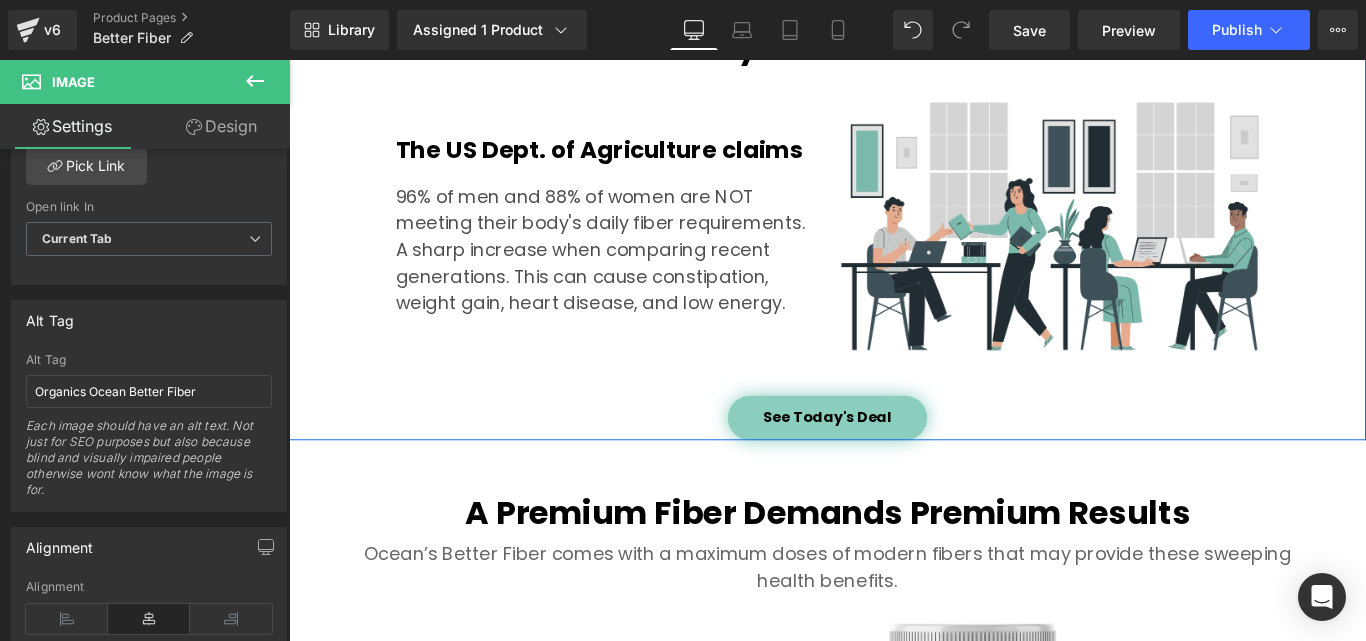 click at bounding box center (1144, 247) 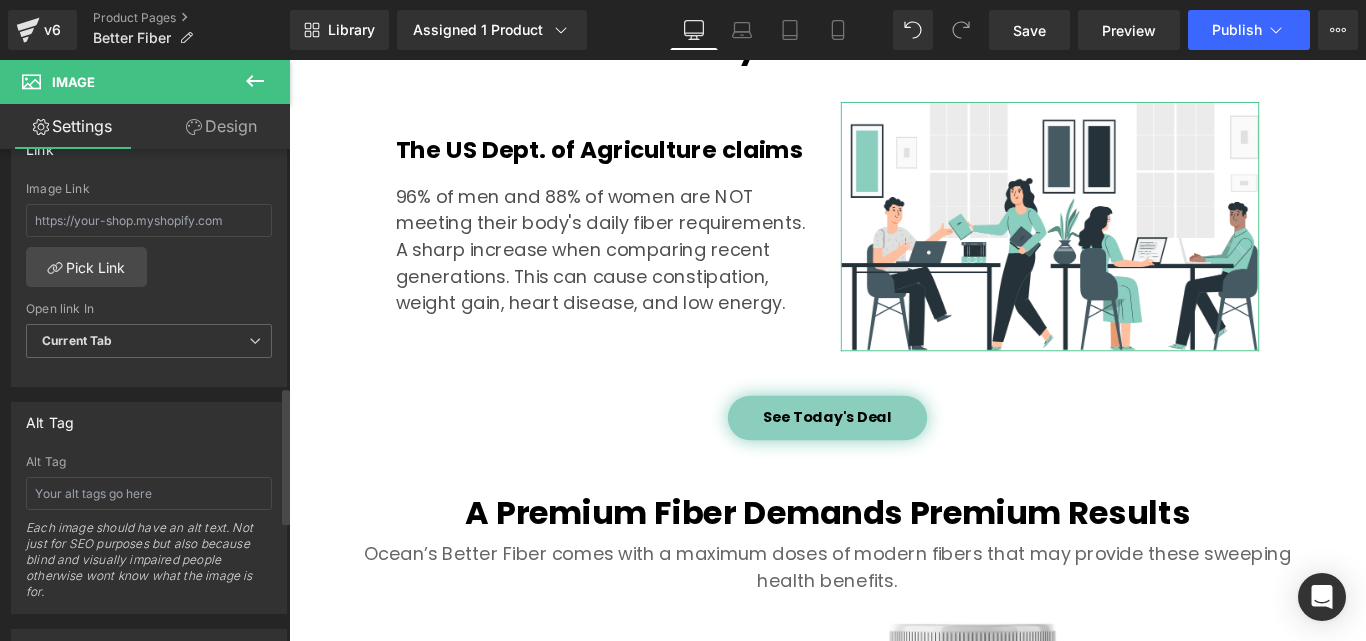 scroll, scrollTop: 900, scrollLeft: 0, axis: vertical 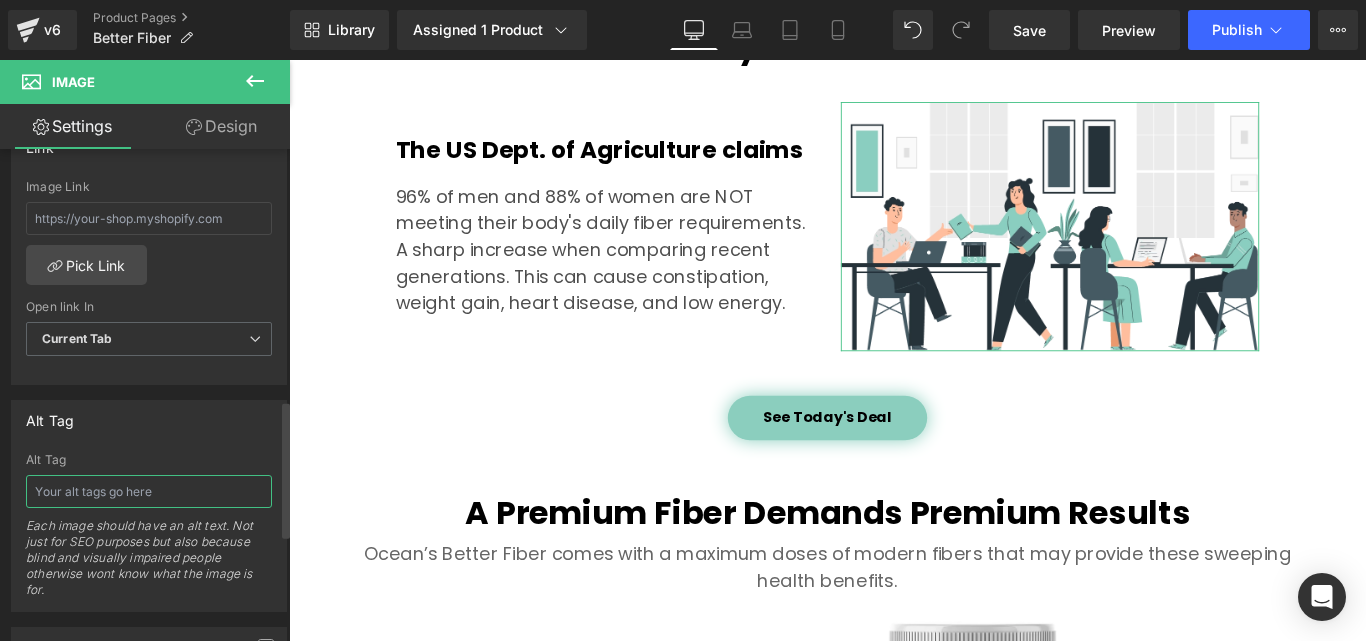 click at bounding box center [149, 491] 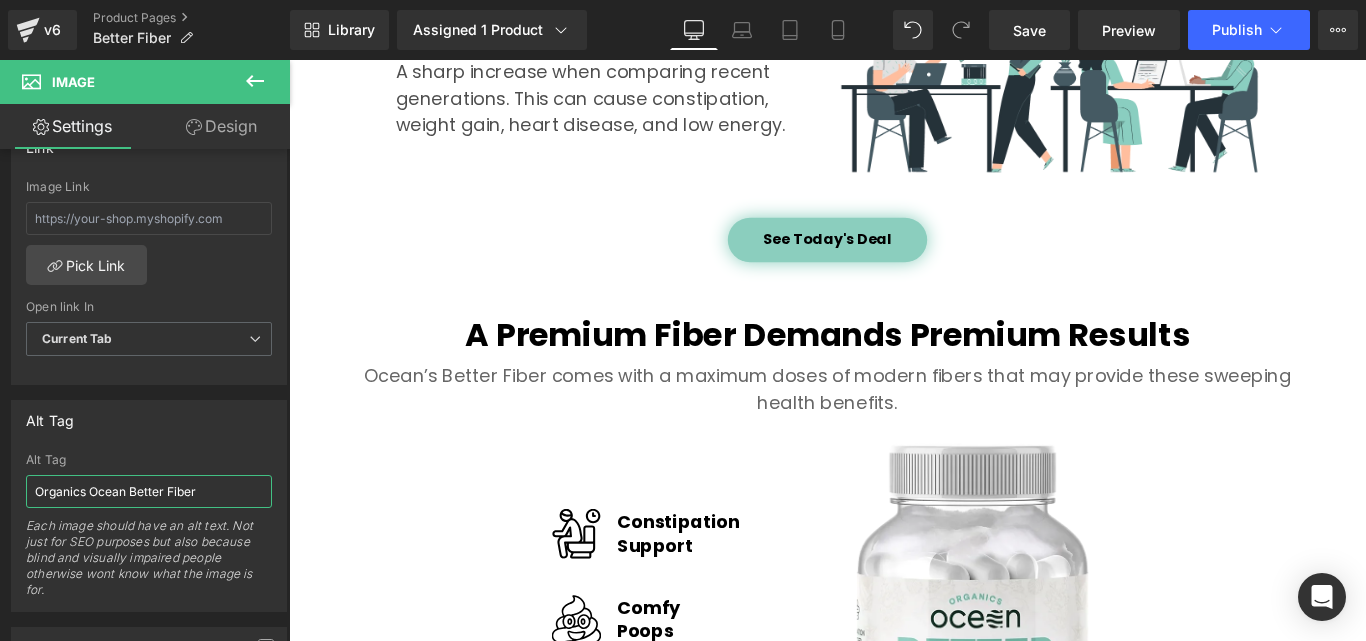 scroll, scrollTop: 2400, scrollLeft: 0, axis: vertical 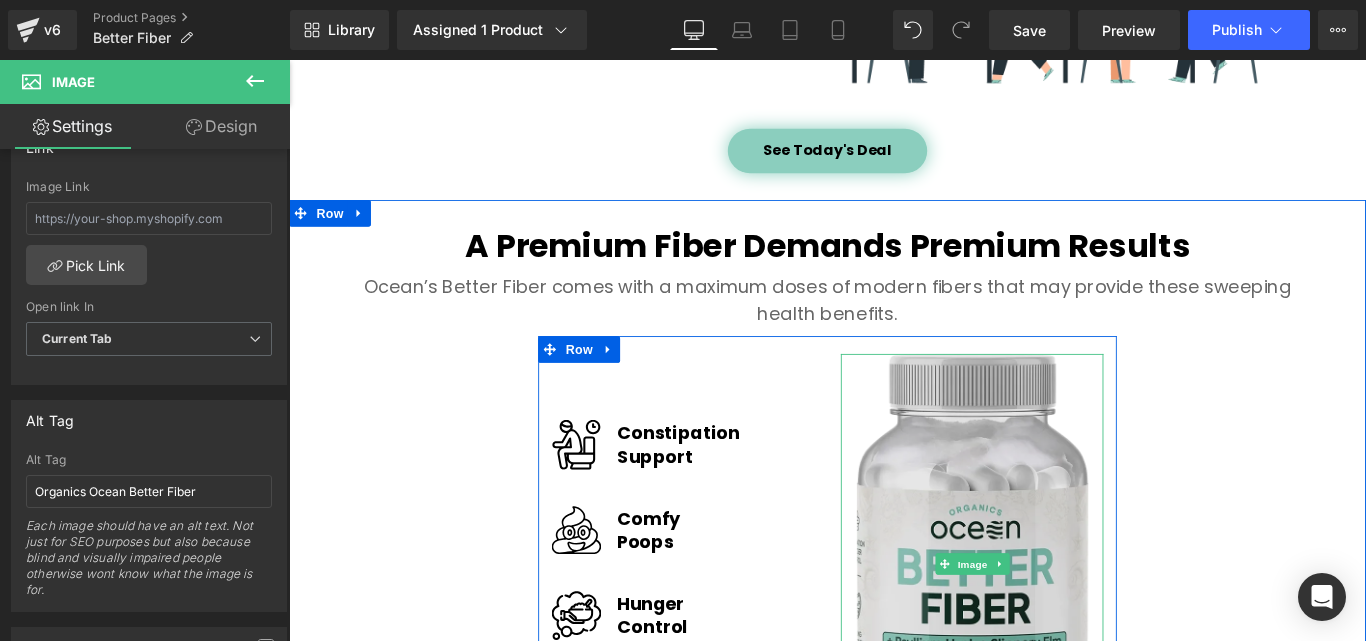 click at bounding box center [1057, 626] 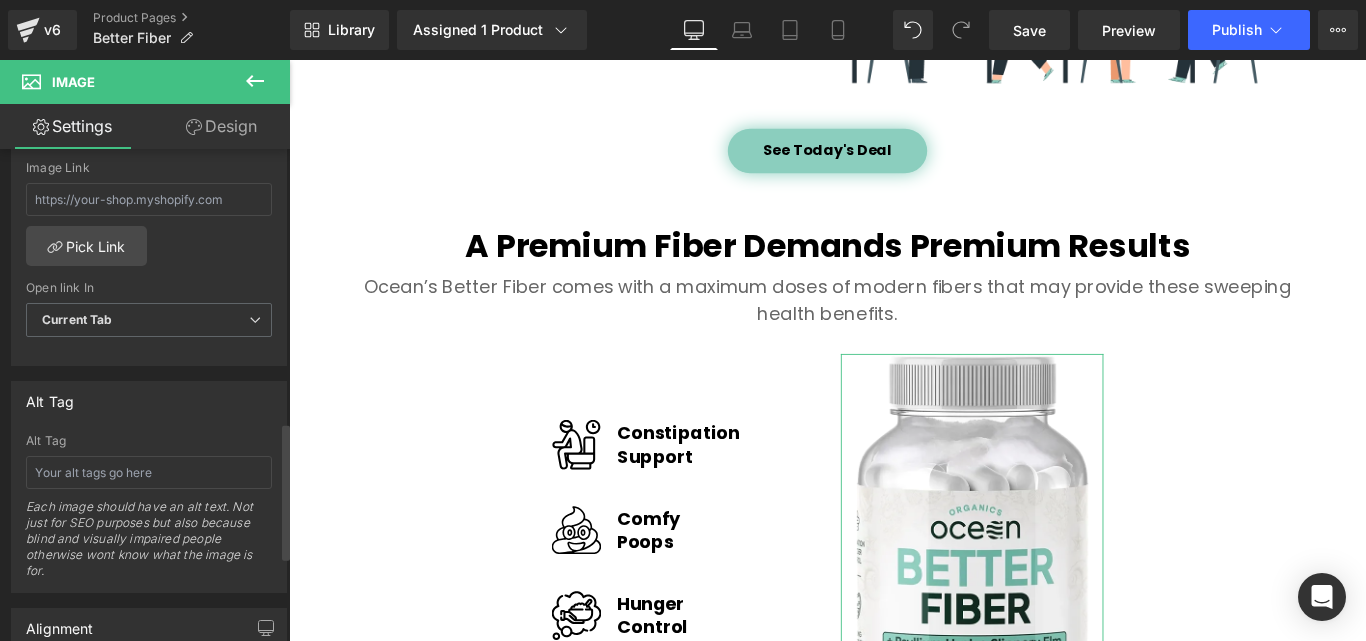 scroll, scrollTop: 900, scrollLeft: 0, axis: vertical 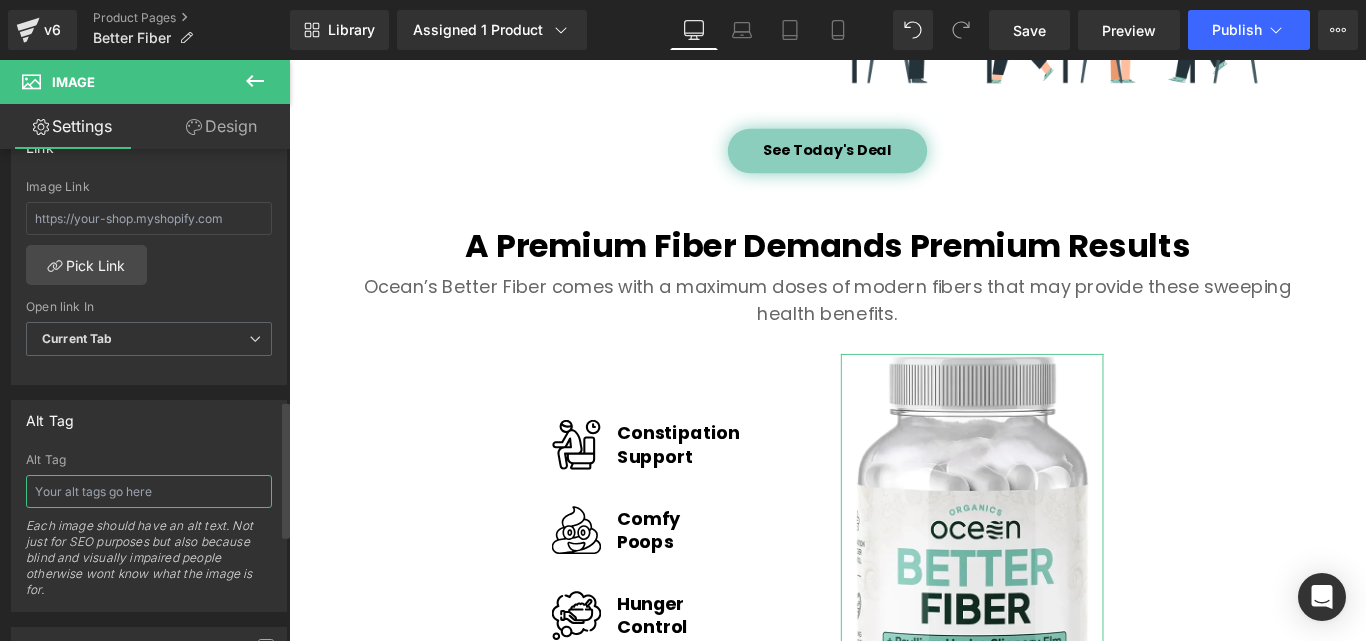 click at bounding box center (149, 491) 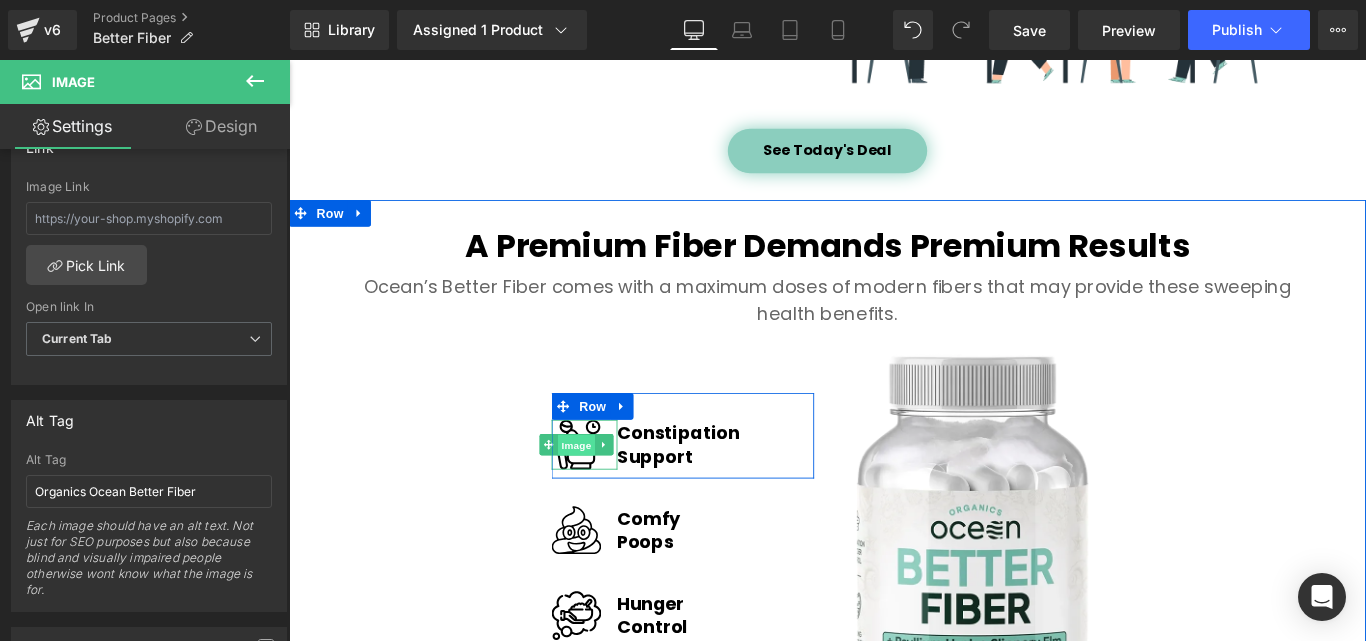 click on "Image" at bounding box center [612, 493] 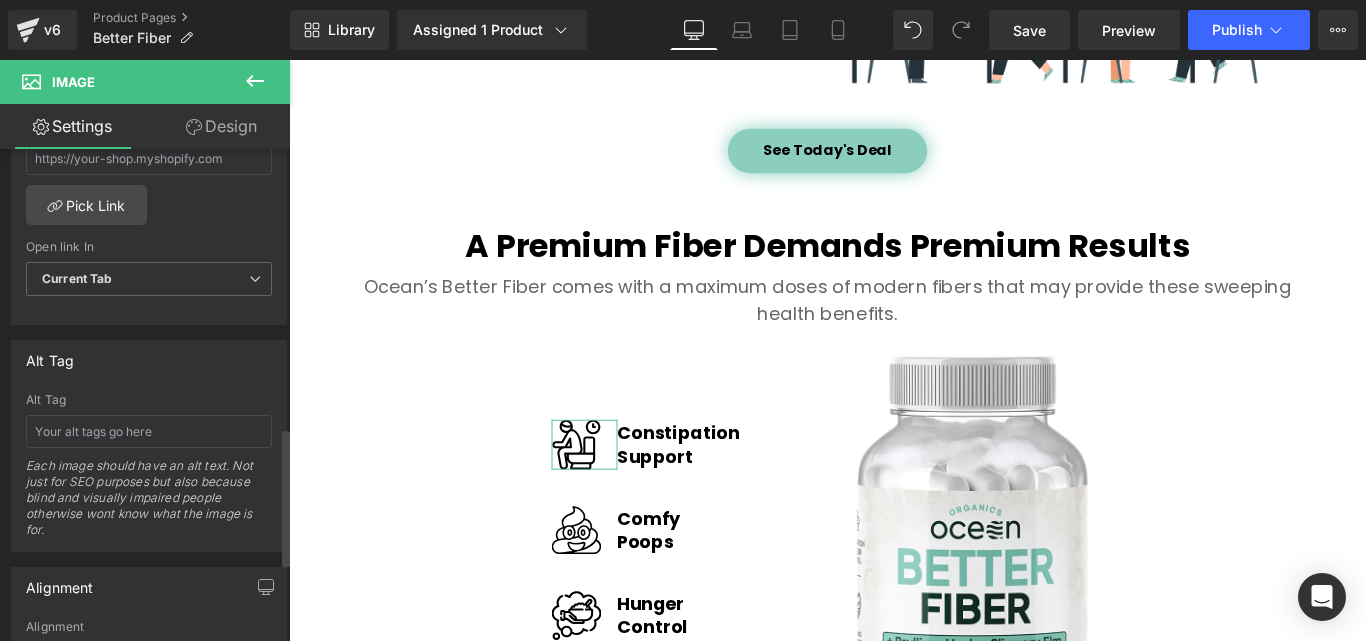 scroll, scrollTop: 1000, scrollLeft: 0, axis: vertical 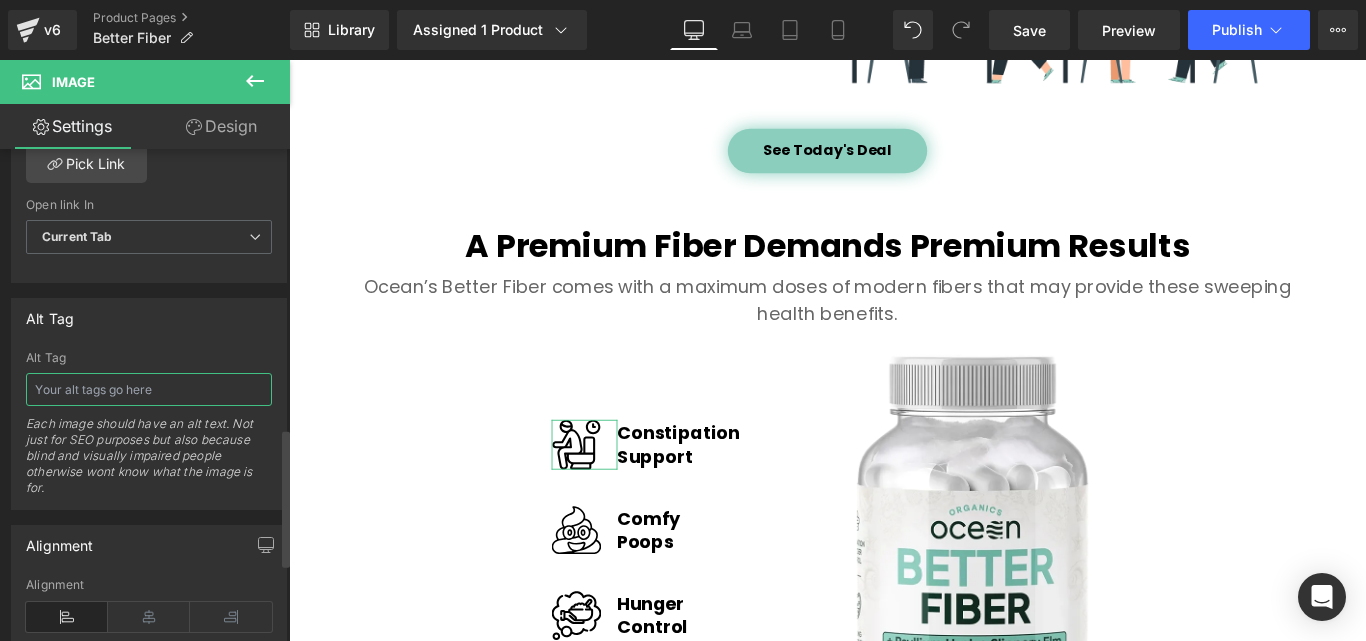 click at bounding box center [149, 389] 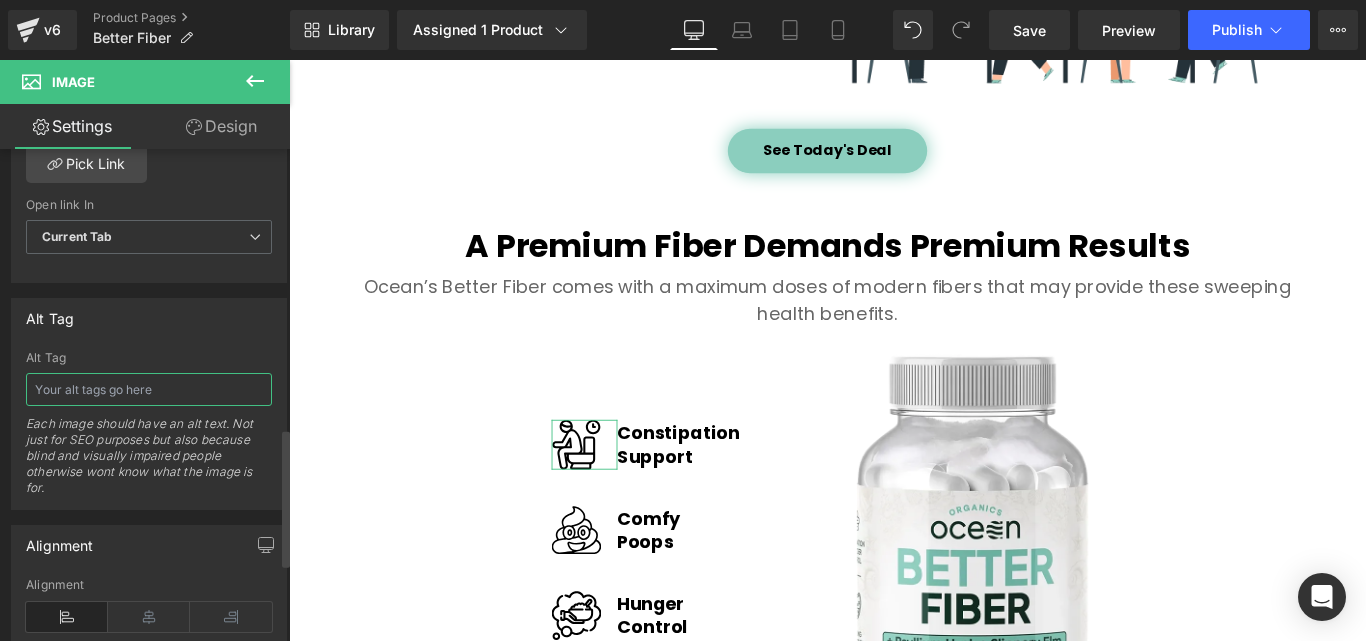 paste on "Organics Ocean Better Fiber" 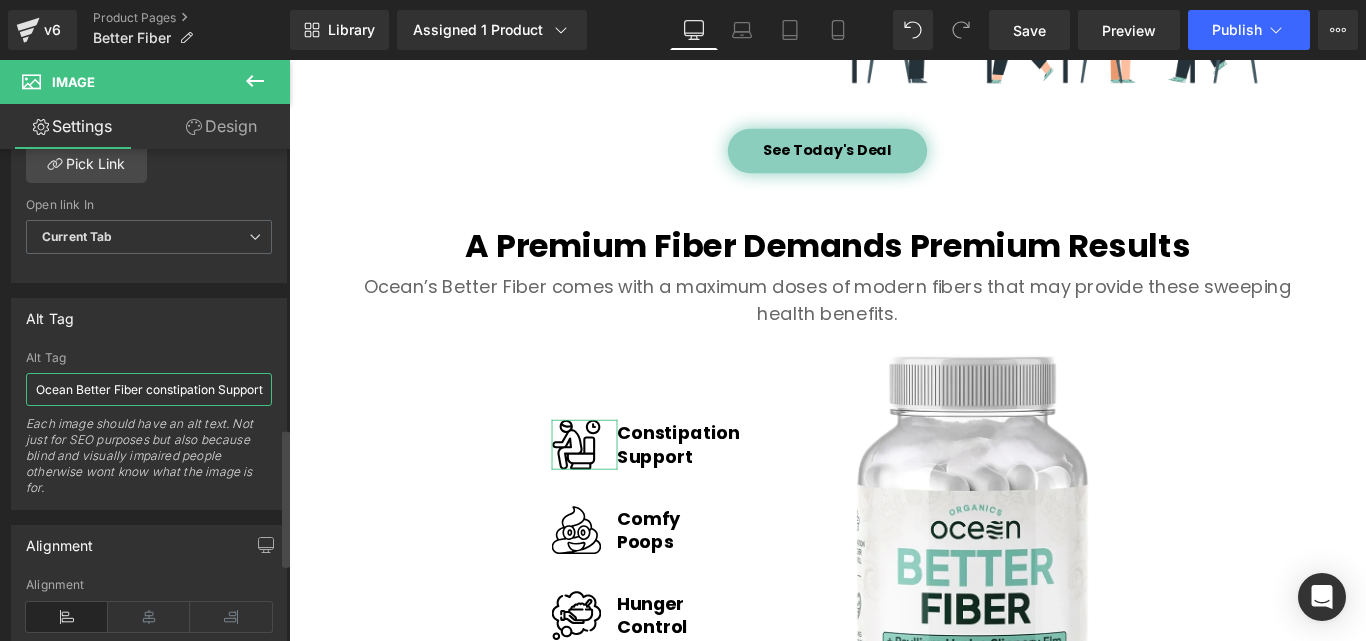 scroll, scrollTop: 0, scrollLeft: 62, axis: horizontal 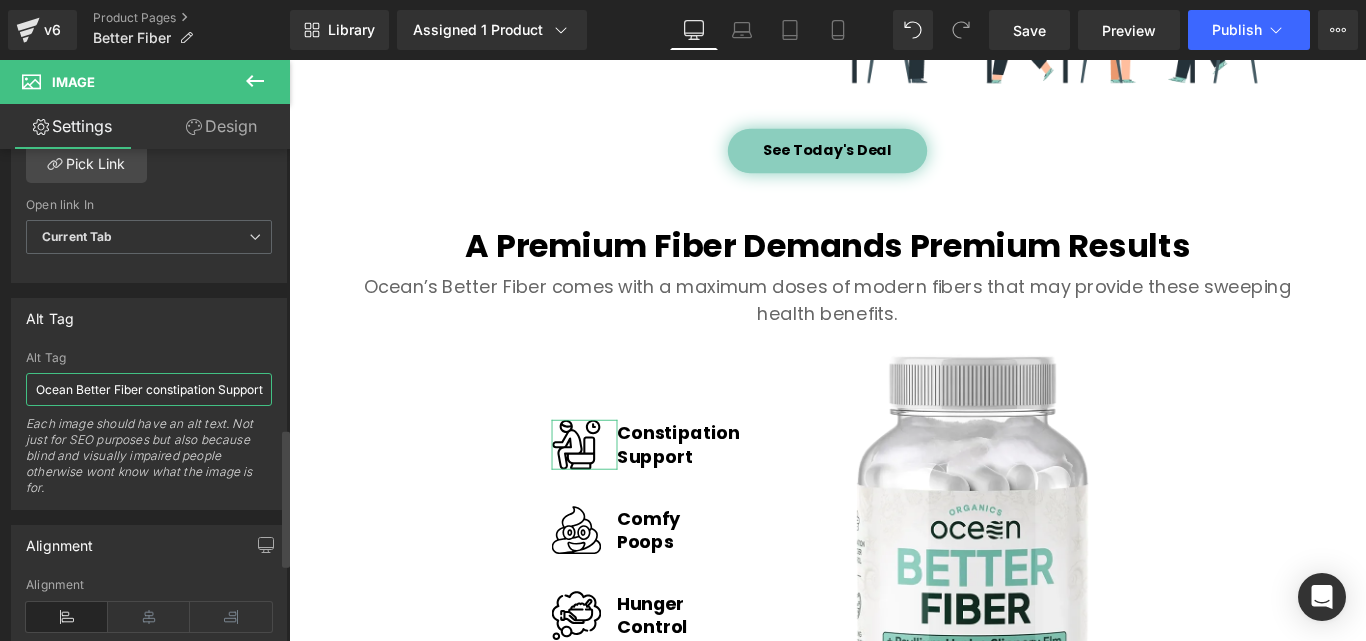 click on "Organics Ocean Better Fiber constipation Support" at bounding box center (149, 389) 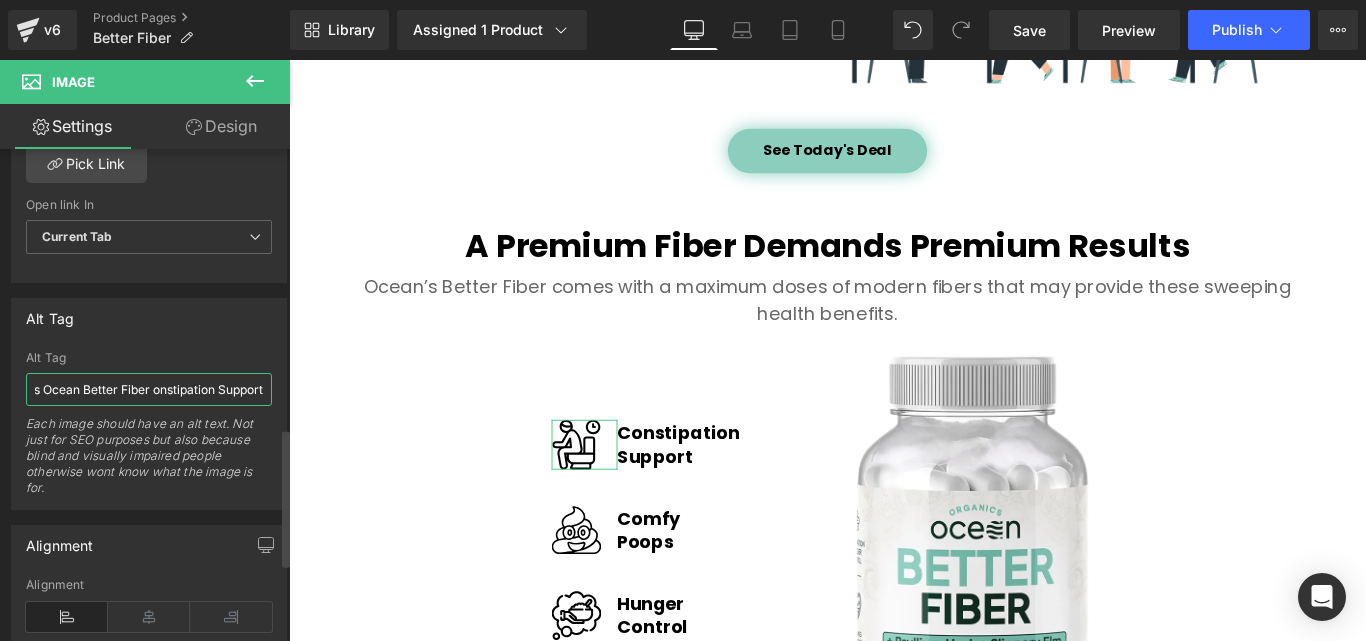 scroll, scrollTop: 0, scrollLeft: 56, axis: horizontal 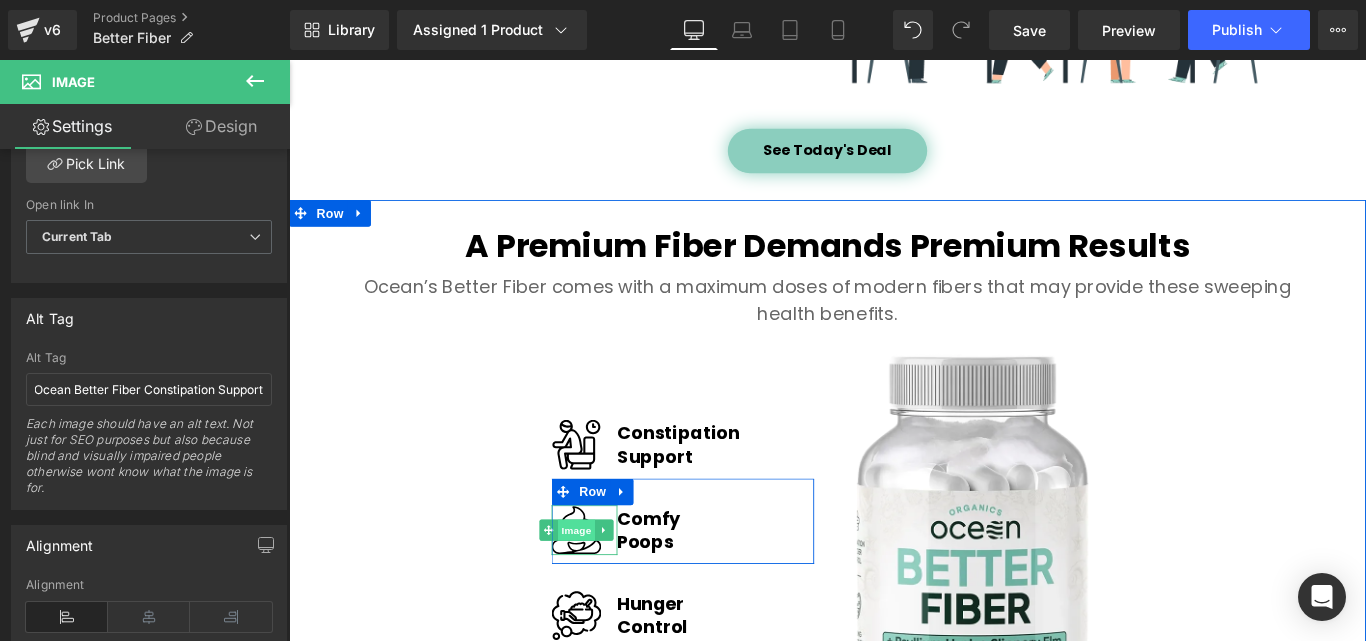 click on "Image" at bounding box center (612, 588) 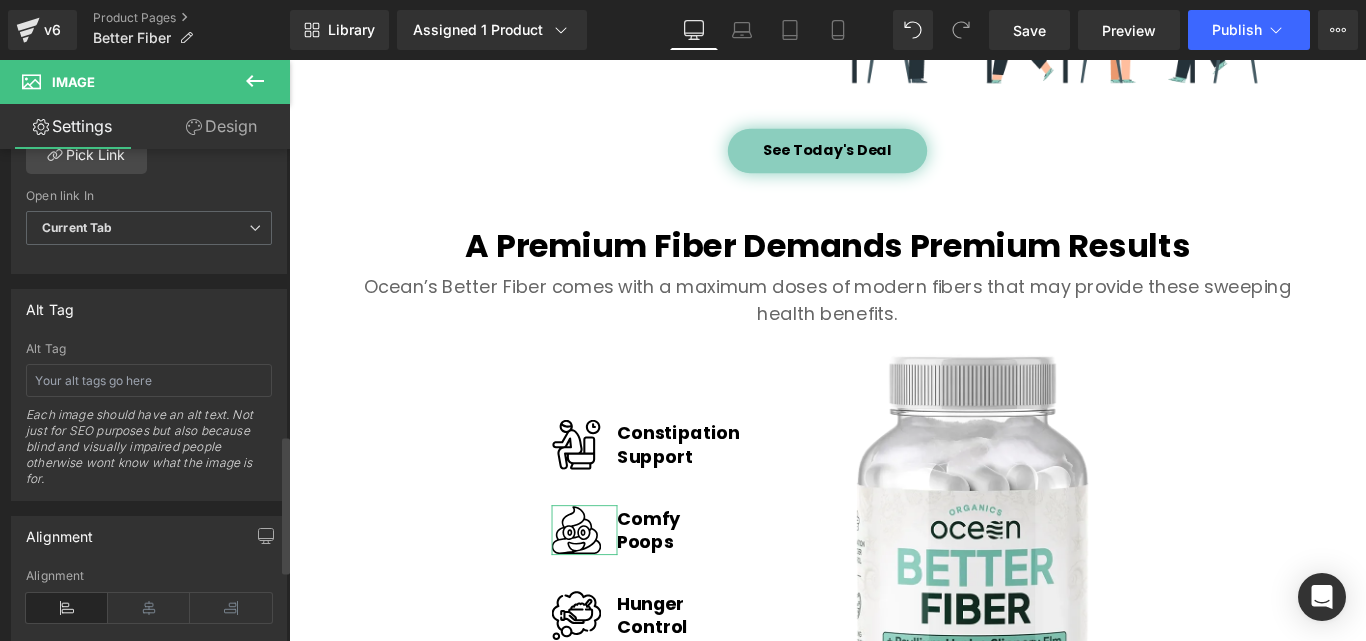 scroll, scrollTop: 1100, scrollLeft: 0, axis: vertical 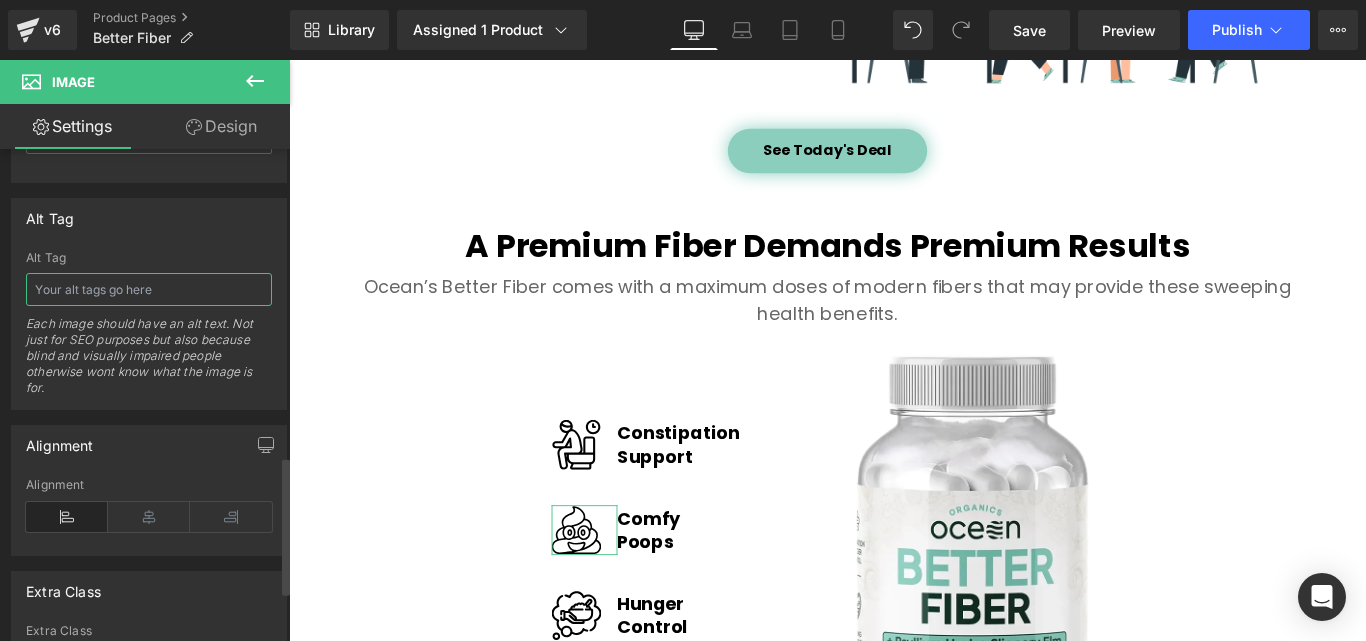 click at bounding box center [149, 289] 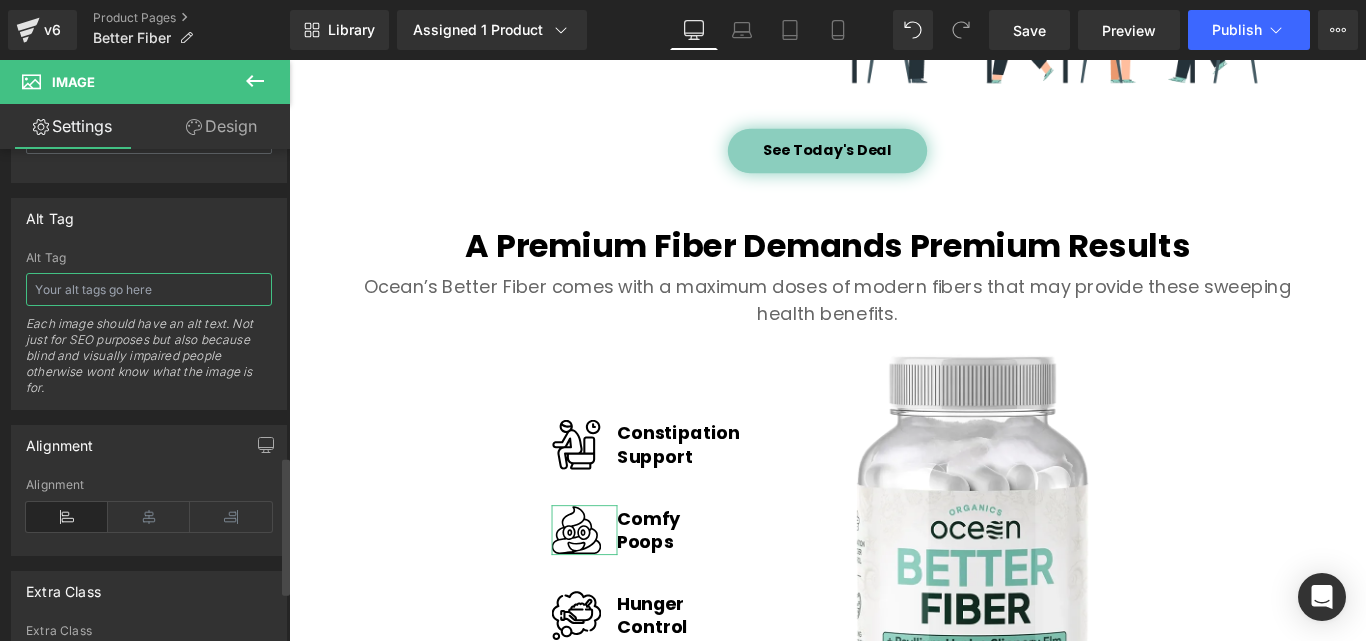paste on "Organics Ocean Better Fiber" 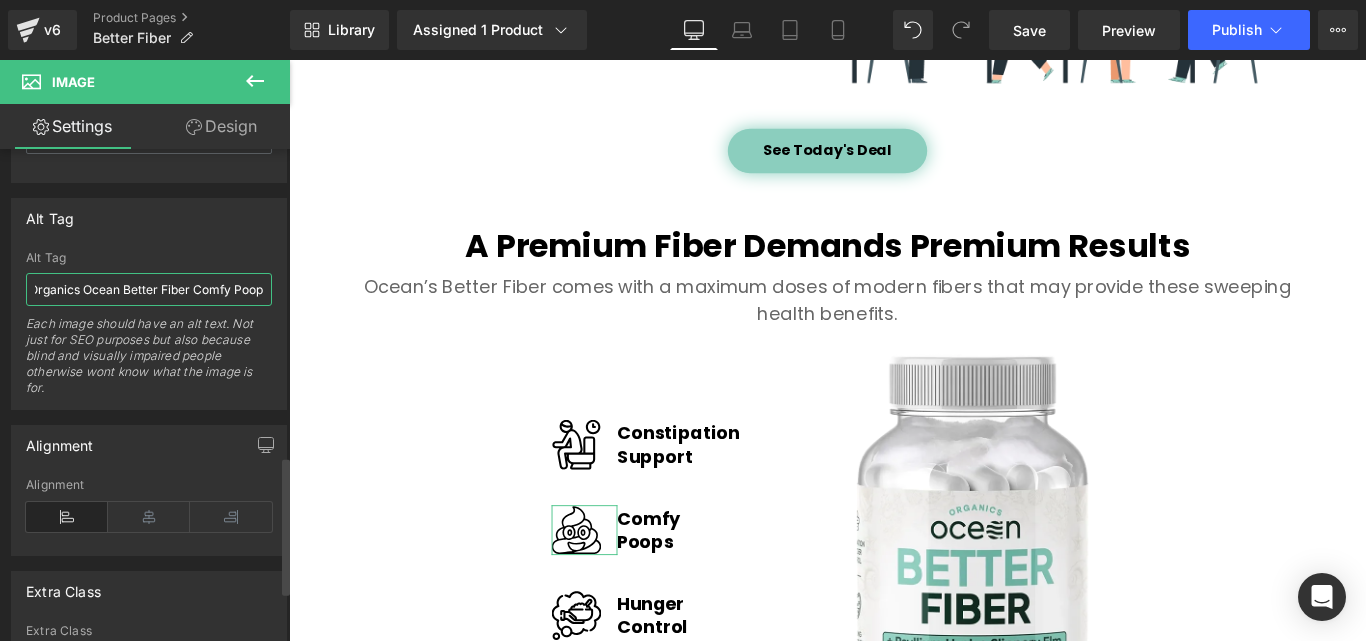 type on "Organics Ocean Better Fiber Comfy Poops" 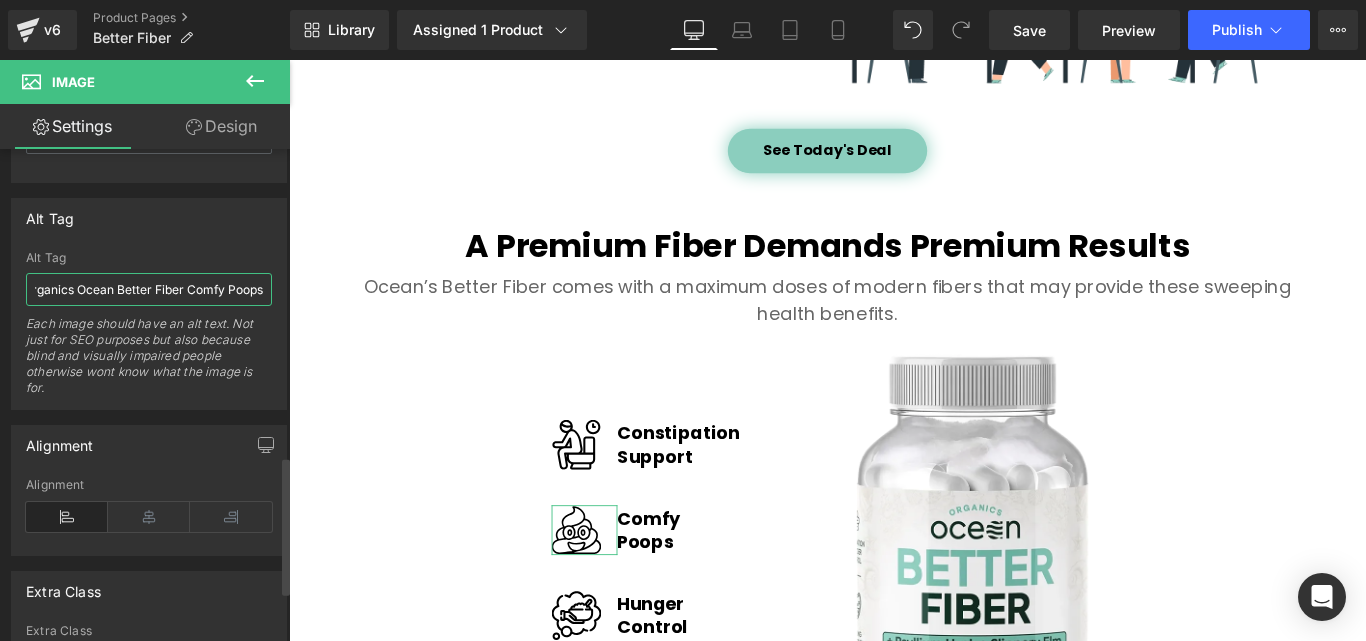 scroll, scrollTop: 0, scrollLeft: 20, axis: horizontal 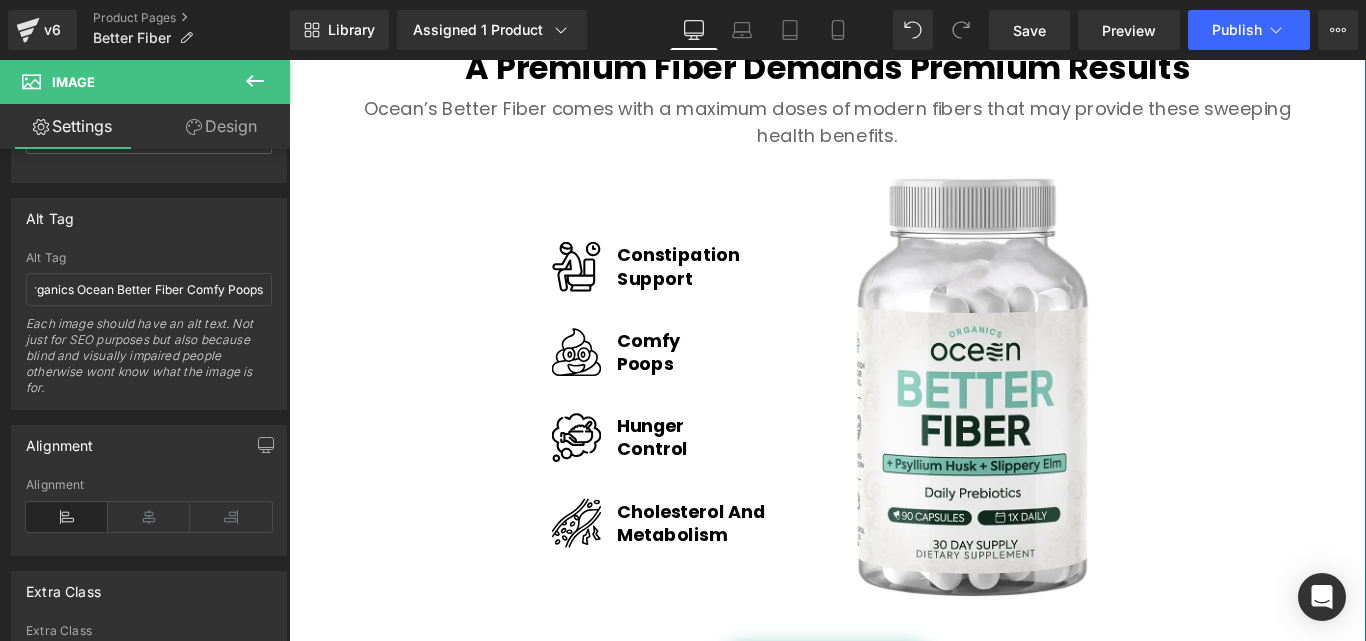 click on "Image" at bounding box center (621, 484) 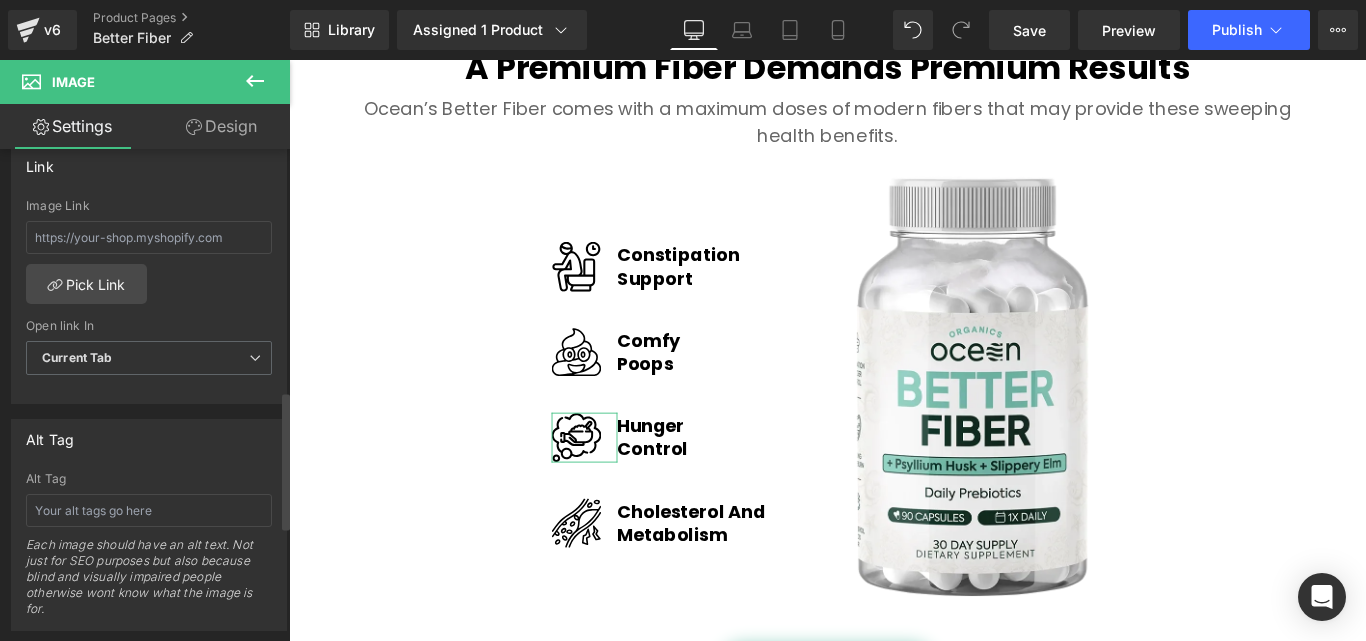 scroll, scrollTop: 900, scrollLeft: 0, axis: vertical 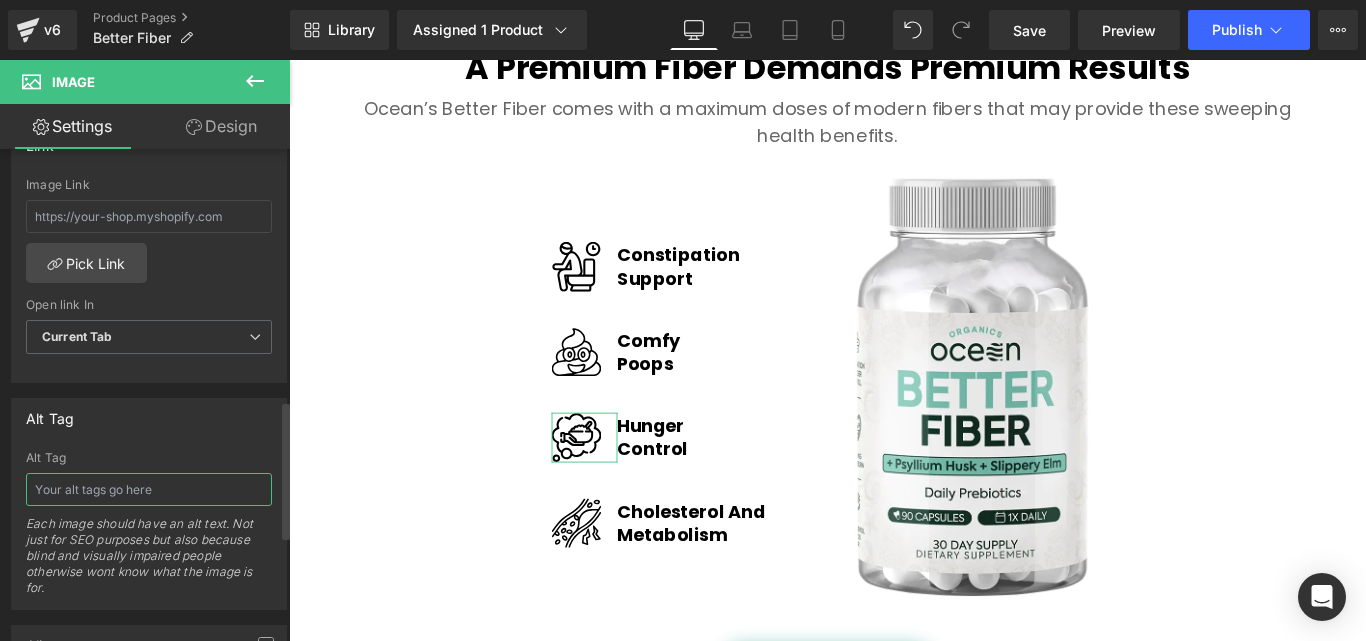 click at bounding box center [149, 489] 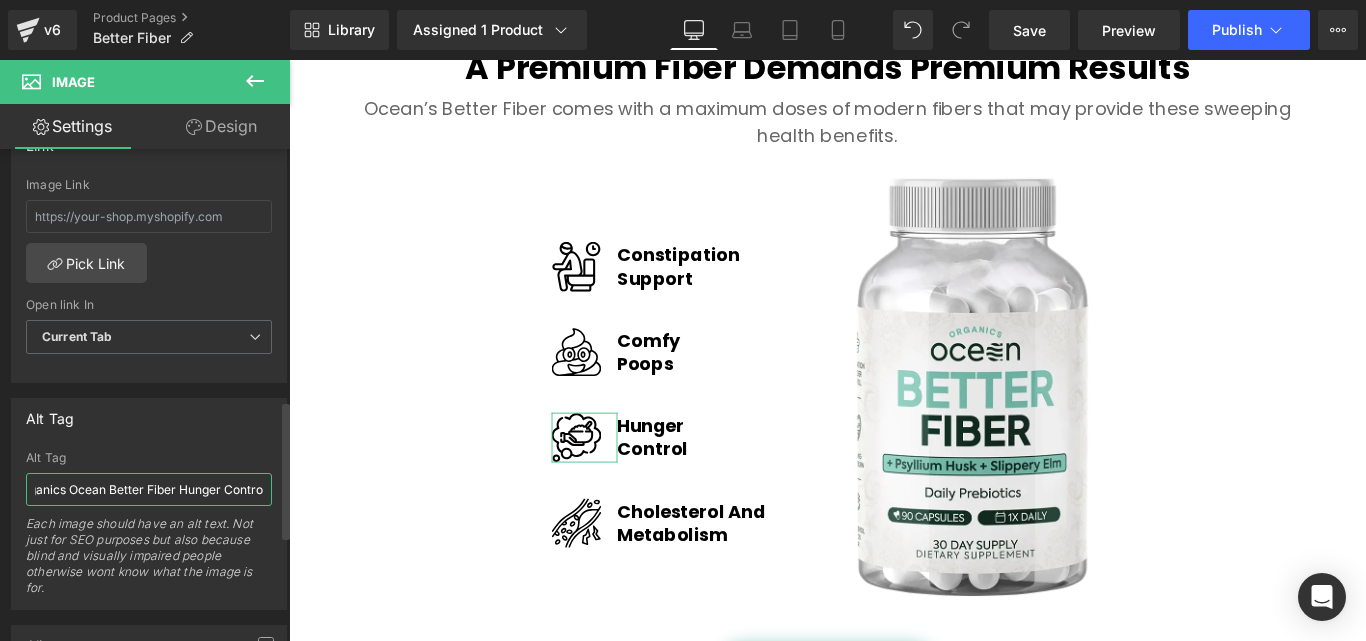 type on "Organics Ocean Better Fiber Hunger Control" 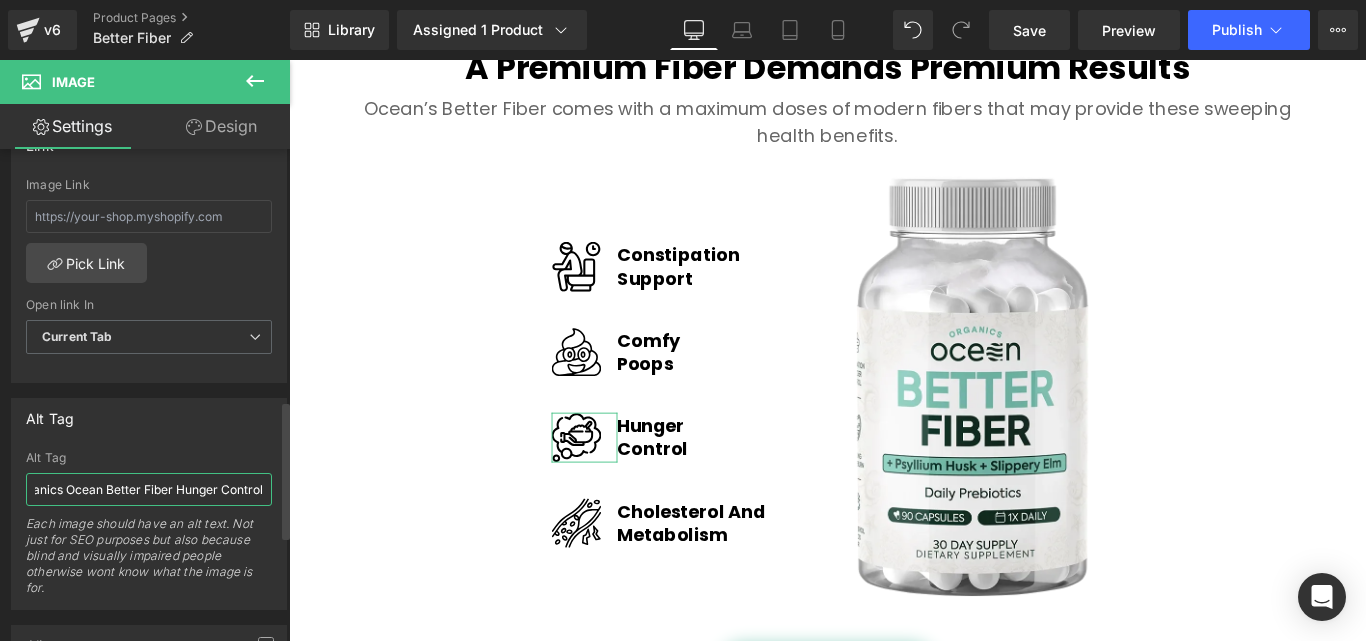 scroll, scrollTop: 0, scrollLeft: 30, axis: horizontal 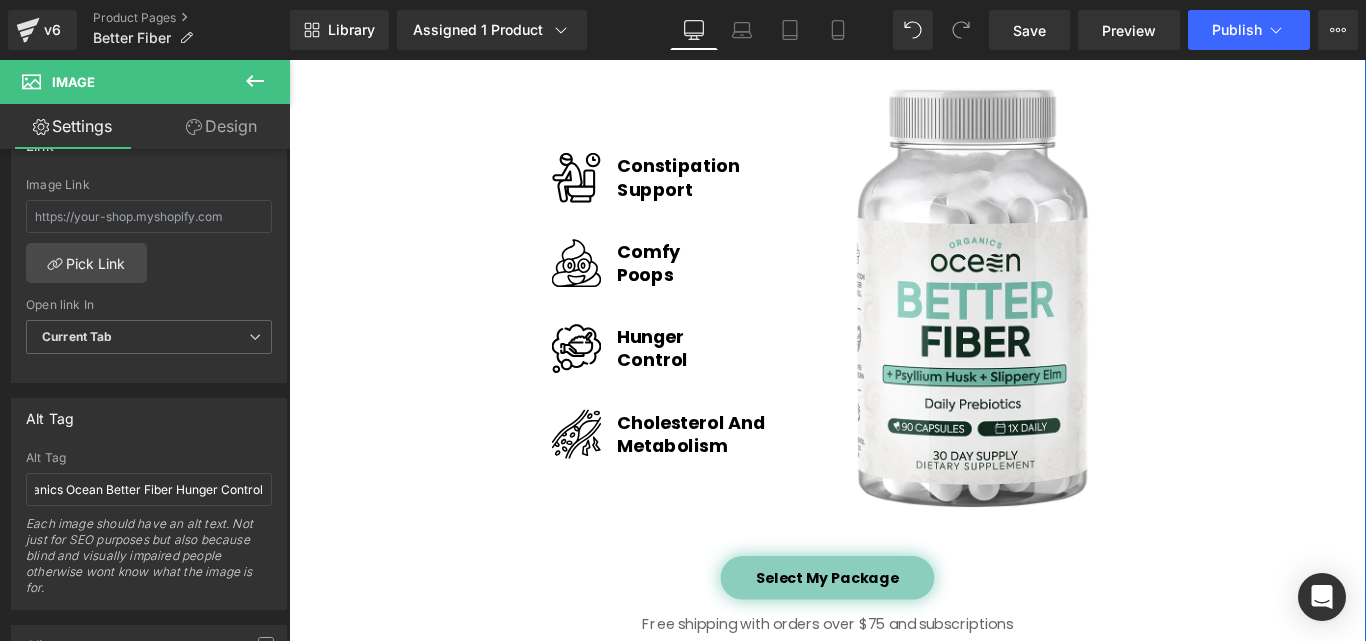 click on "Image" at bounding box center (621, 480) 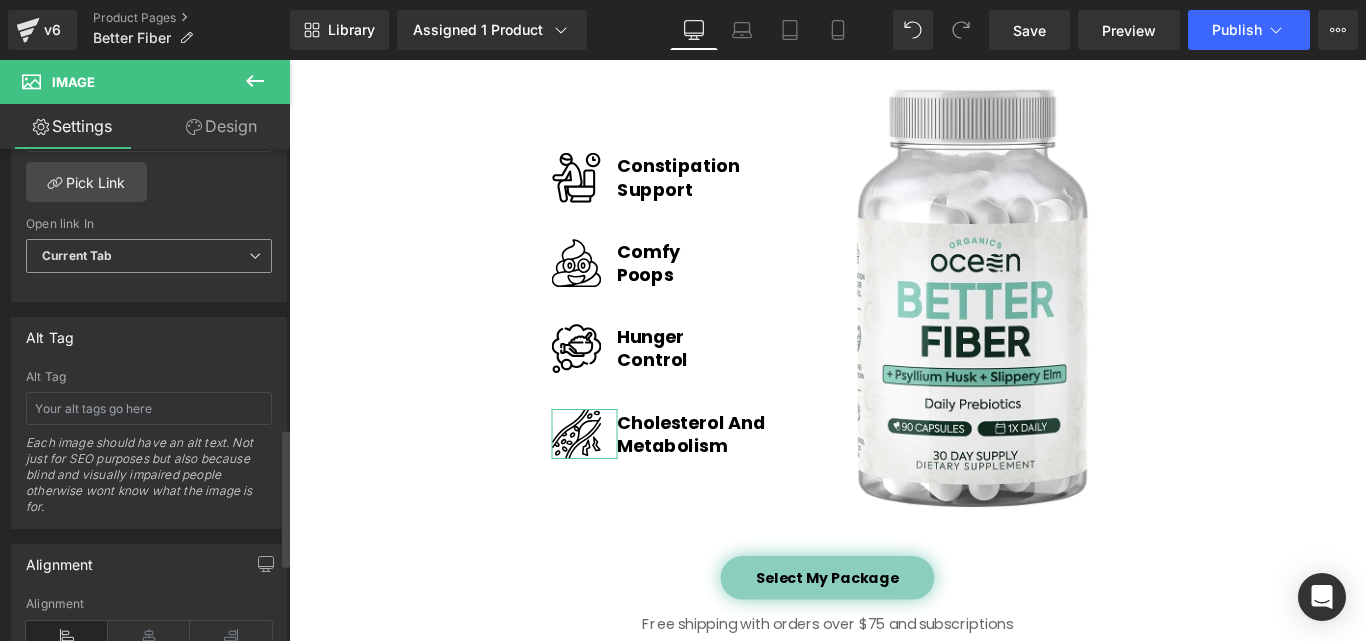 scroll, scrollTop: 1000, scrollLeft: 0, axis: vertical 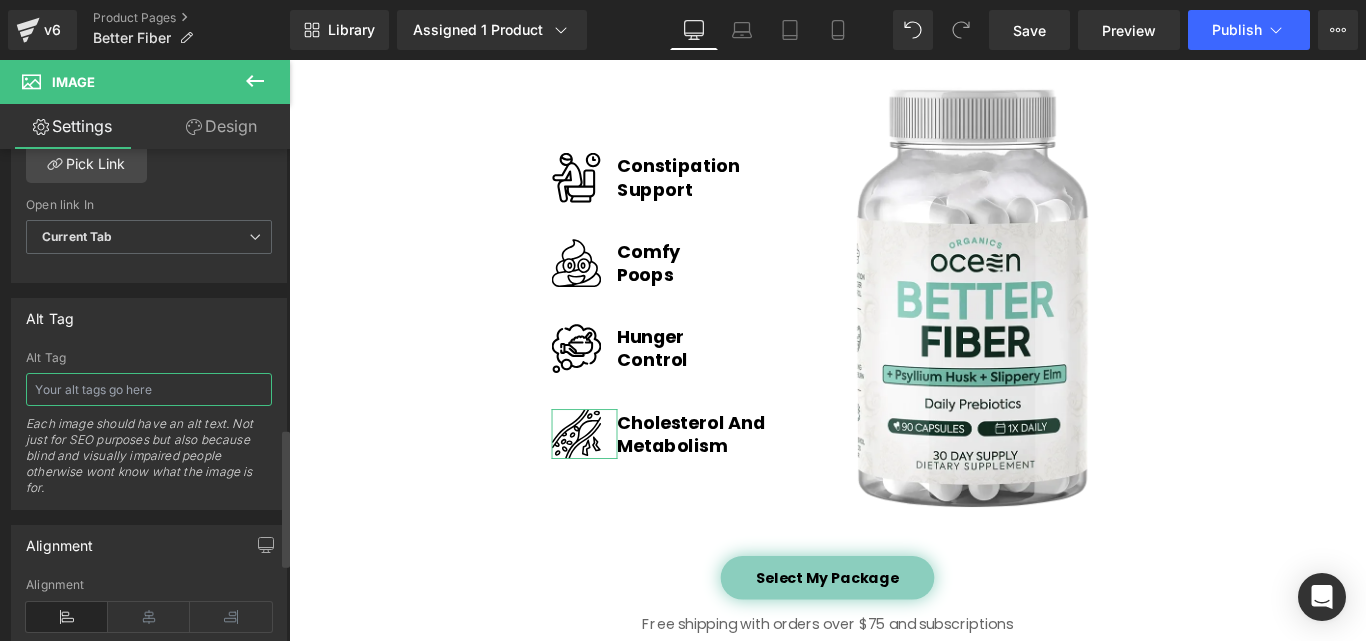 click at bounding box center [149, 389] 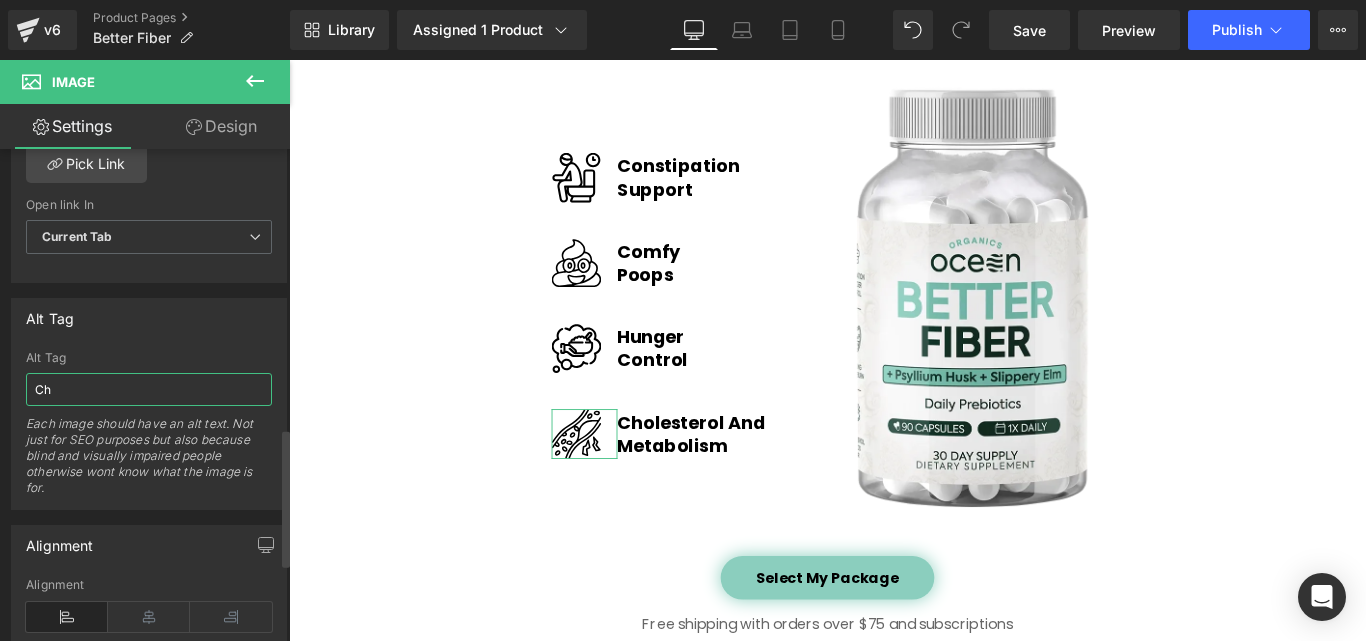 type on "C" 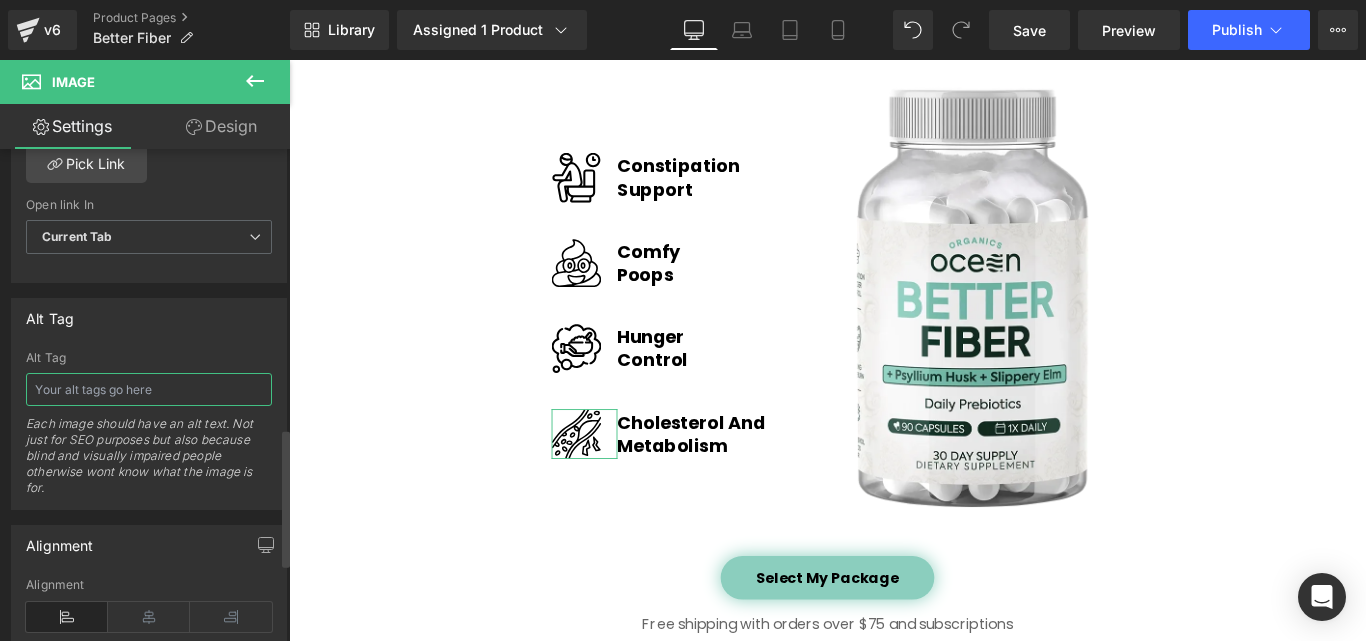 paste on "Organics Ocean Better Fiber" 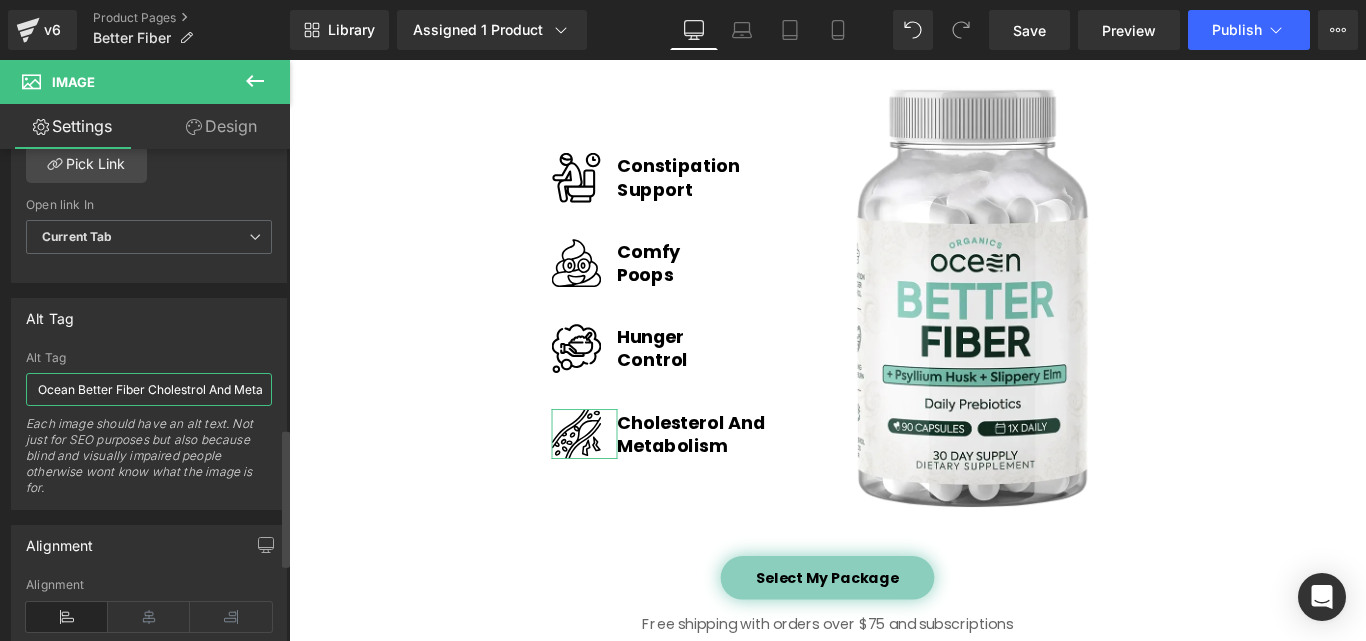 scroll, scrollTop: 0, scrollLeft: 59, axis: horizontal 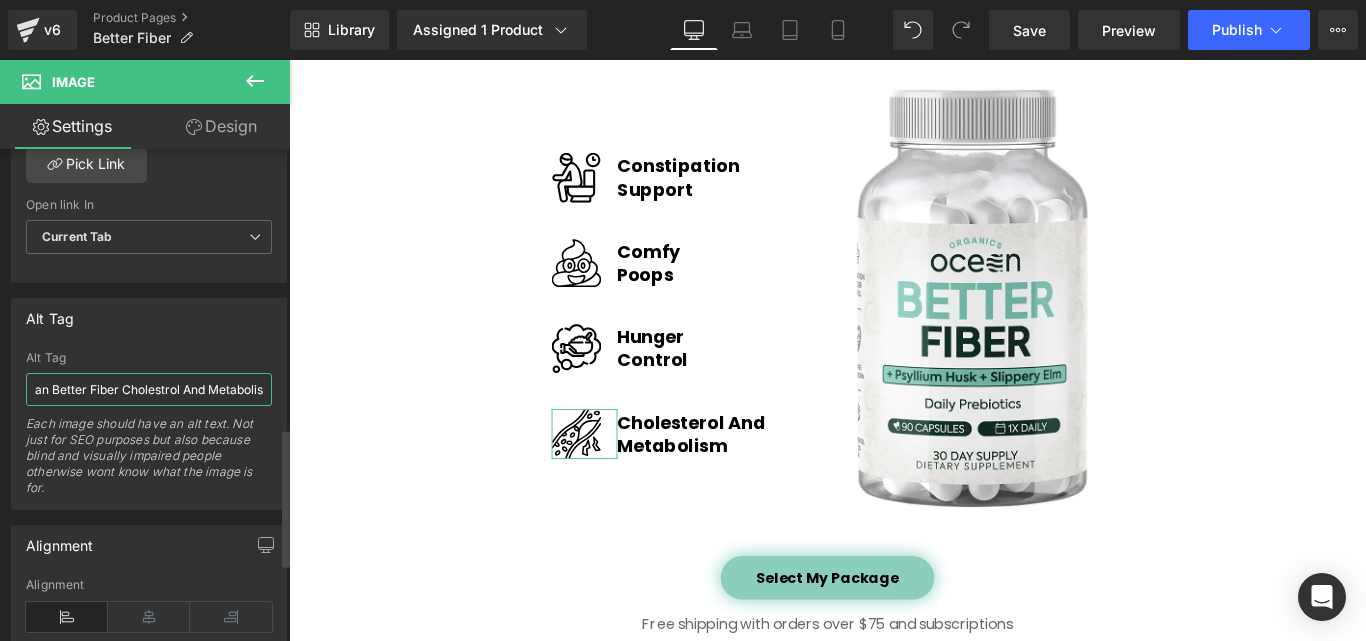 type on "Organics Ocean Better Fiber Cholestrol And Metabolism" 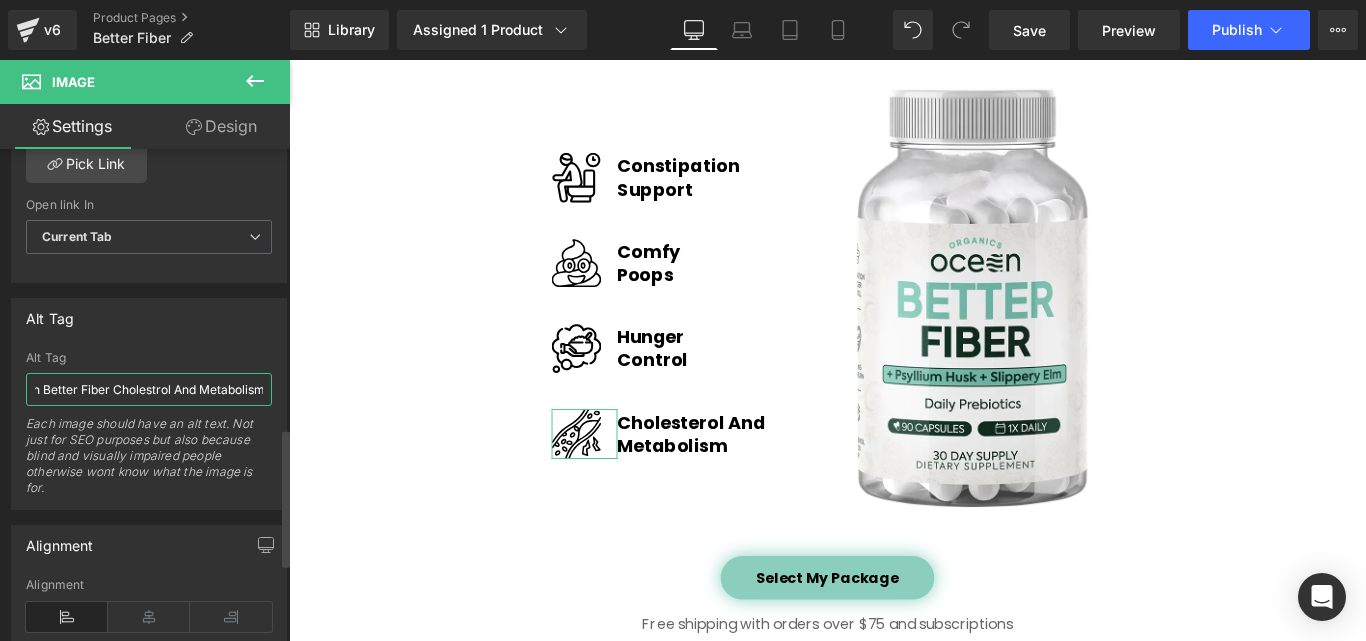 scroll, scrollTop: 0, scrollLeft: 97, axis: horizontal 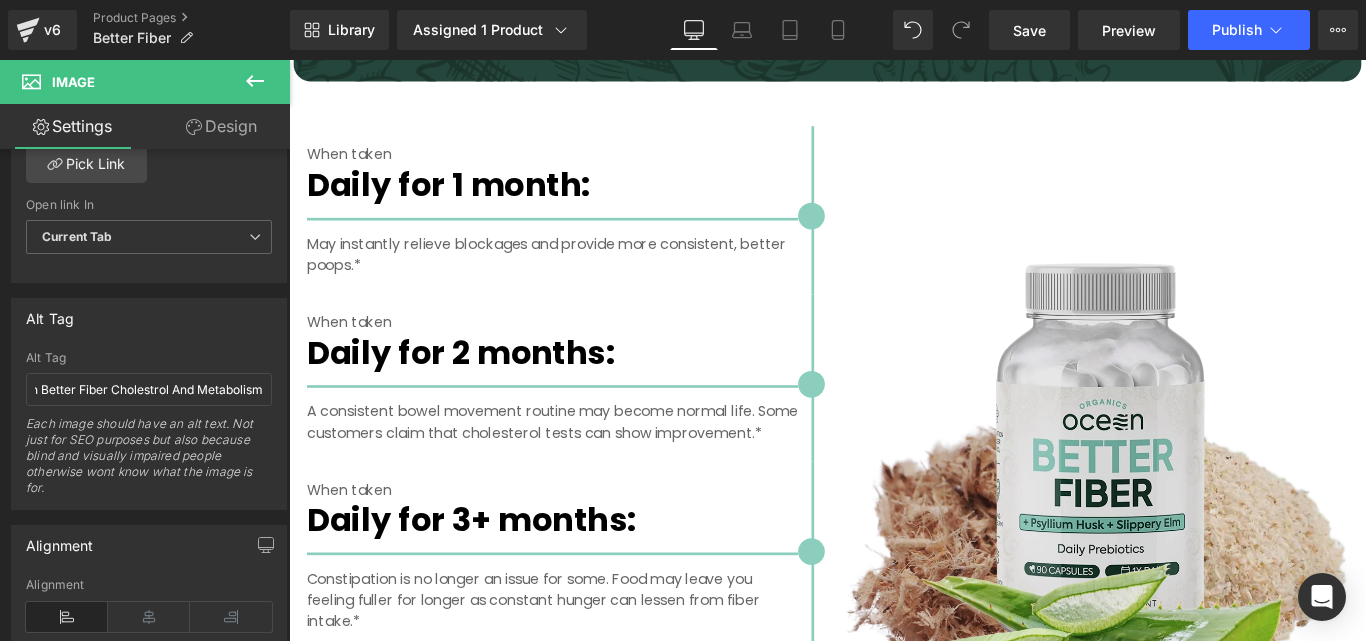 click at bounding box center (1194, 535) 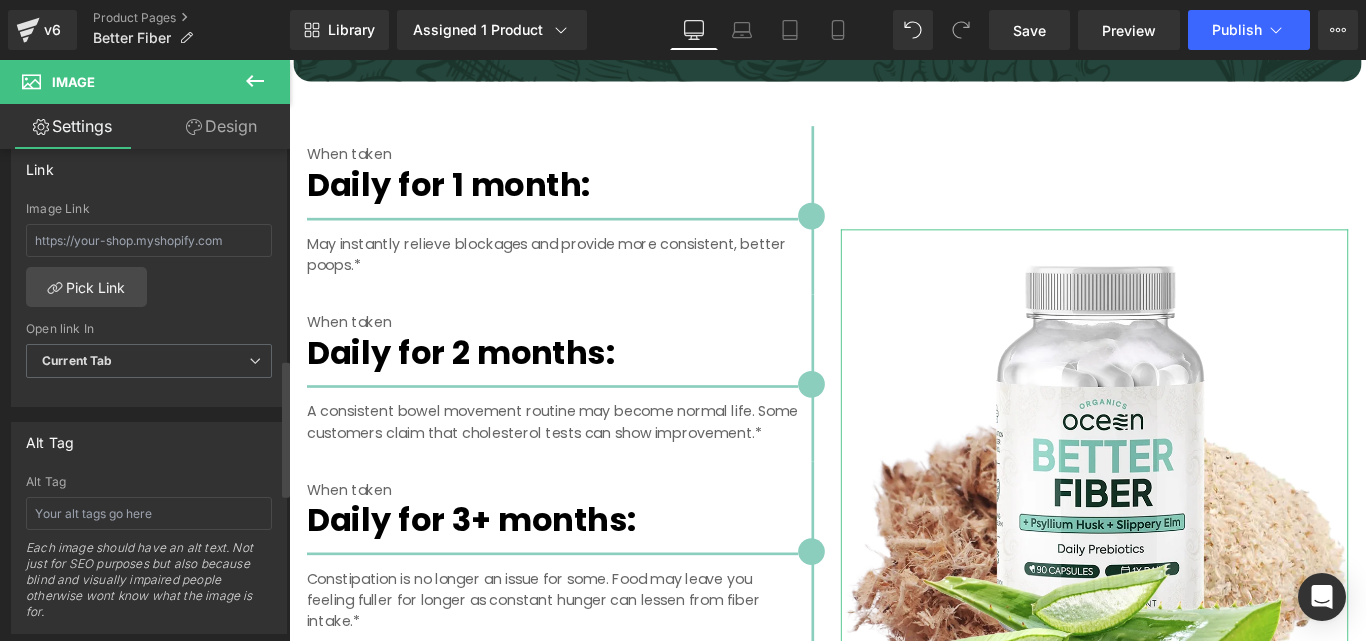 scroll, scrollTop: 900, scrollLeft: 0, axis: vertical 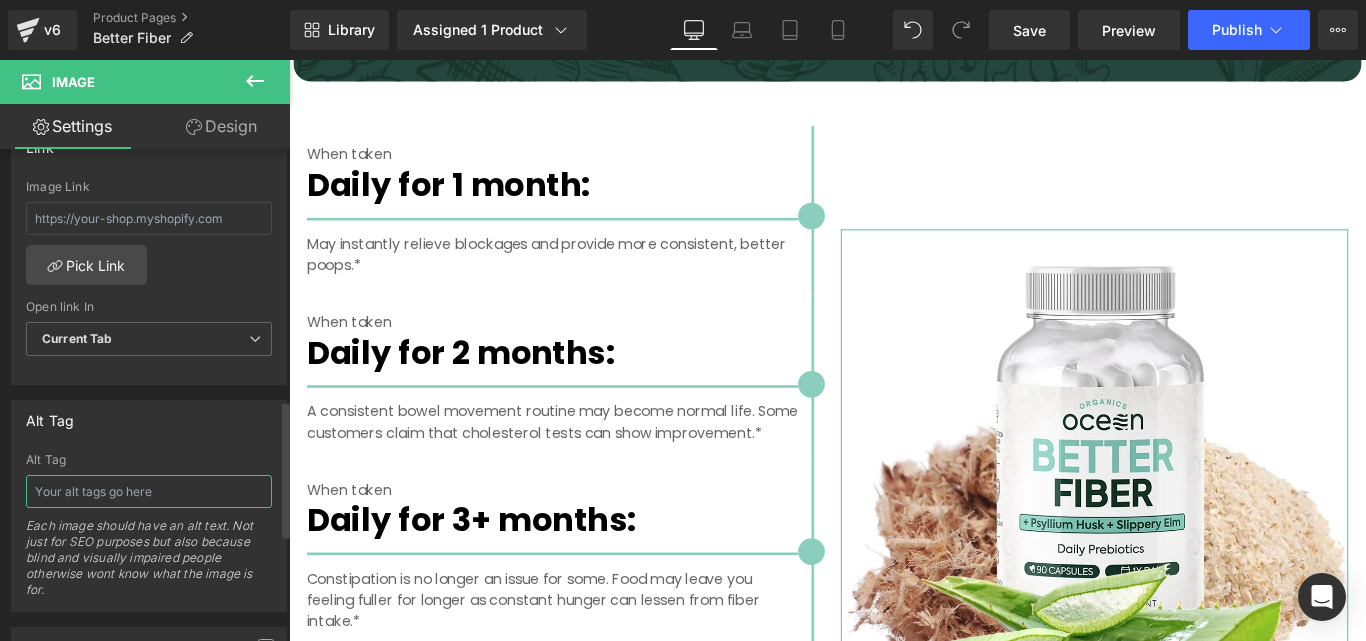 click at bounding box center (149, 491) 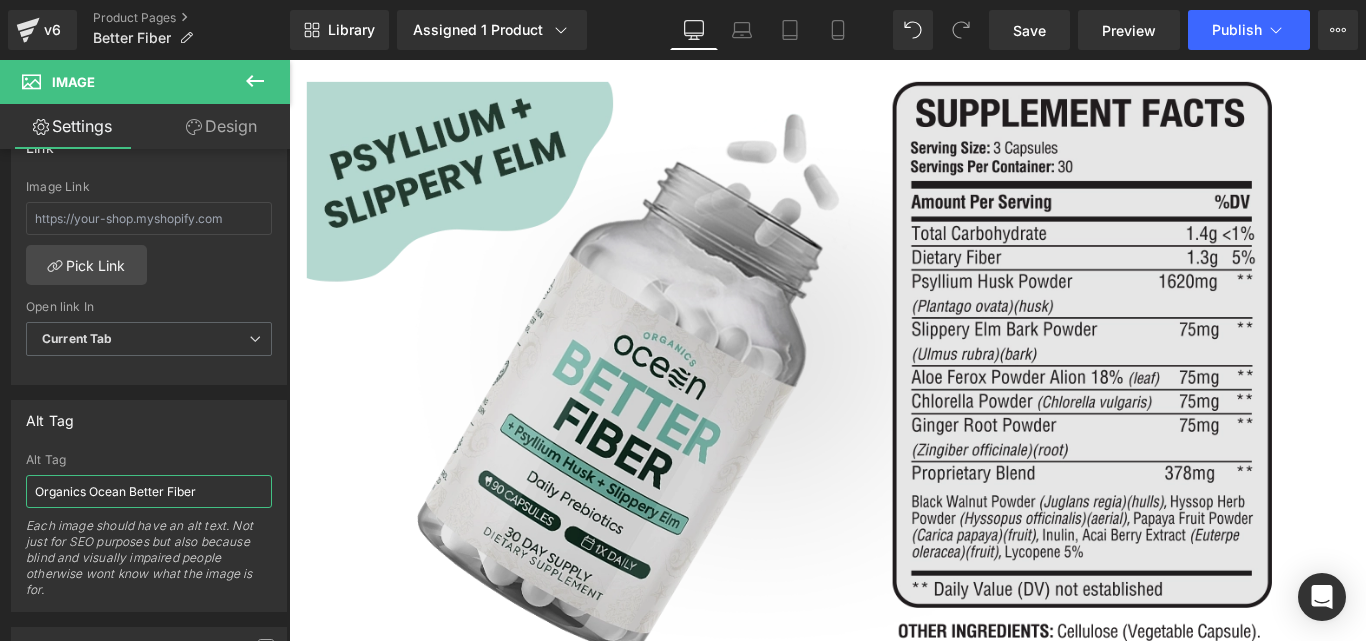 scroll, scrollTop: 4700, scrollLeft: 0, axis: vertical 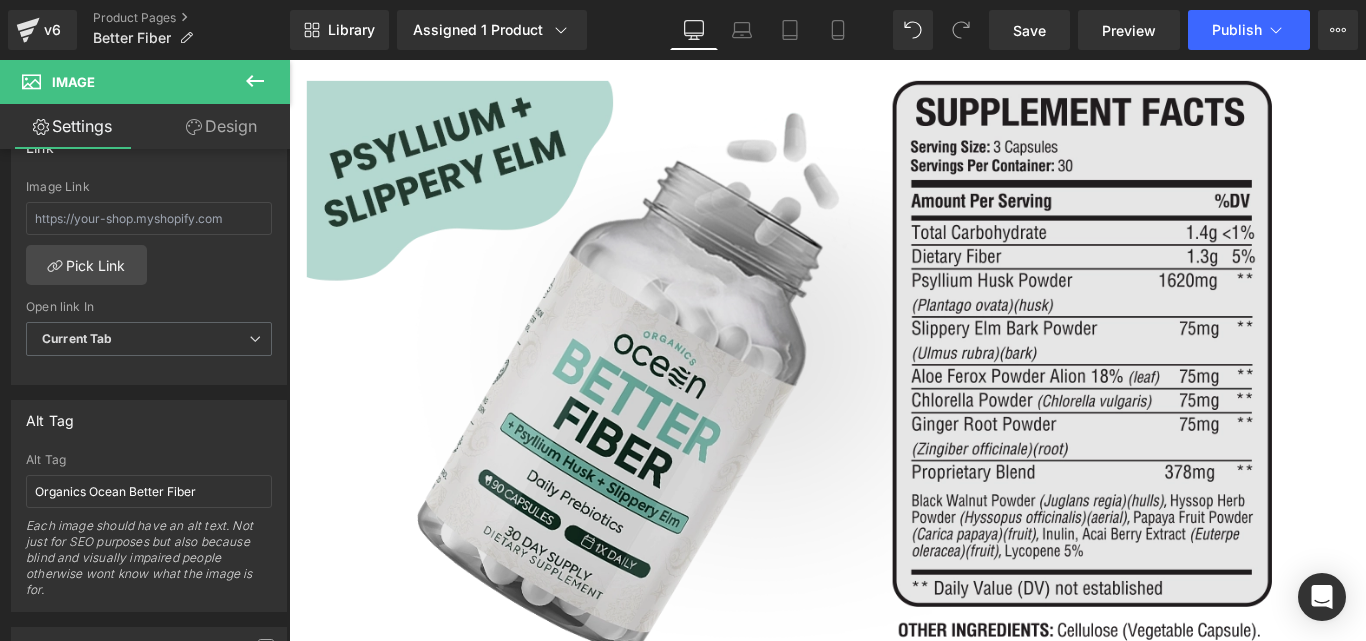 click at bounding box center [894, 421] 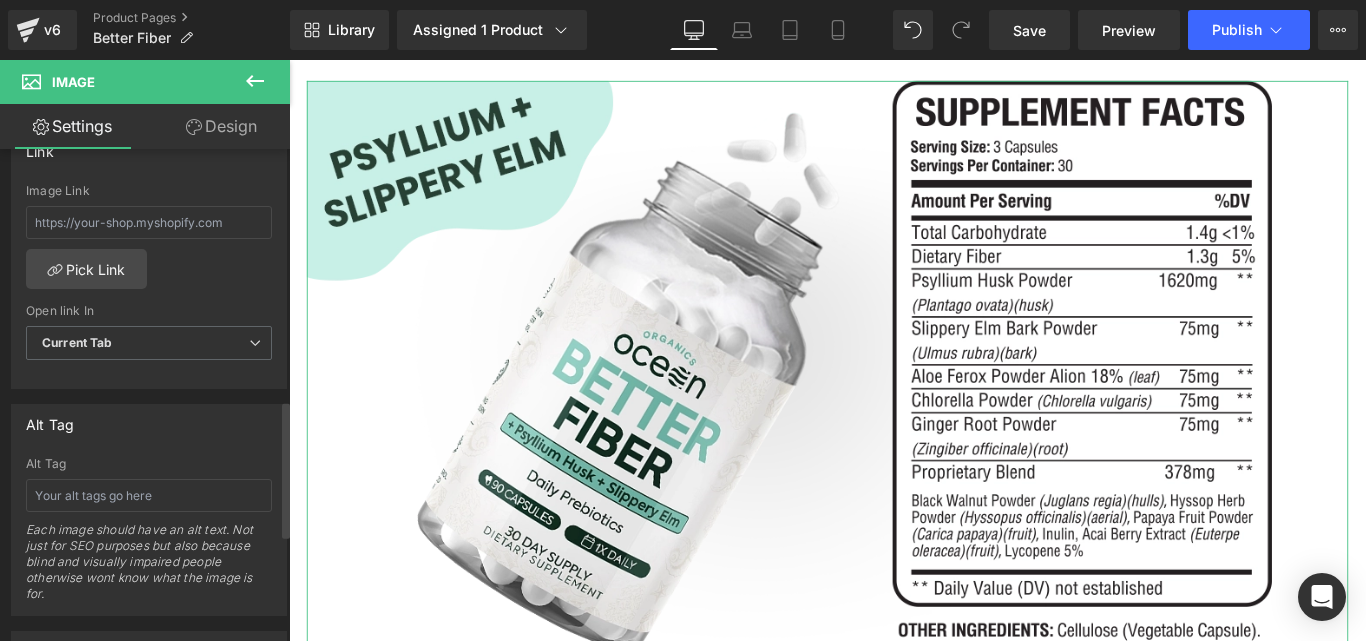 scroll, scrollTop: 900, scrollLeft: 0, axis: vertical 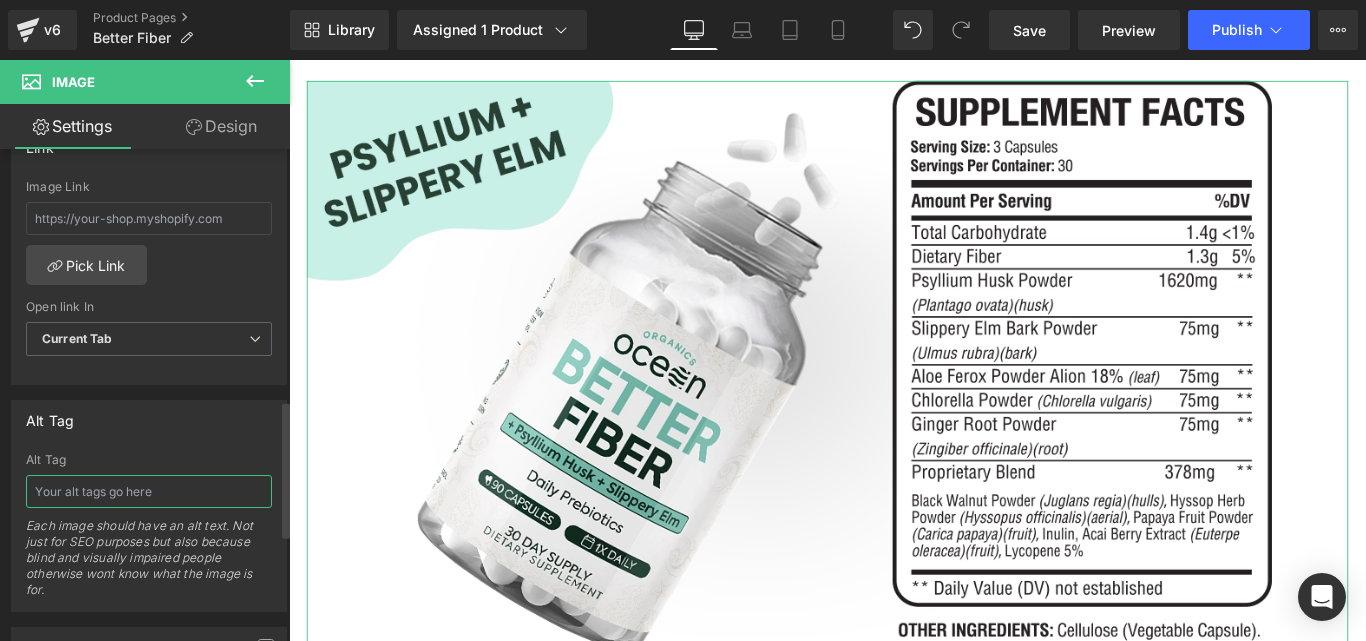 click at bounding box center [149, 491] 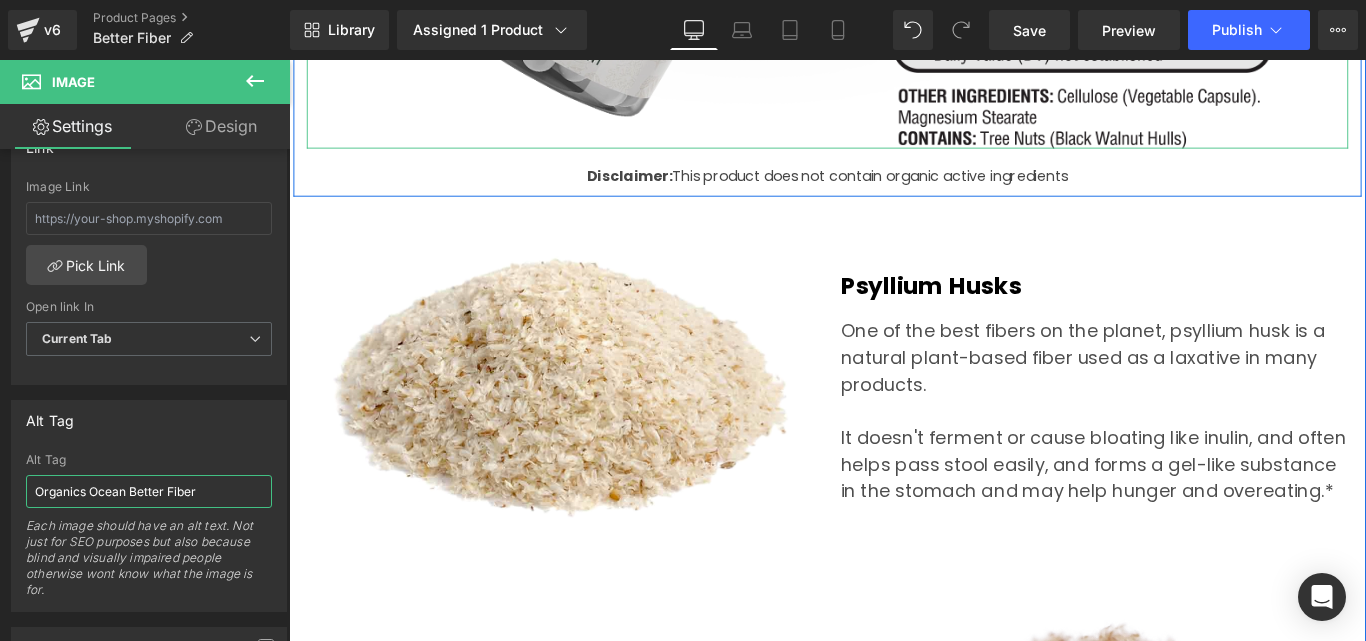 scroll, scrollTop: 5300, scrollLeft: 0, axis: vertical 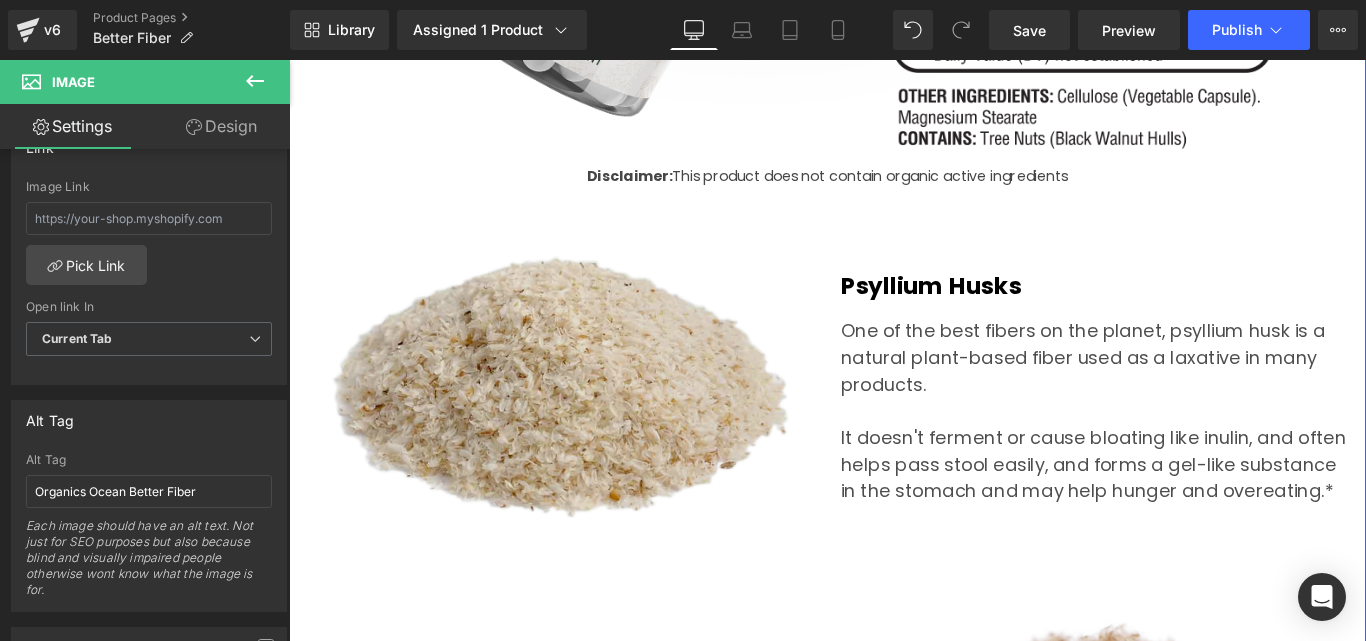 click at bounding box center (594, 428) 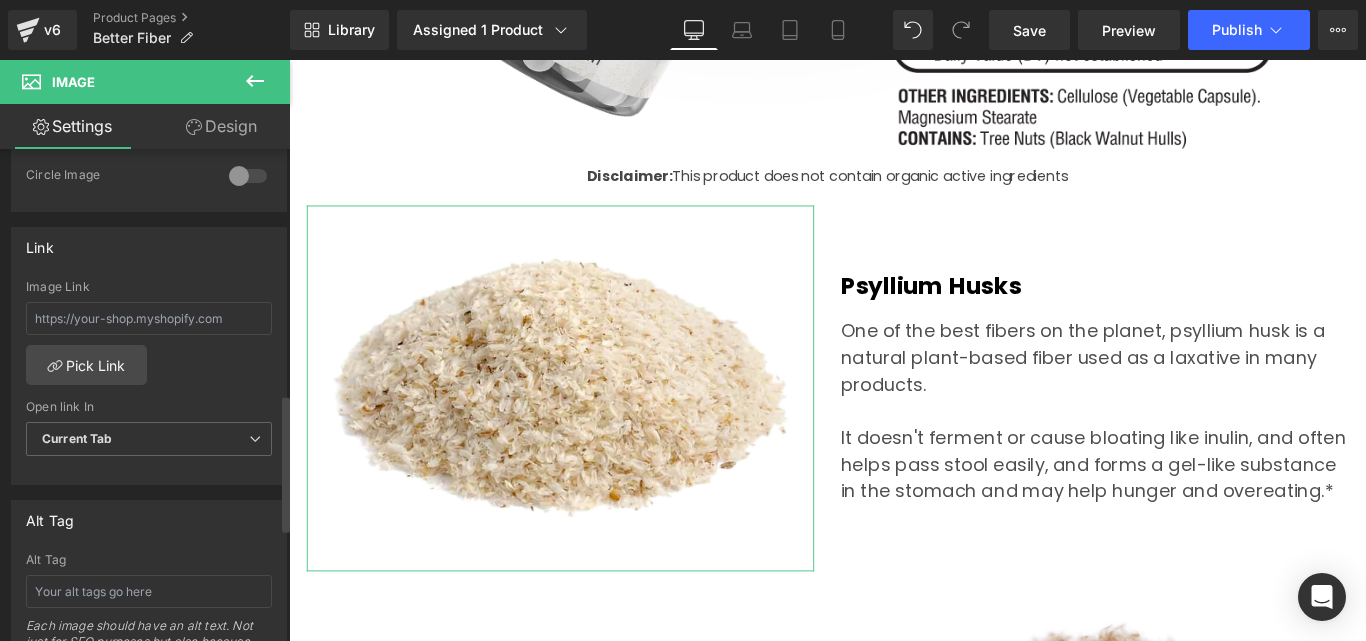 scroll, scrollTop: 1000, scrollLeft: 0, axis: vertical 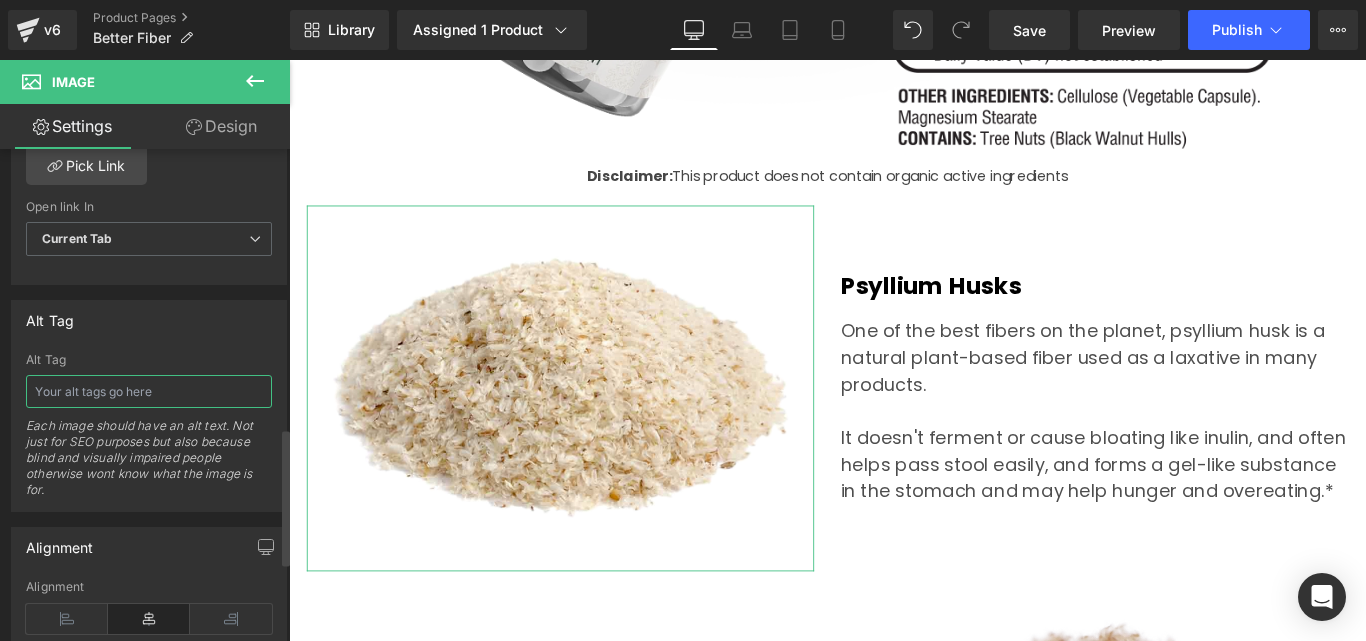 click at bounding box center (149, 391) 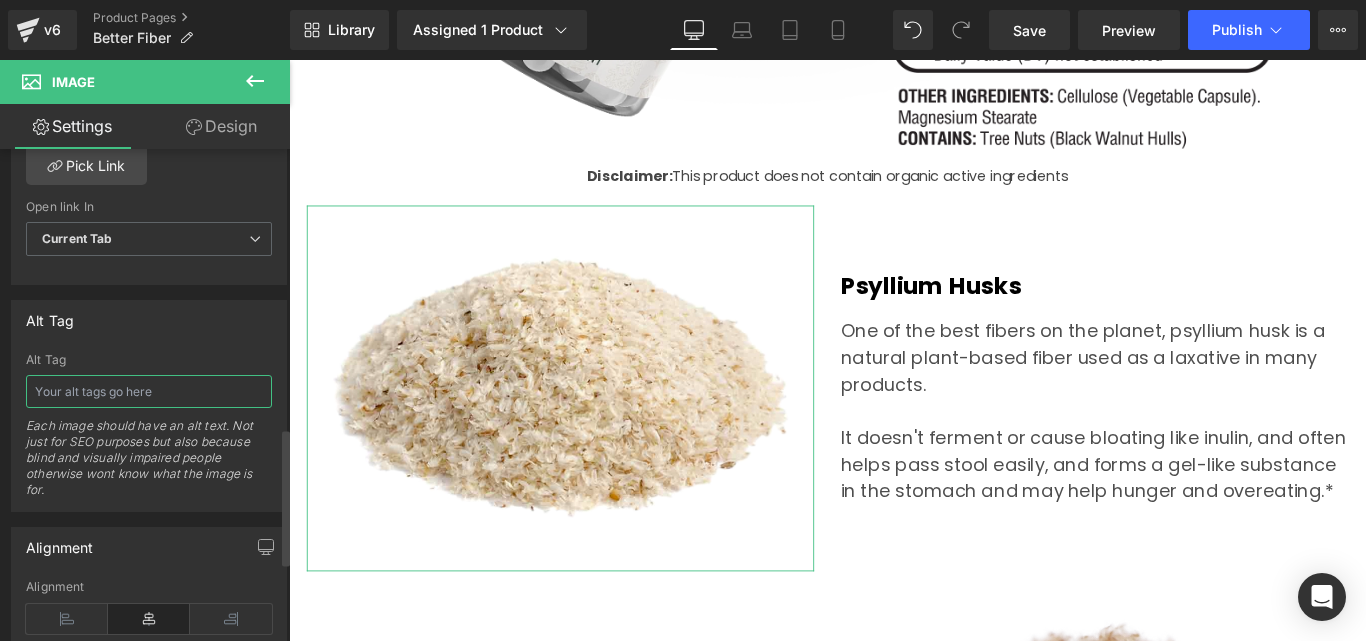 paste on "Organics Ocean Better Fiber" 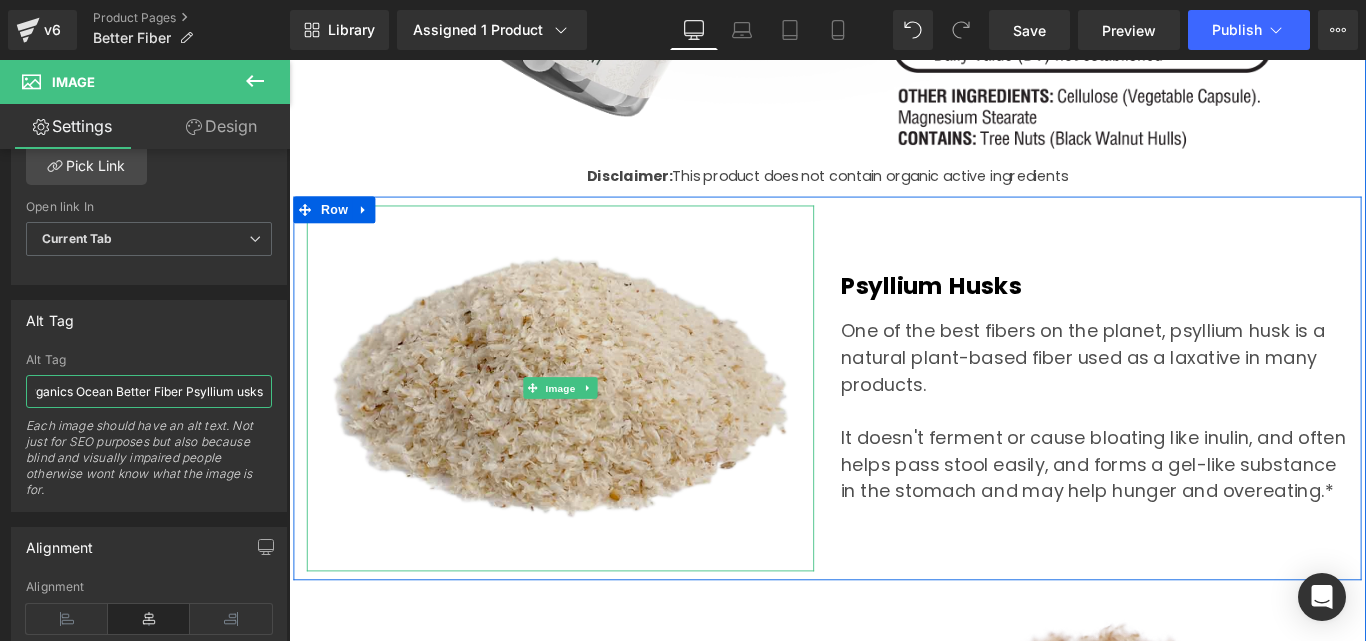 scroll, scrollTop: 0, scrollLeft: 21, axis: horizontal 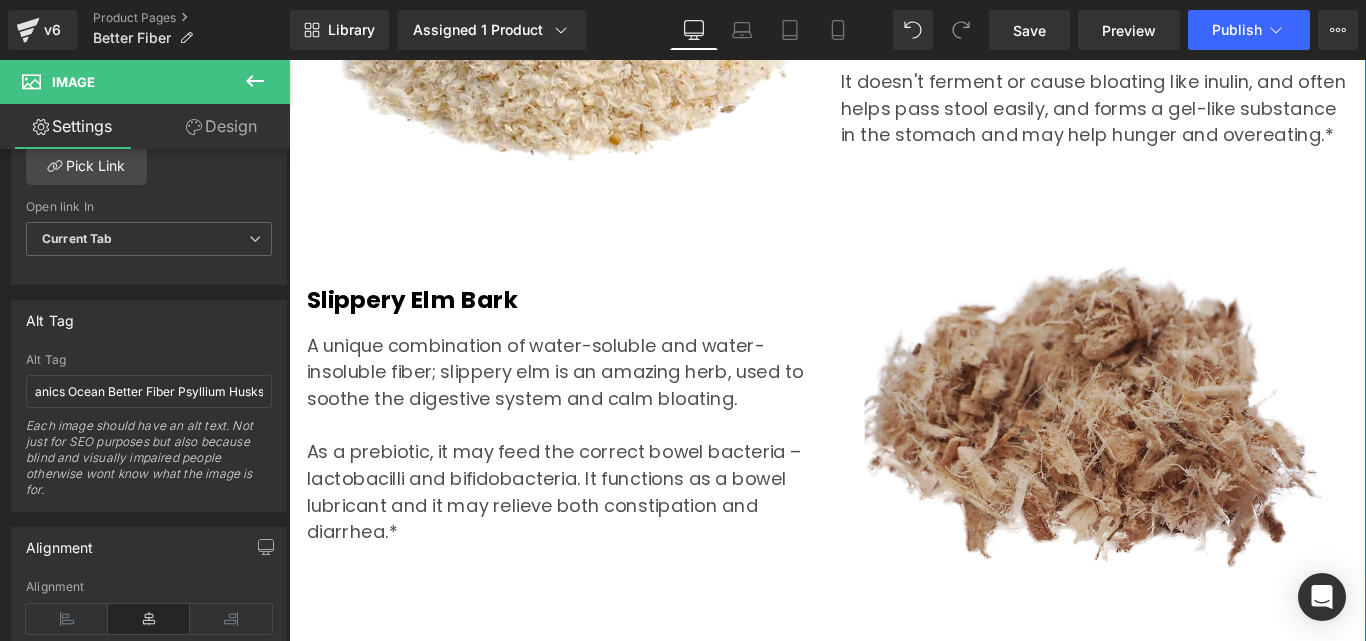 click at bounding box center [1194, 459] 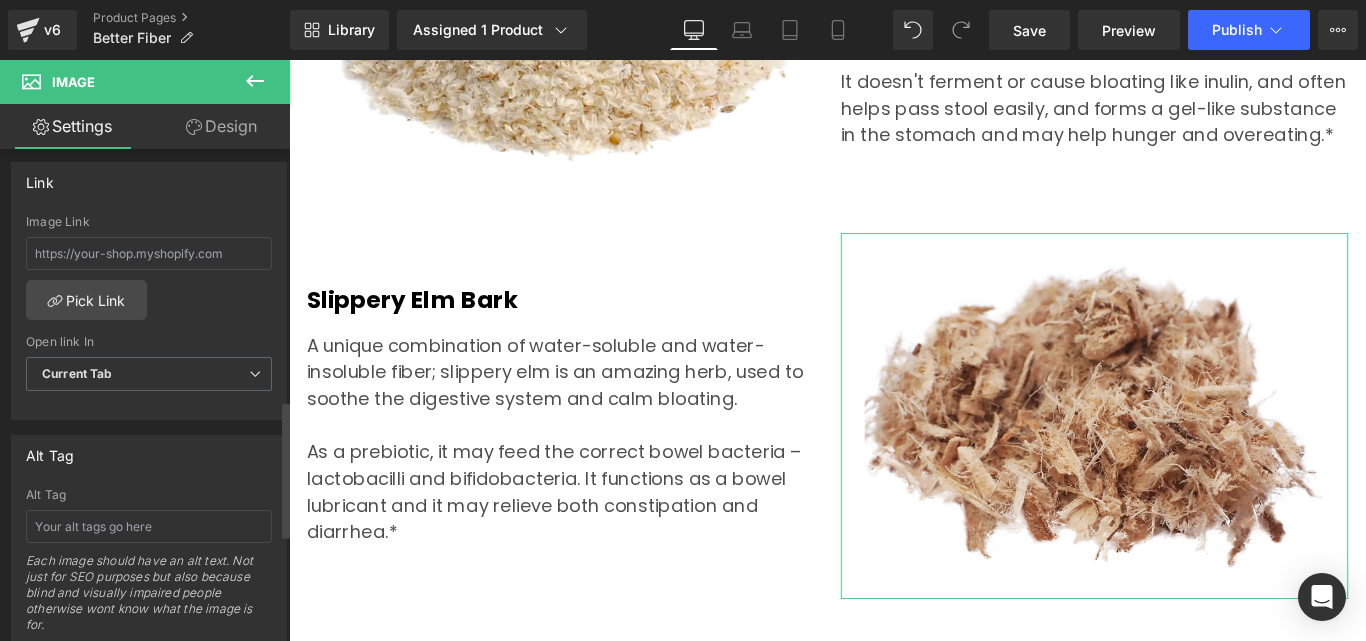 scroll, scrollTop: 900, scrollLeft: 0, axis: vertical 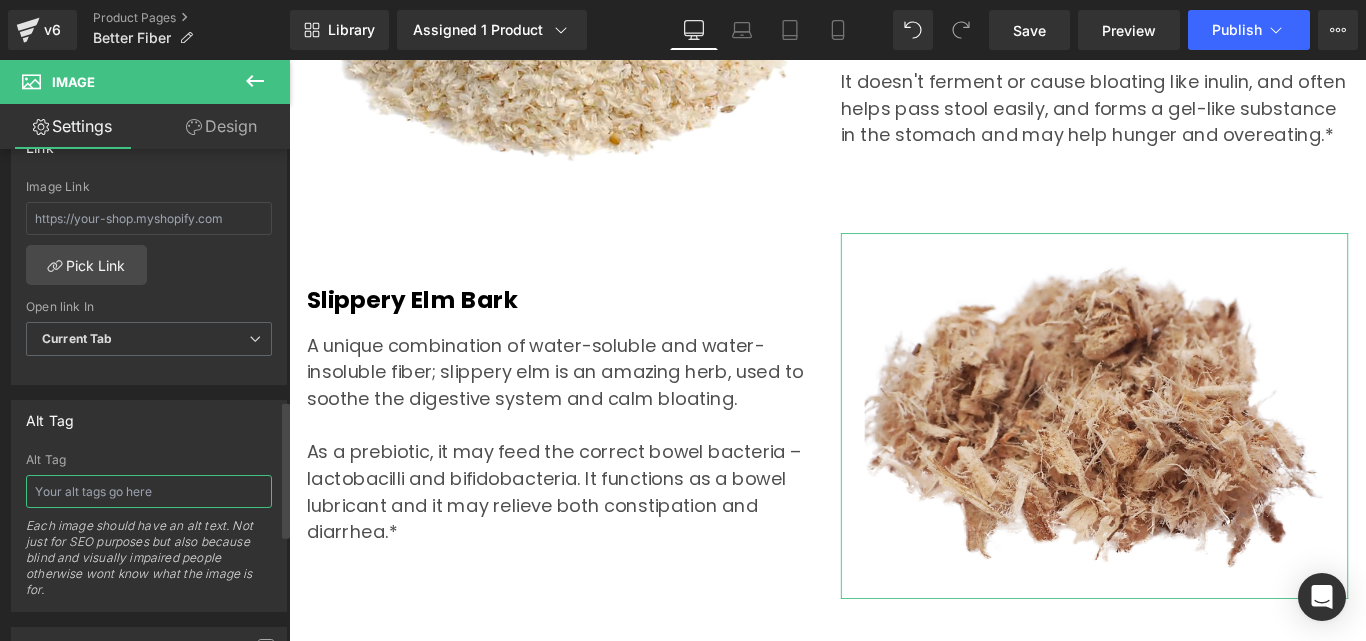 click at bounding box center [149, 491] 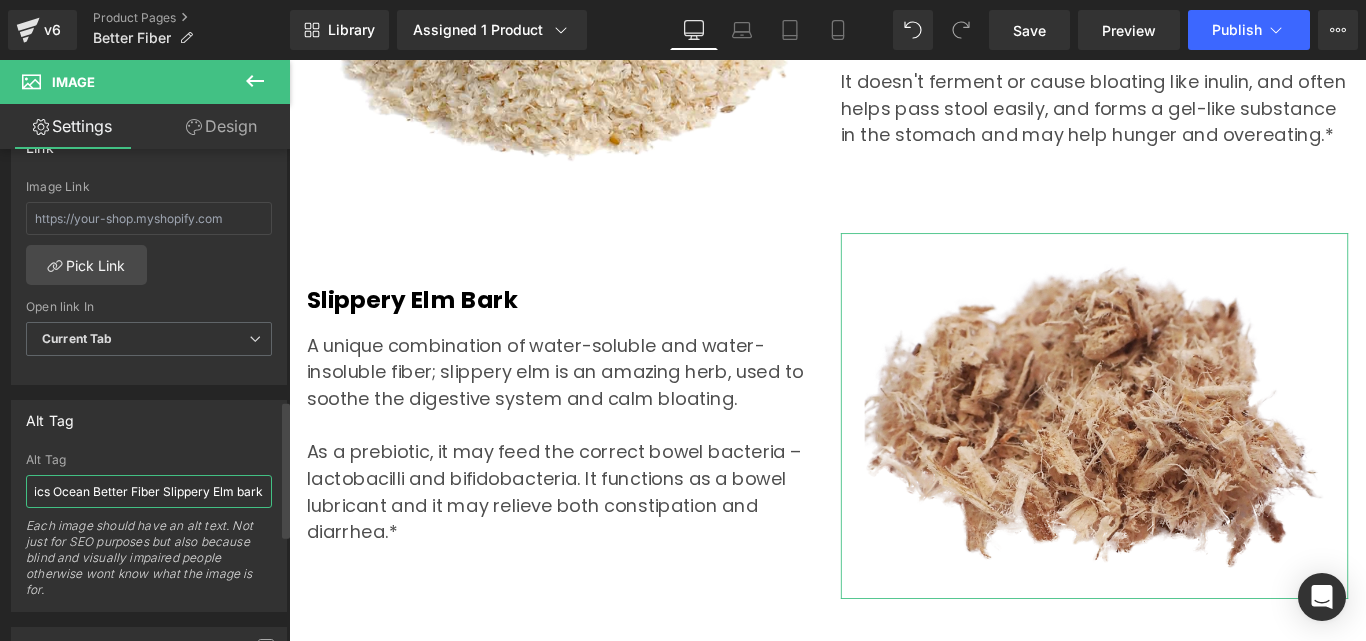 scroll, scrollTop: 0, scrollLeft: 43, axis: horizontal 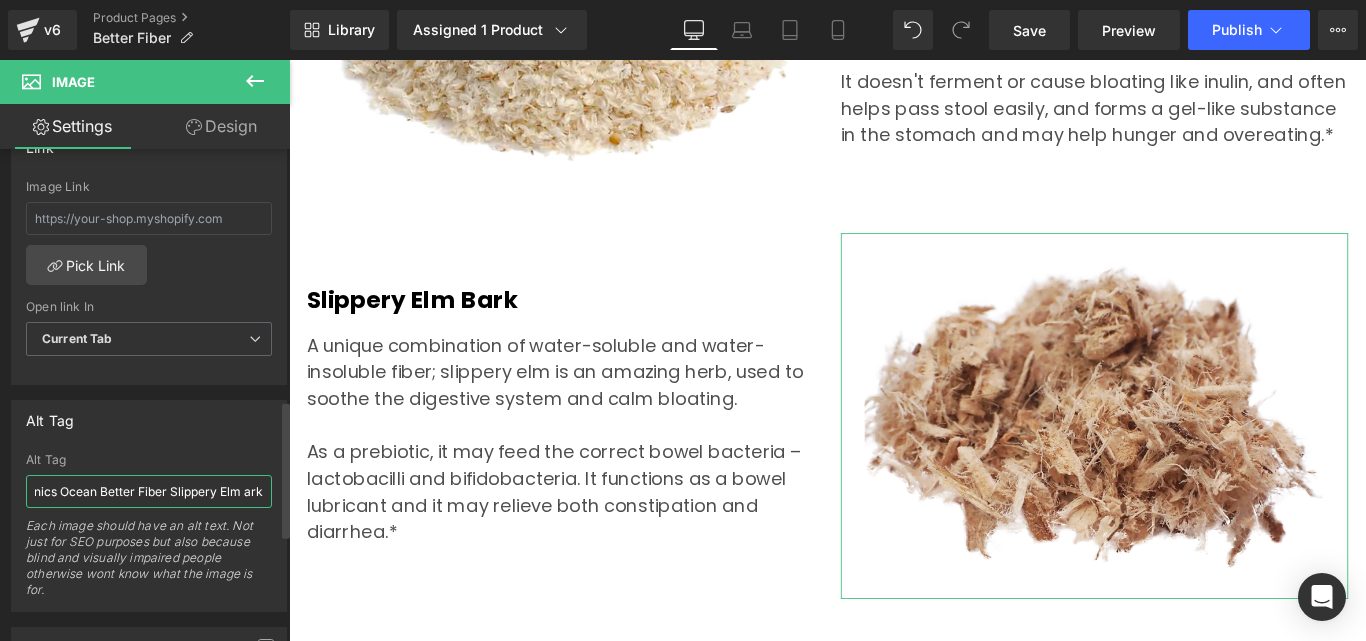 type on "Organics Ocean Better Fiber Slippery Elm Bark" 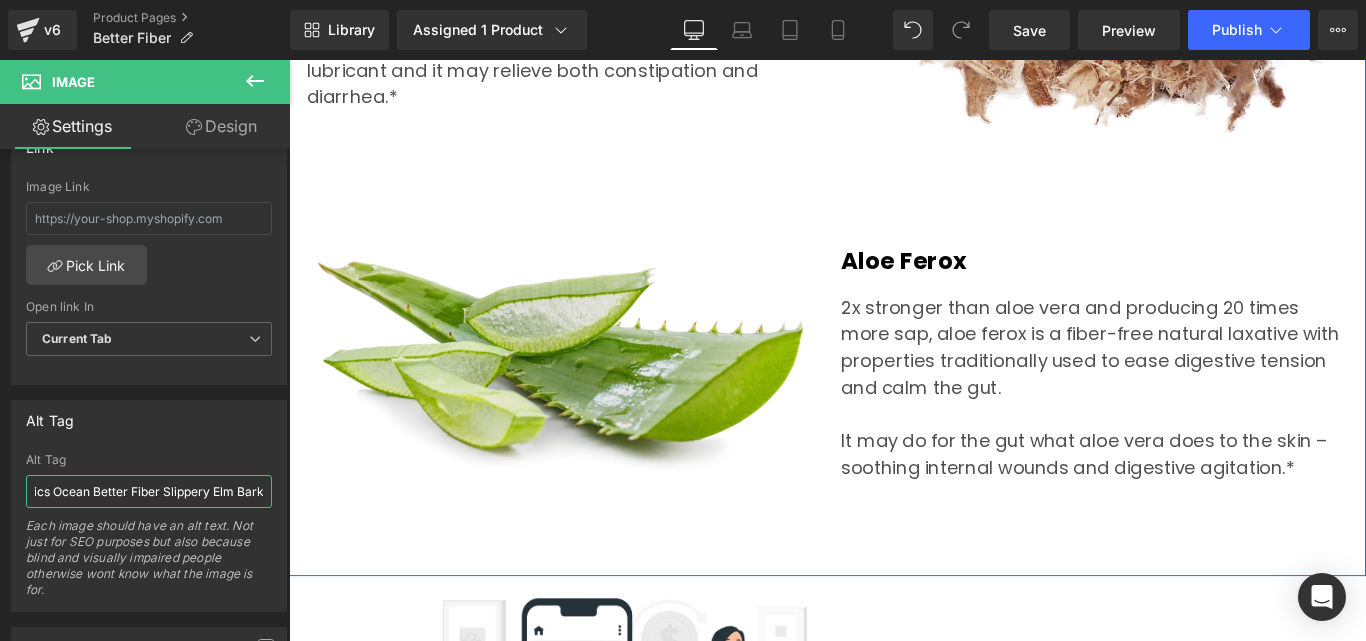 scroll, scrollTop: 6200, scrollLeft: 0, axis: vertical 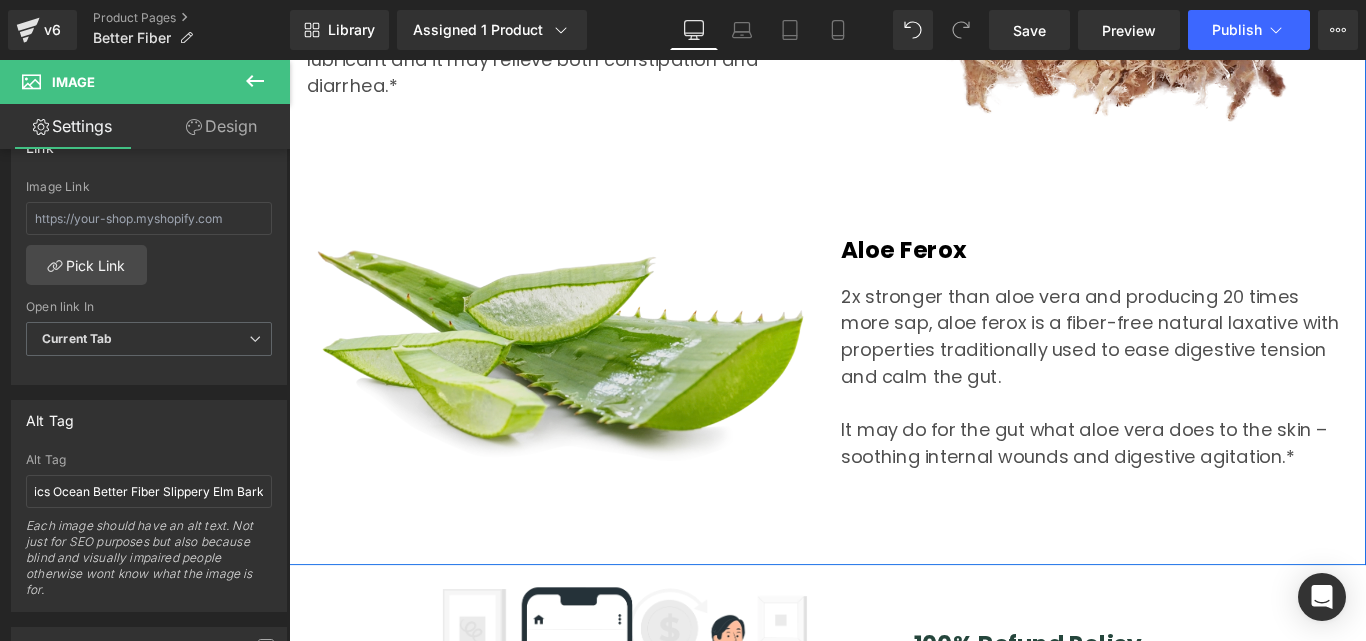 click on "Image" at bounding box center (594, 390) 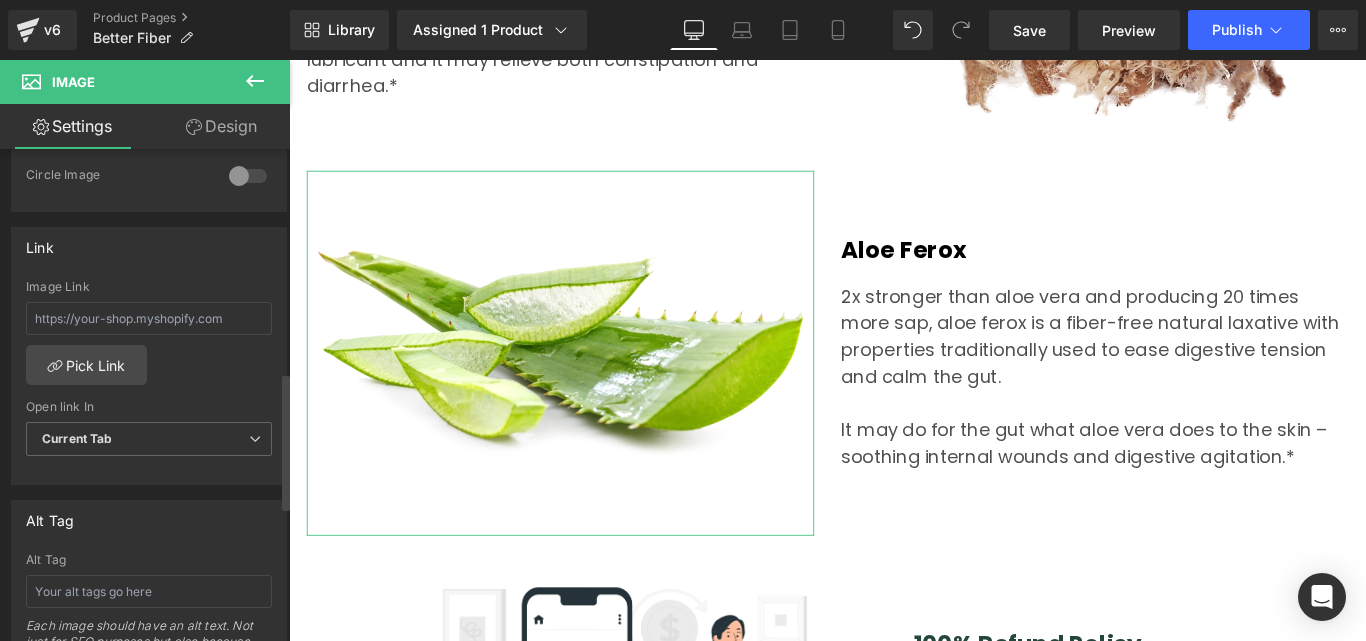 scroll, scrollTop: 900, scrollLeft: 0, axis: vertical 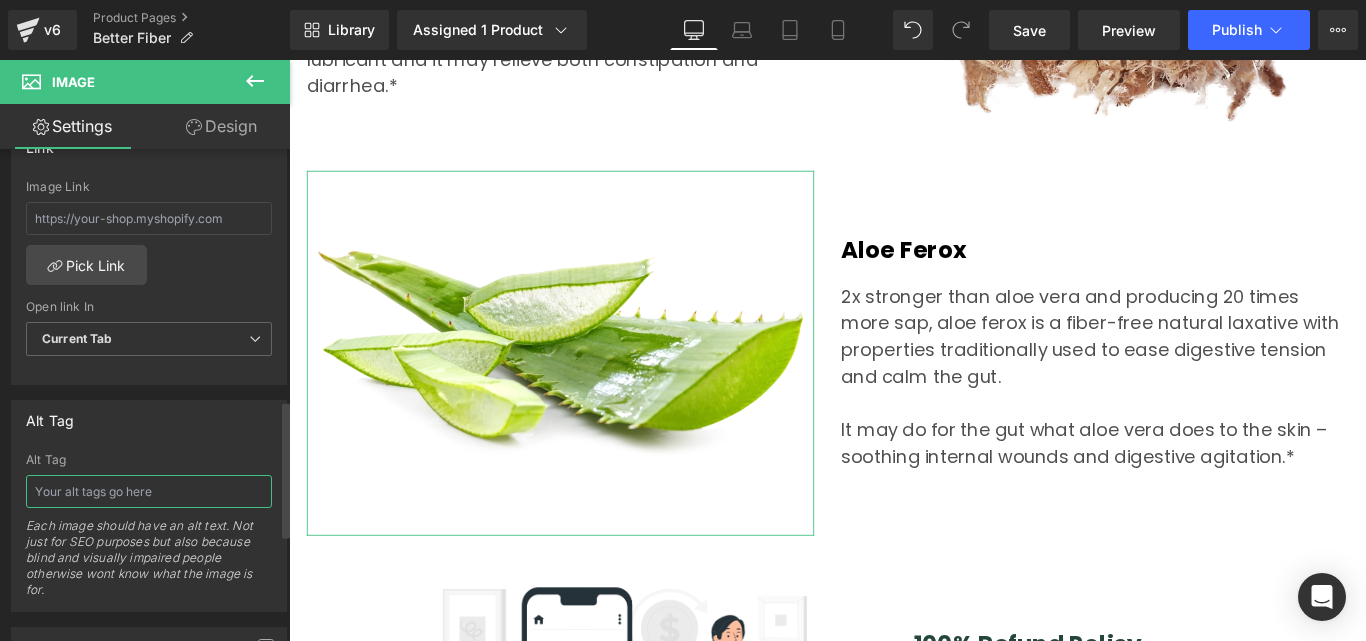 click at bounding box center [149, 491] 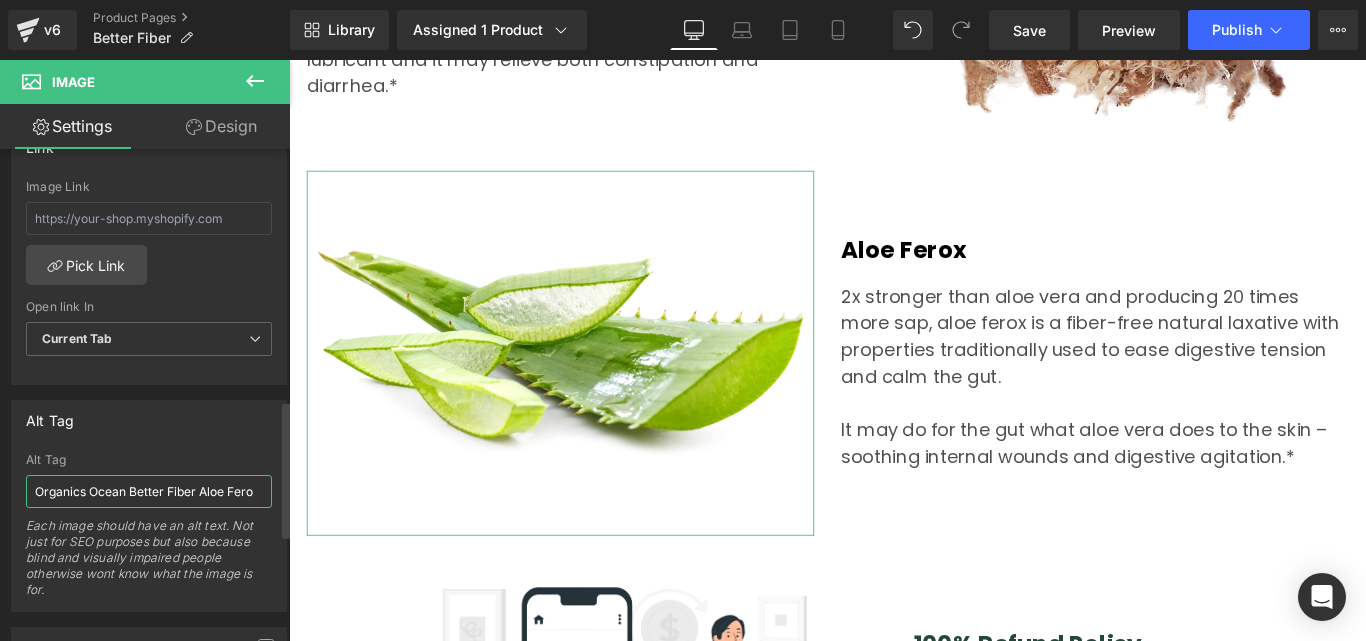 type on "Organics Ocean Better Fiber Aloe Ferox" 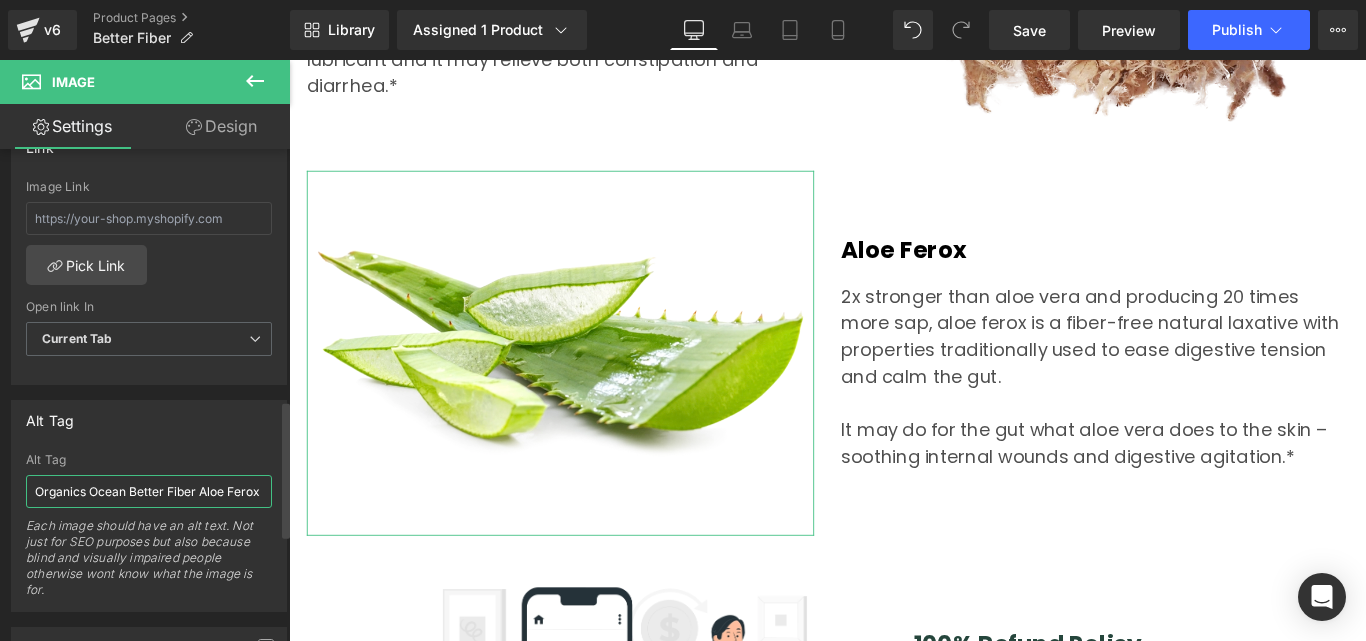 scroll, scrollTop: 0, scrollLeft: 4, axis: horizontal 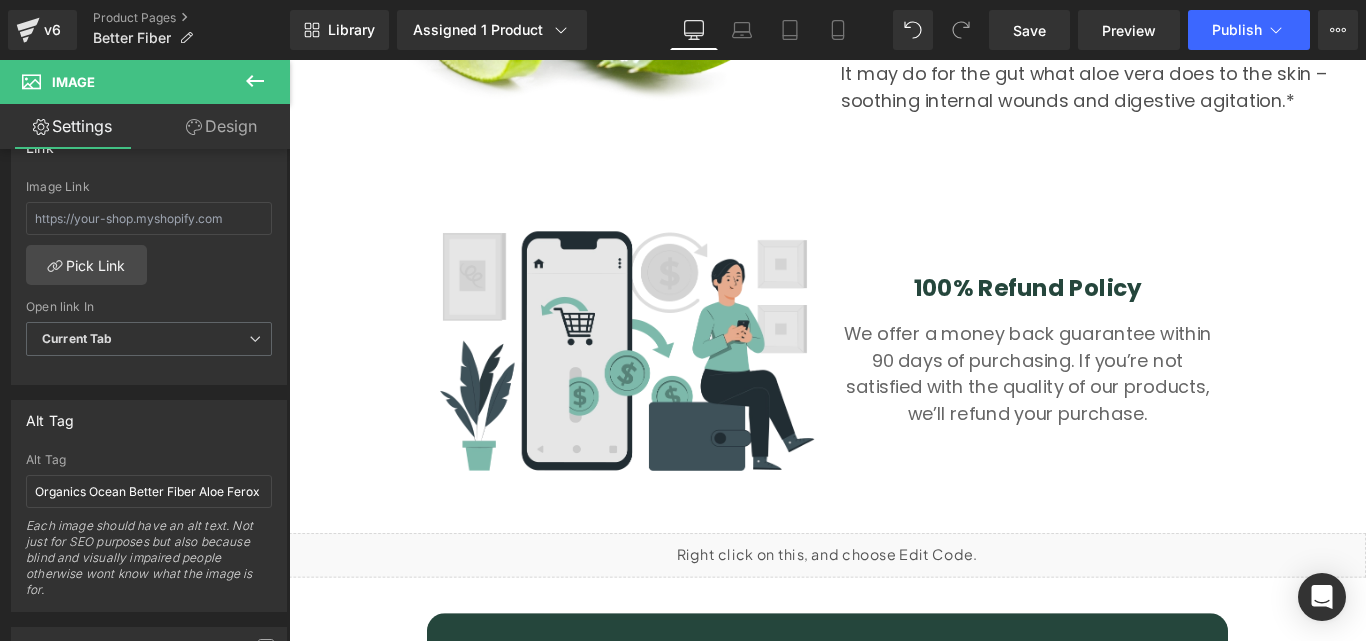 click at bounding box center (669, 387) 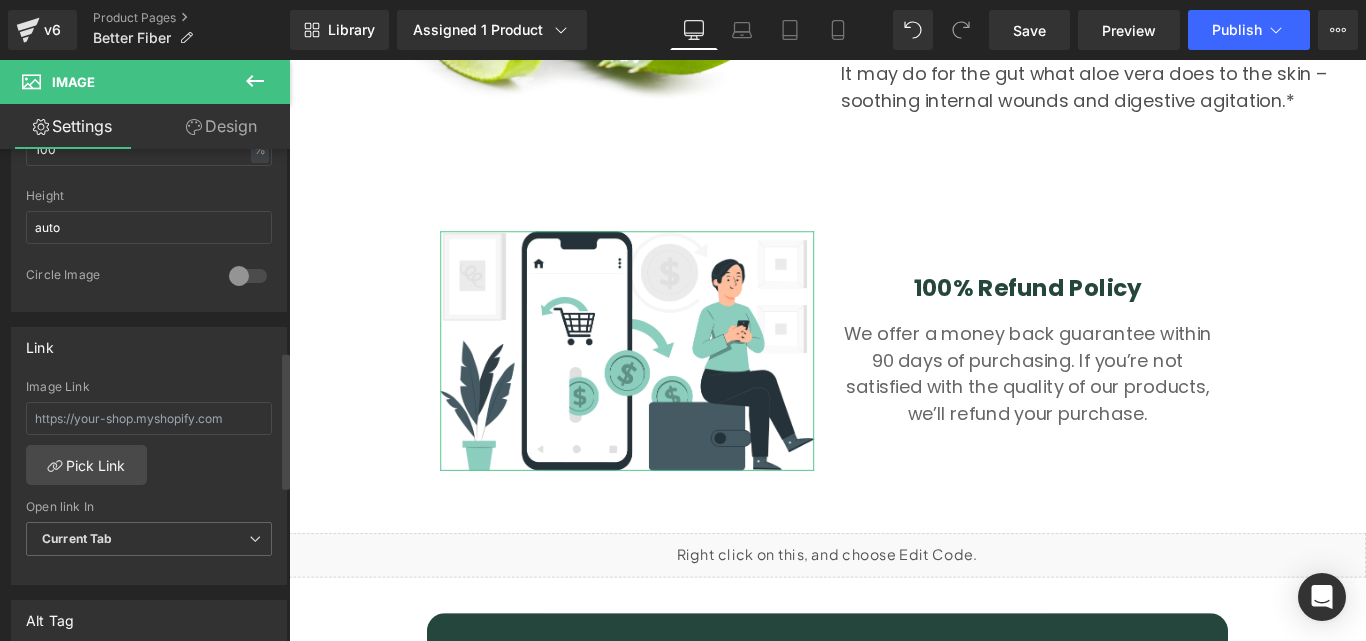 scroll, scrollTop: 800, scrollLeft: 0, axis: vertical 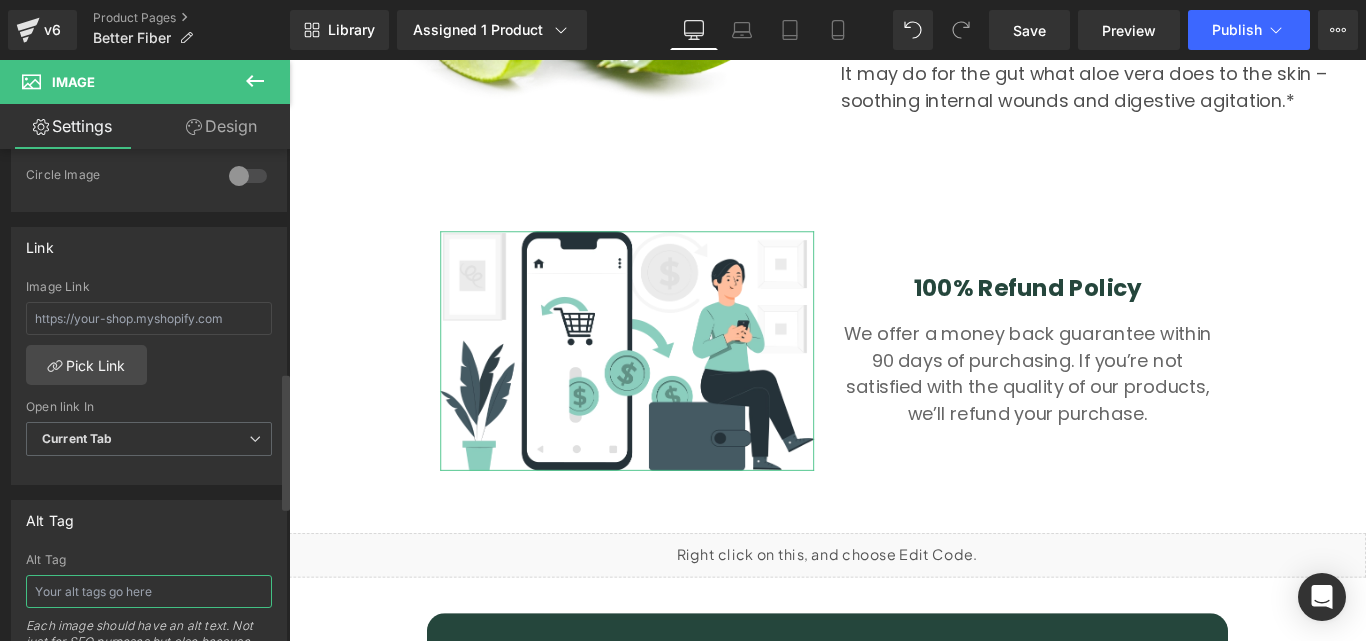click at bounding box center (149, 591) 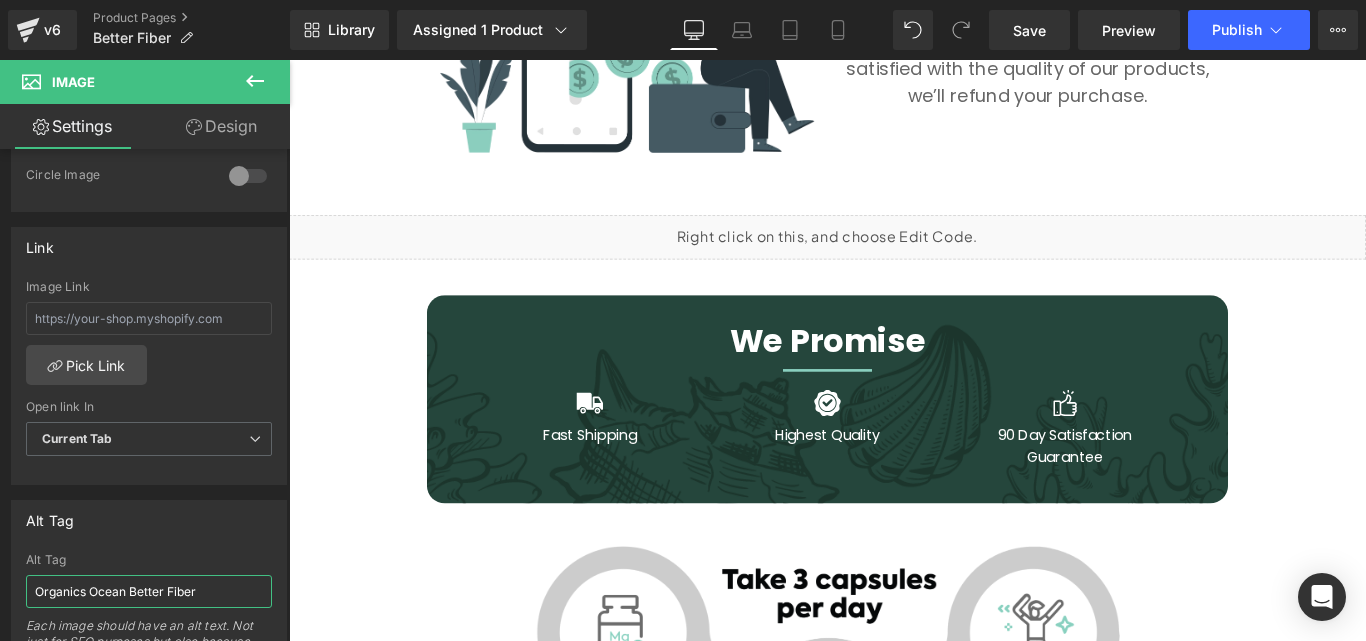scroll, scrollTop: 7000, scrollLeft: 0, axis: vertical 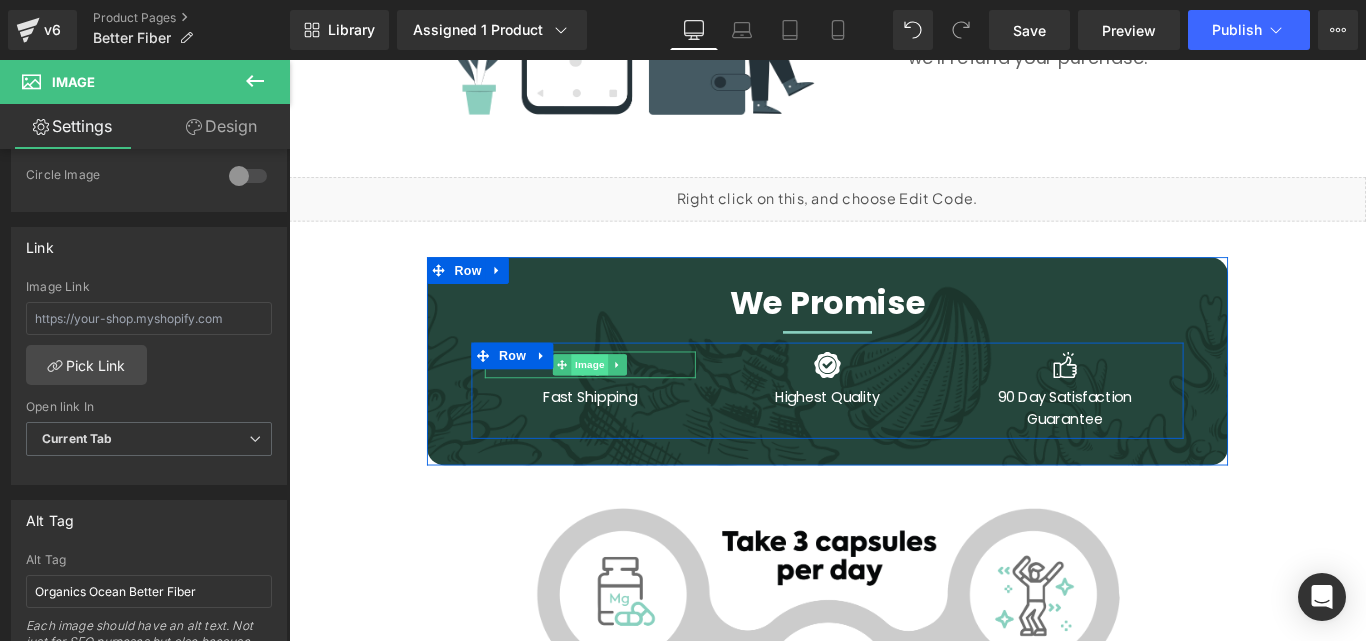 click on "Image" at bounding box center (628, 403) 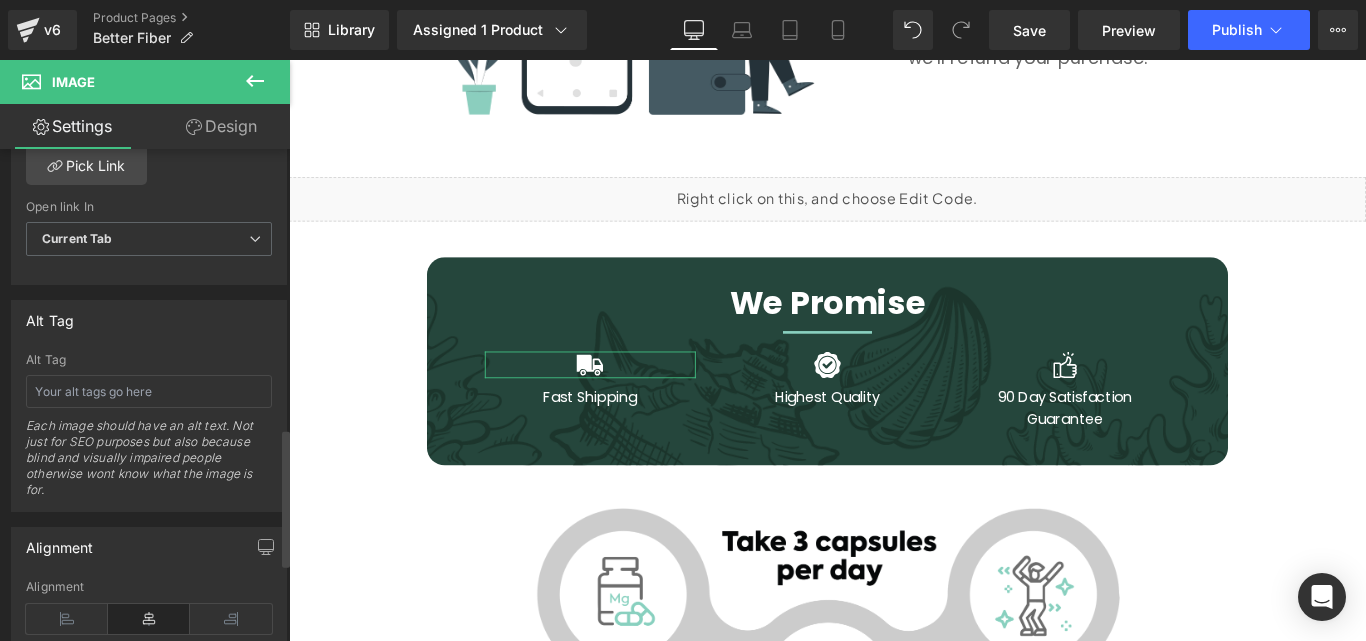 scroll, scrollTop: 1000, scrollLeft: 0, axis: vertical 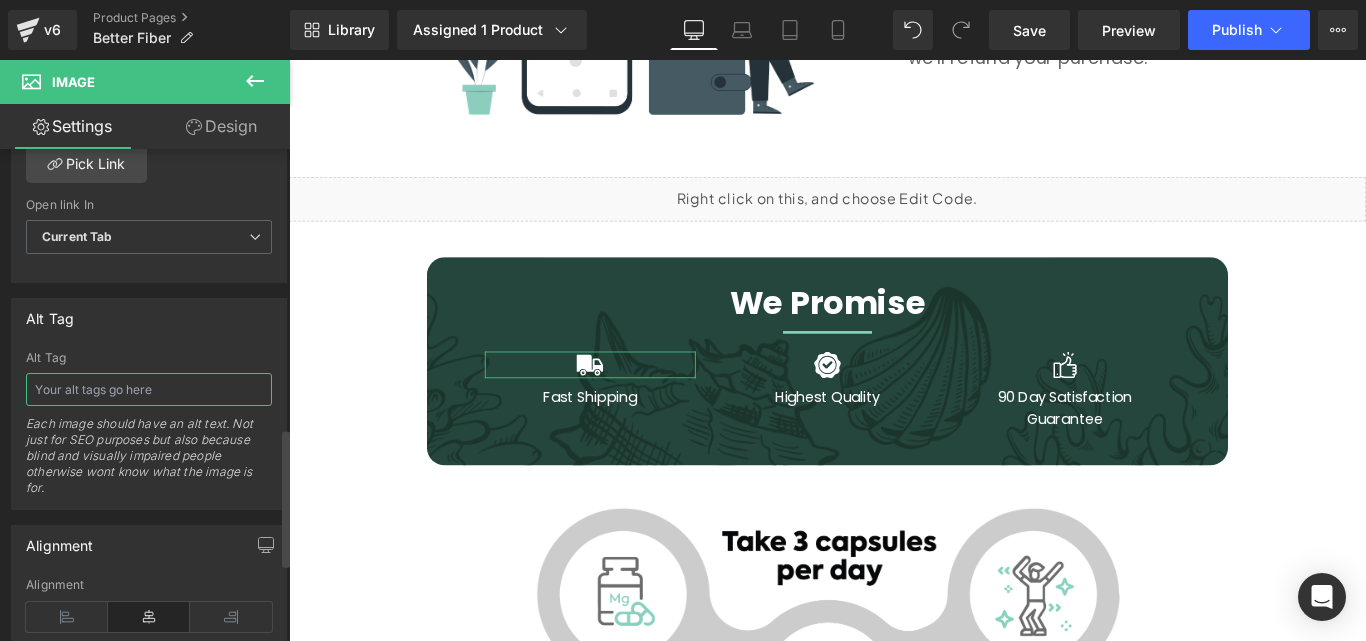 click at bounding box center (149, 389) 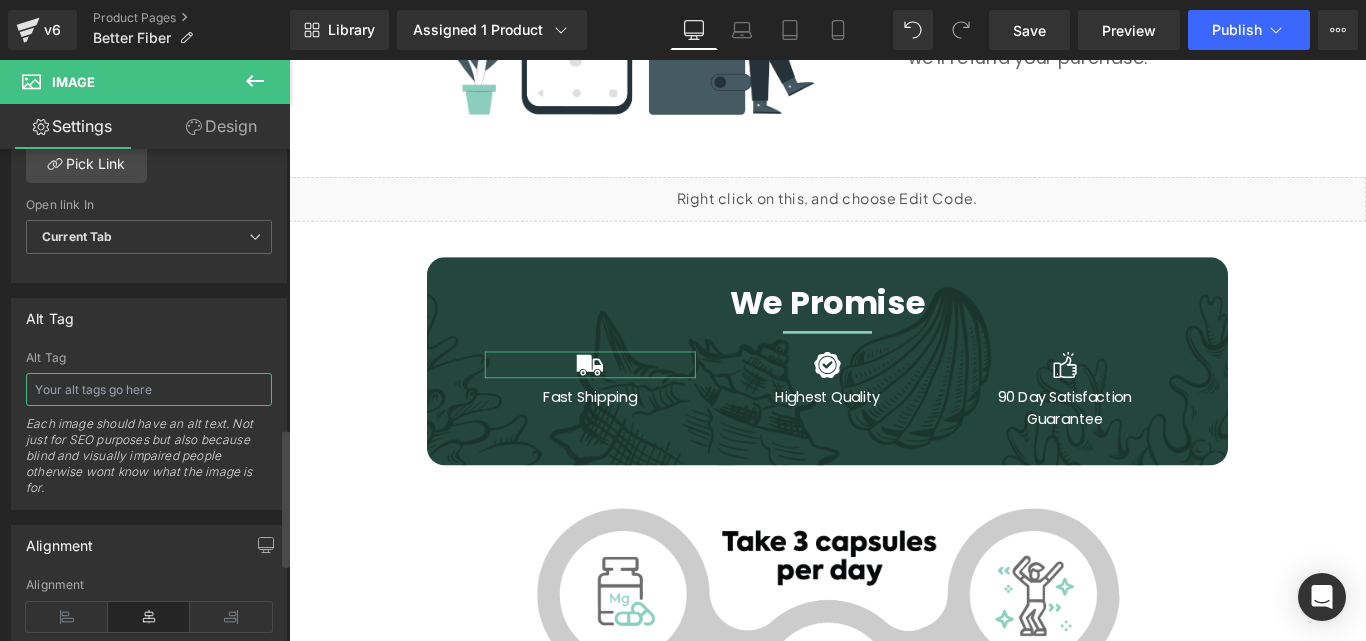 paste on "Organics Ocean Better Fiber" 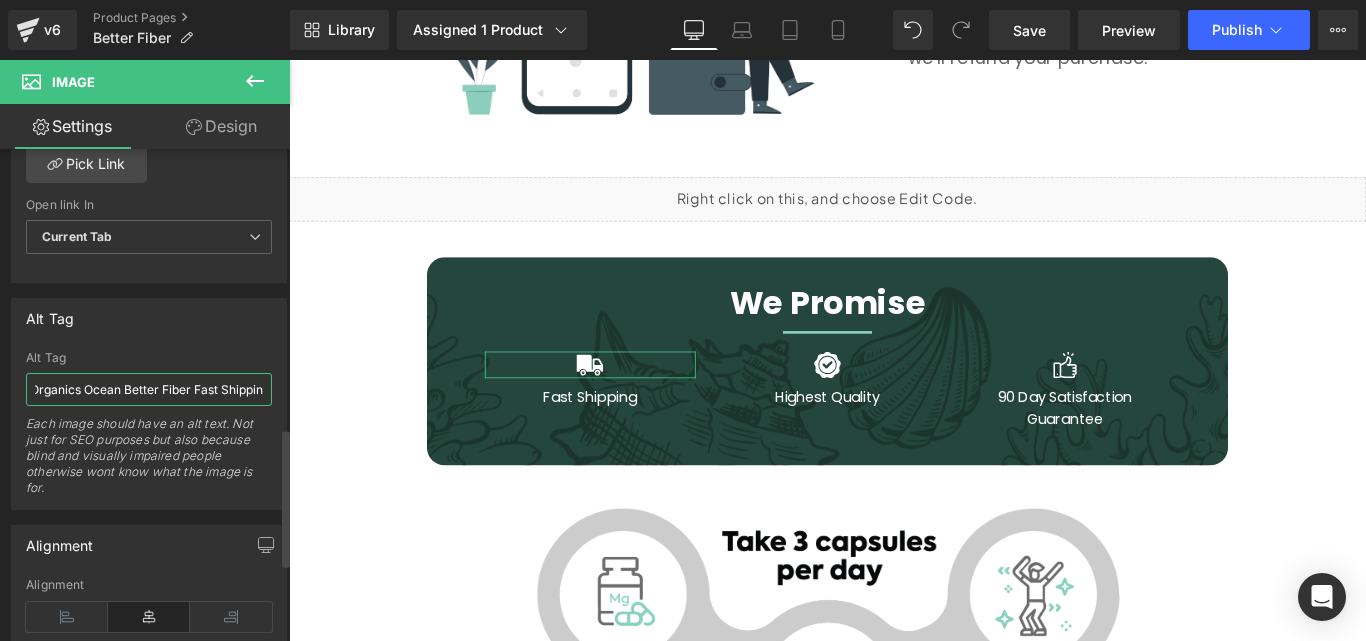 type on "Organics Ocean Better Fiber Fast Shipping" 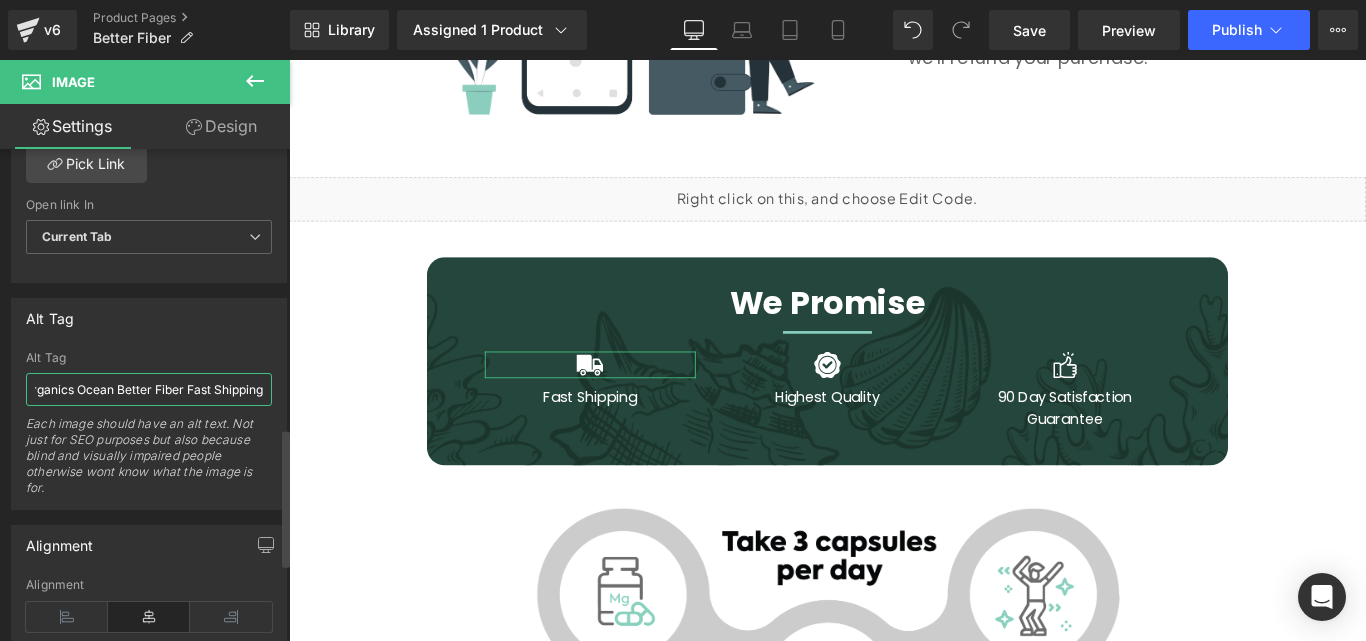 scroll, scrollTop: 0, scrollLeft: 21, axis: horizontal 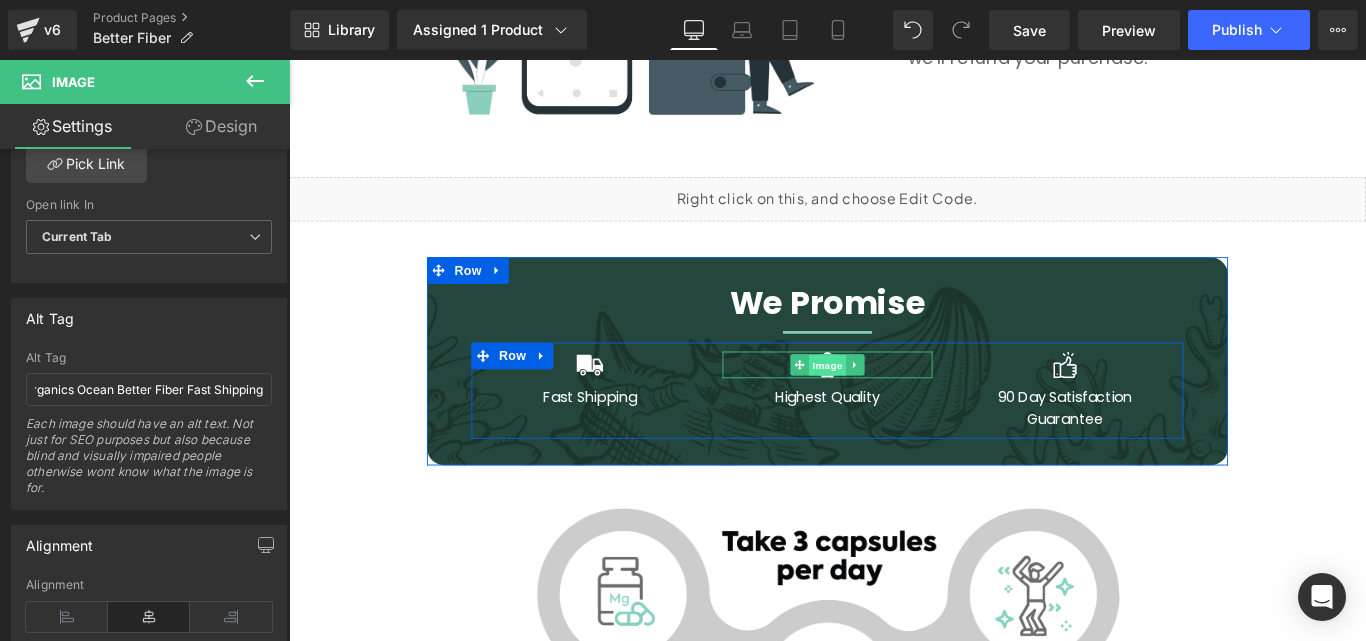 click on "Image" at bounding box center [894, 404] 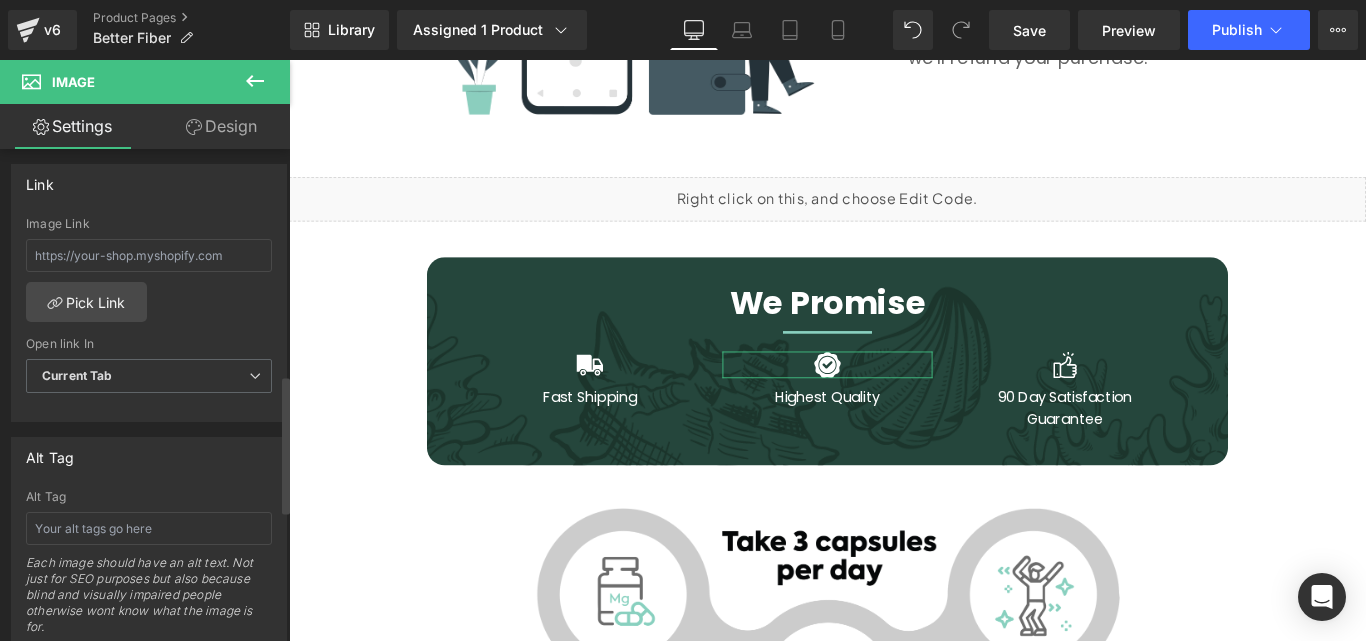 scroll, scrollTop: 900, scrollLeft: 0, axis: vertical 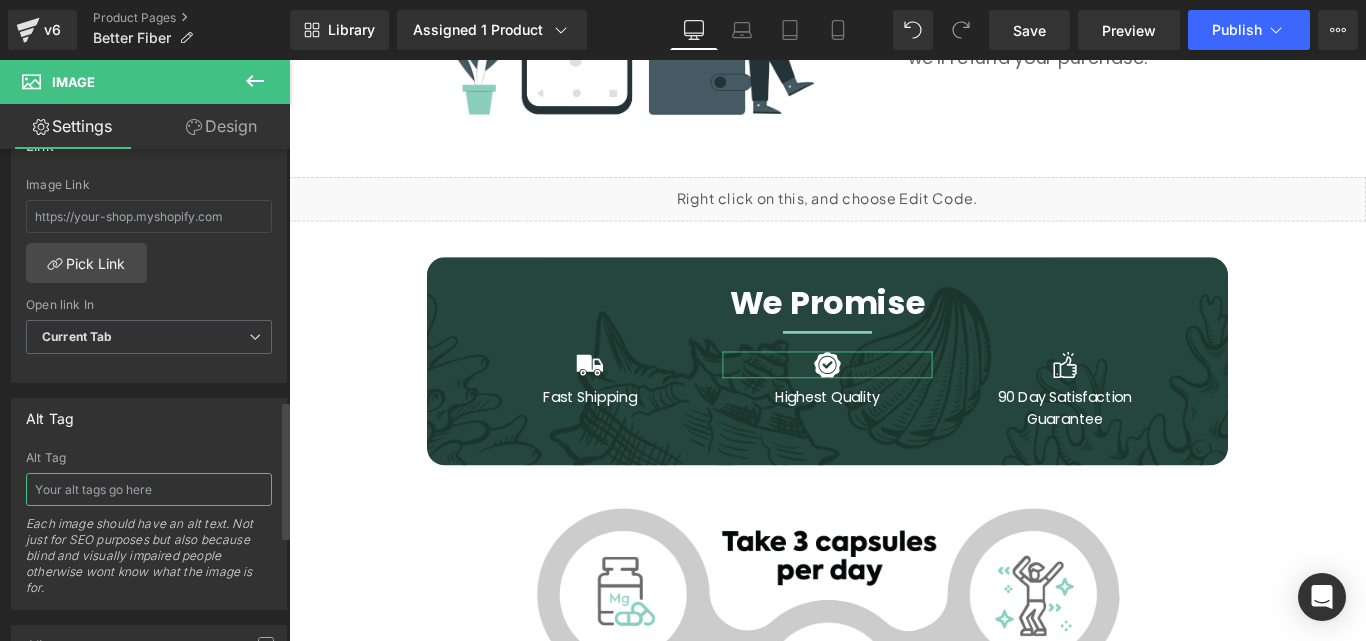 click at bounding box center (149, 489) 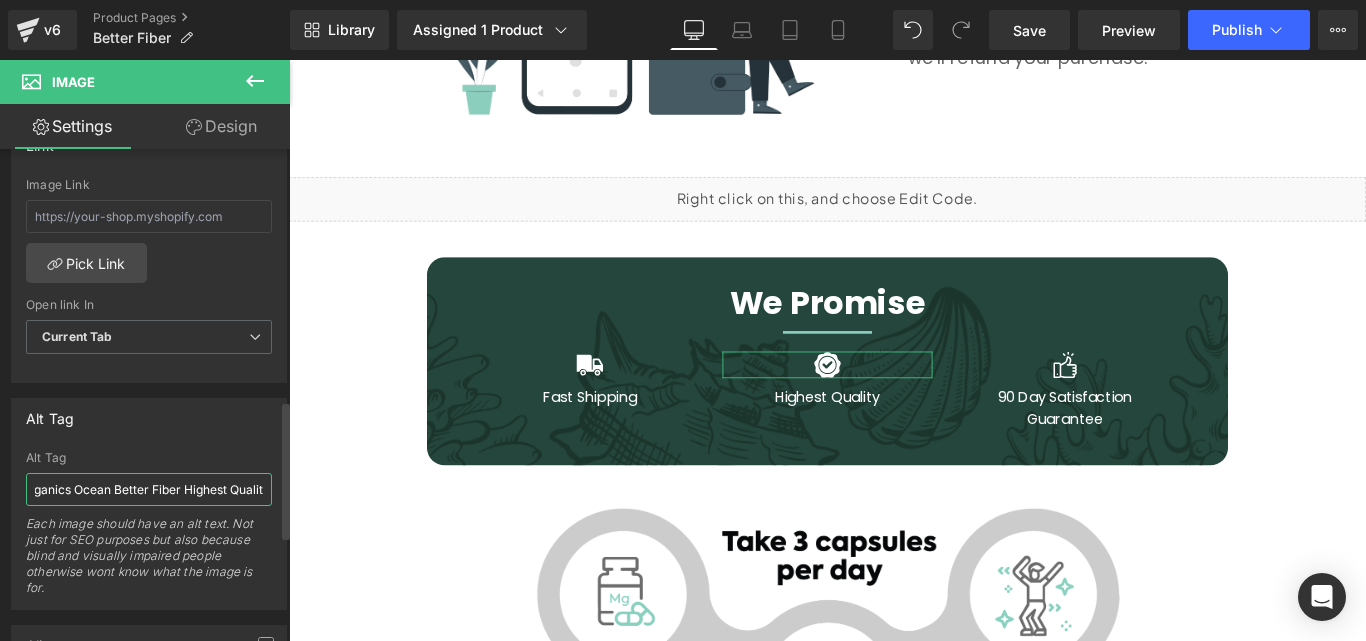 type on "Organics Ocean Better Fiber Highest Quality" 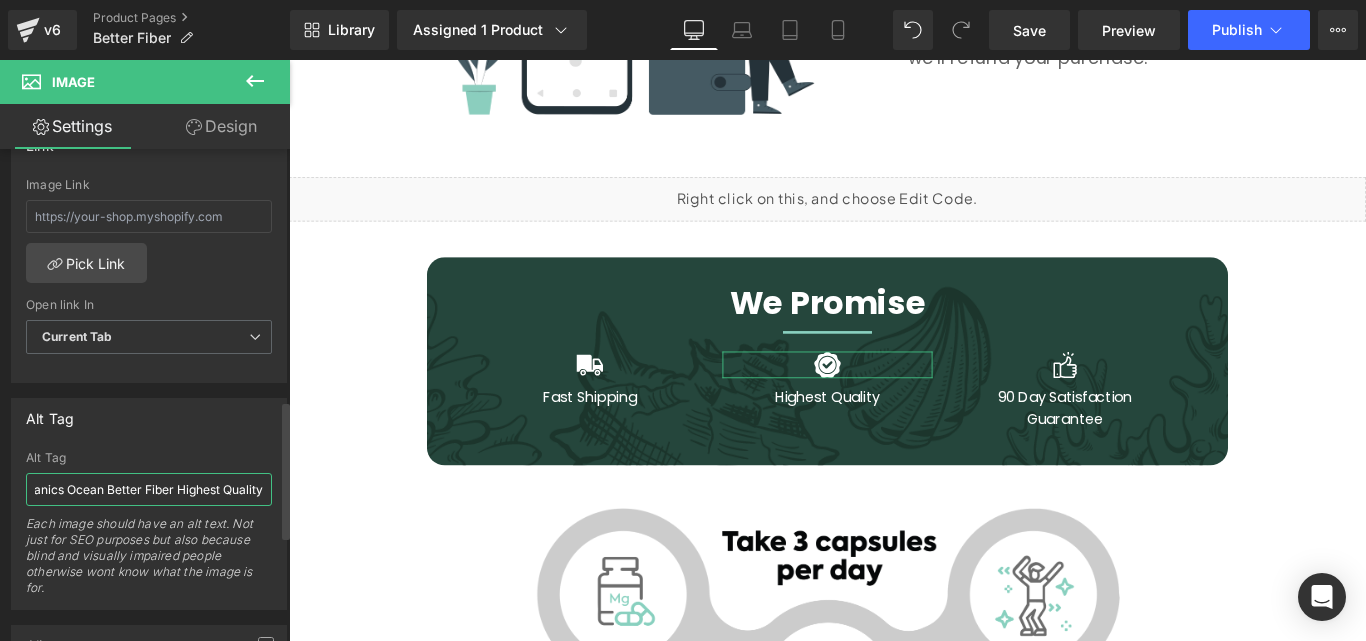 scroll, scrollTop: 0, scrollLeft: 30, axis: horizontal 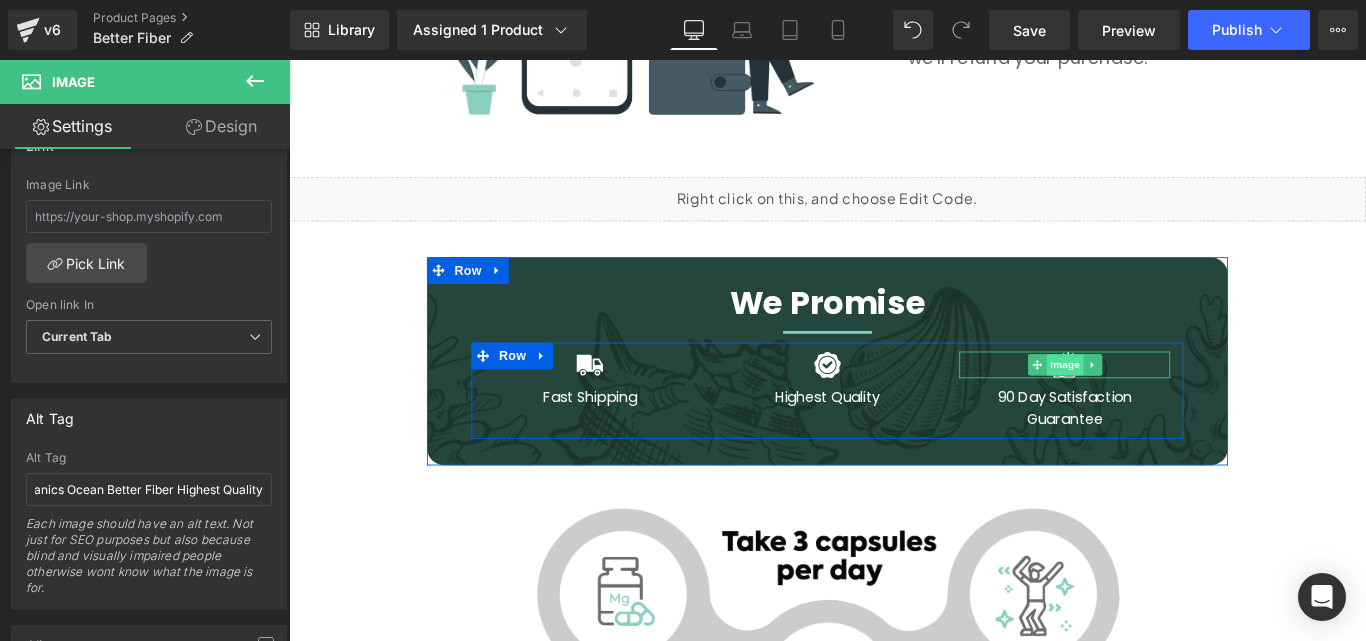 click on "Image" at bounding box center [1161, 403] 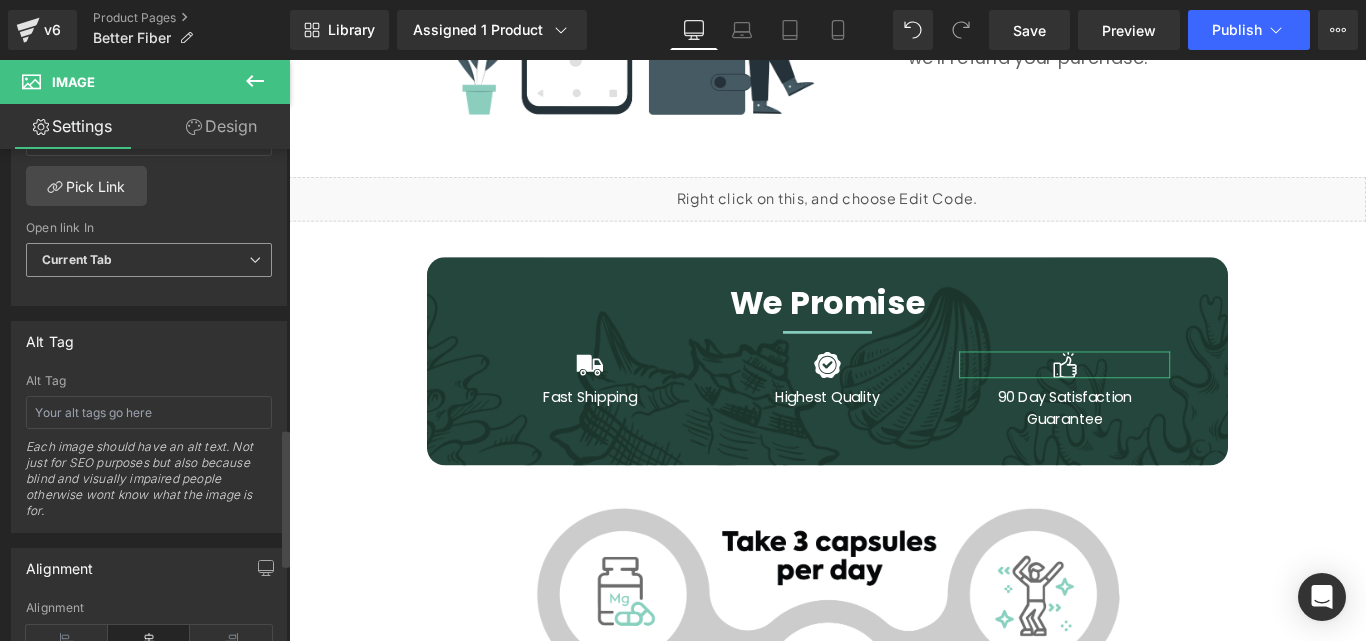 scroll, scrollTop: 1000, scrollLeft: 0, axis: vertical 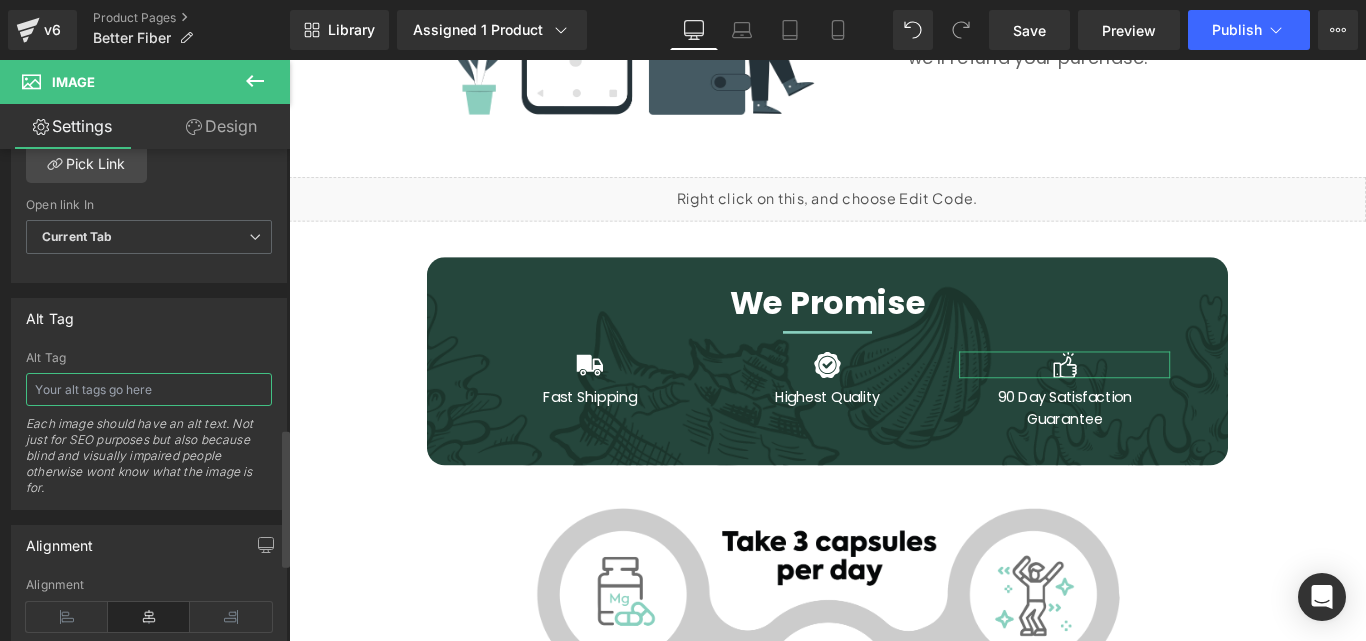 click at bounding box center (149, 389) 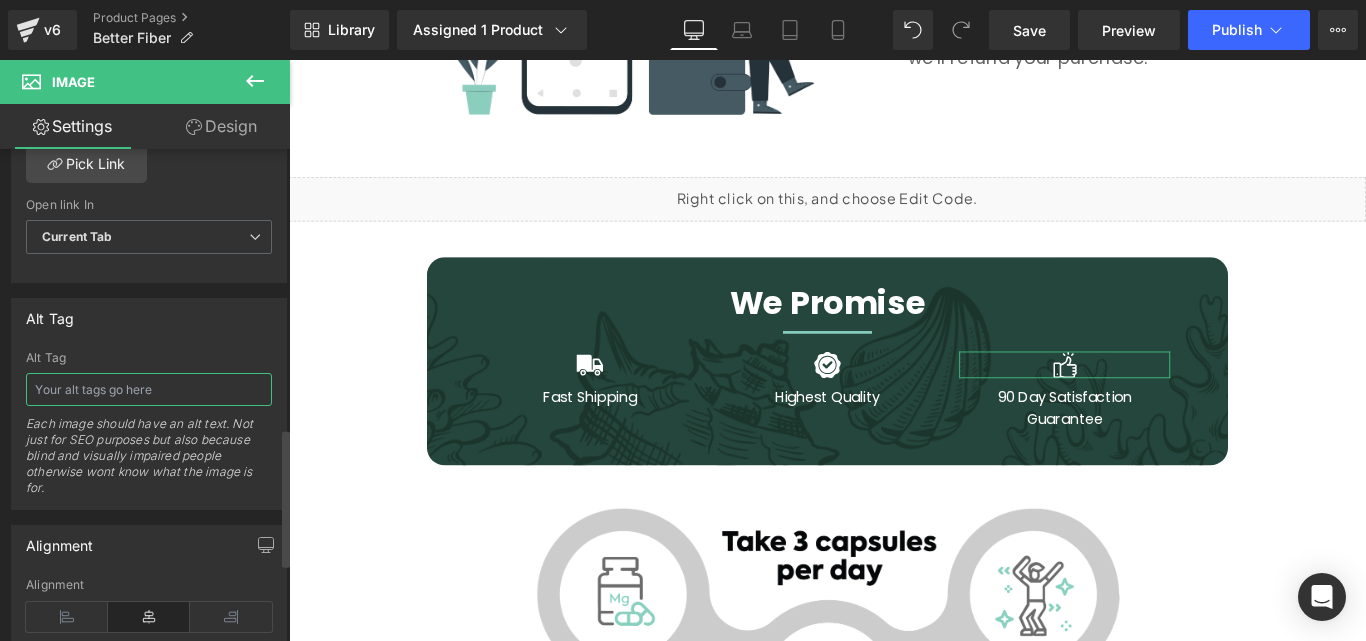 paste on "Organics Ocean Better Fiber" 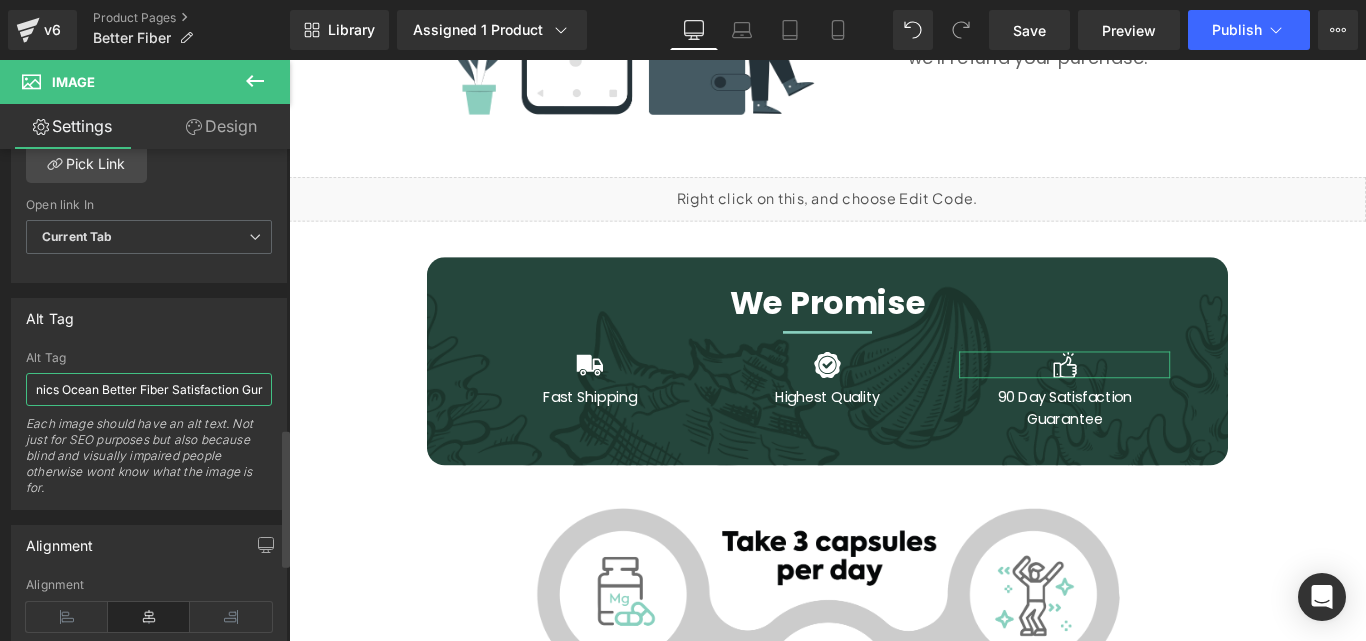 scroll, scrollTop: 0, scrollLeft: 34, axis: horizontal 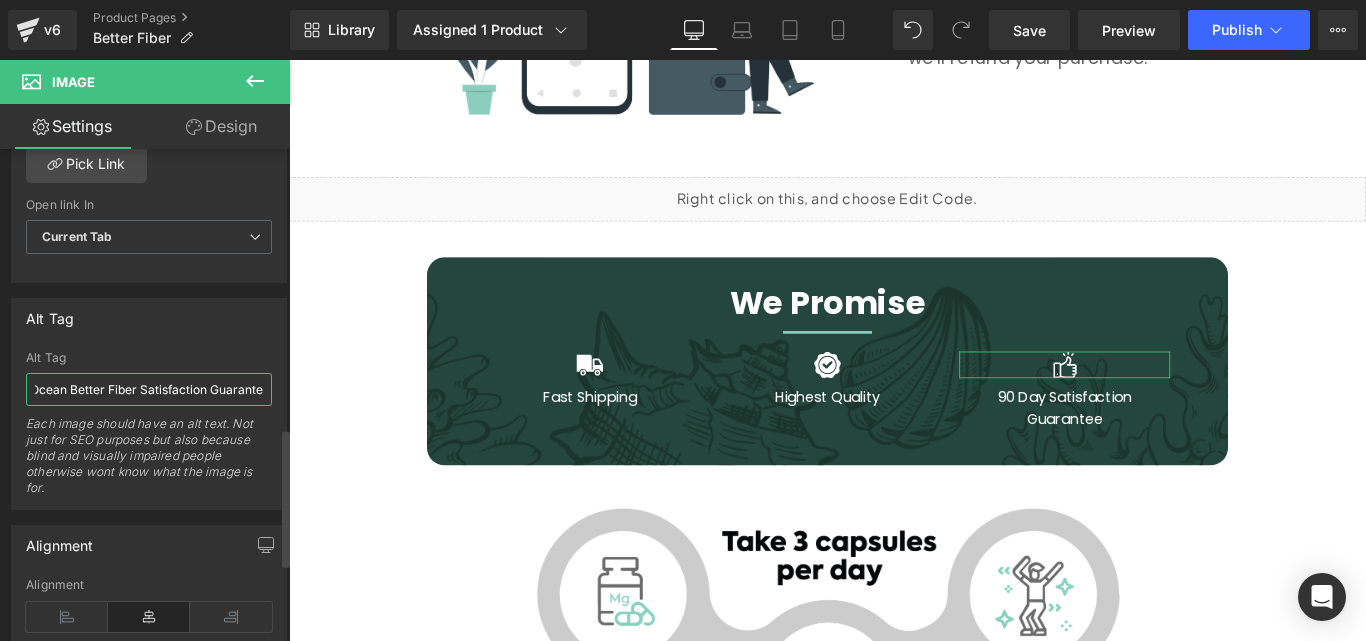 type on "Organics Ocean Better Fiber Satisfaction Guarantee" 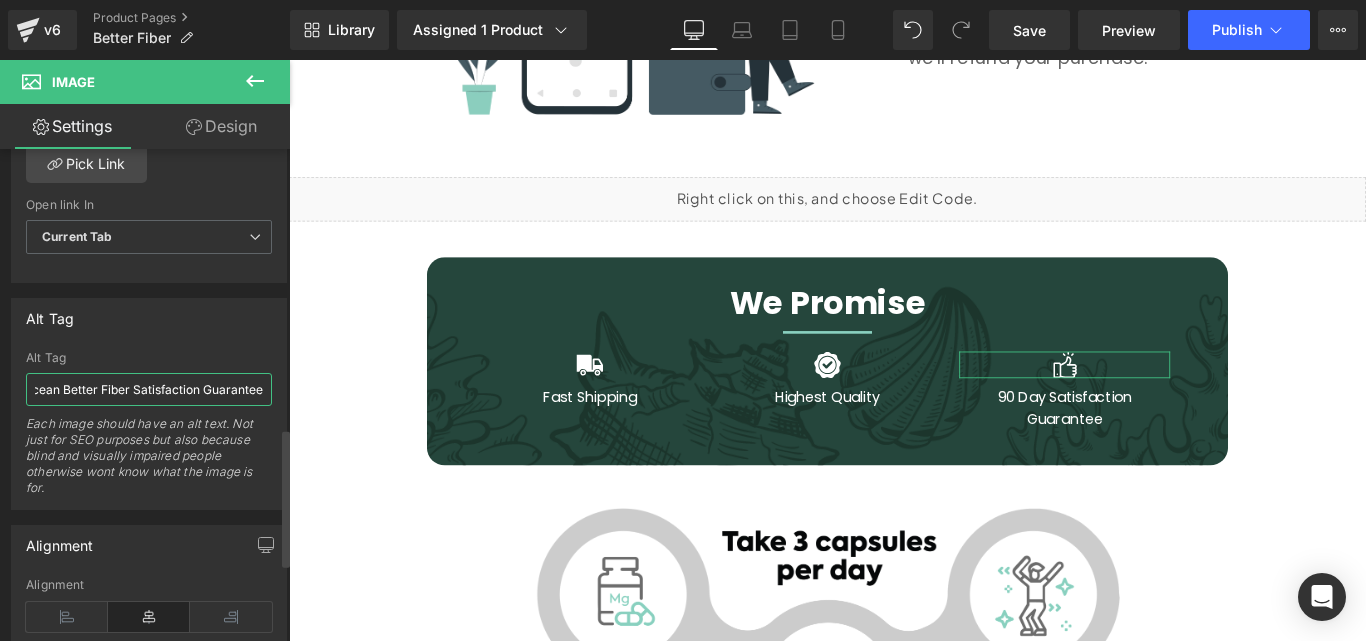 scroll, scrollTop: 0, scrollLeft: 73, axis: horizontal 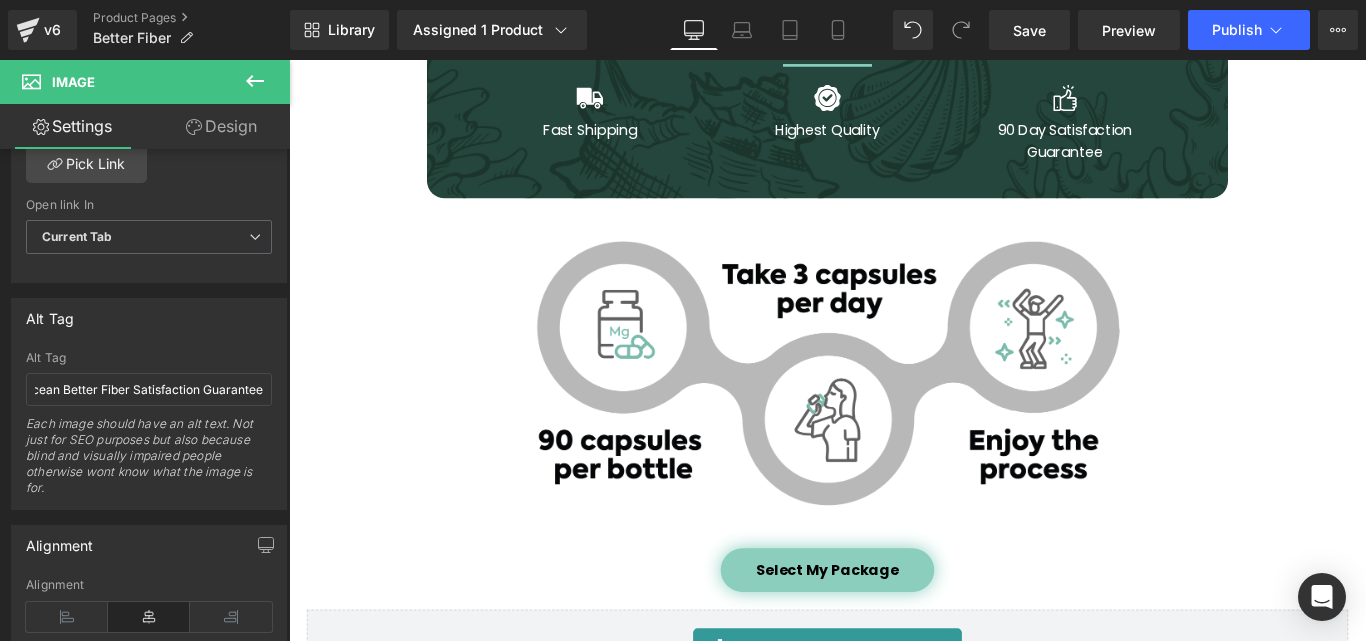 click at bounding box center [894, 412] 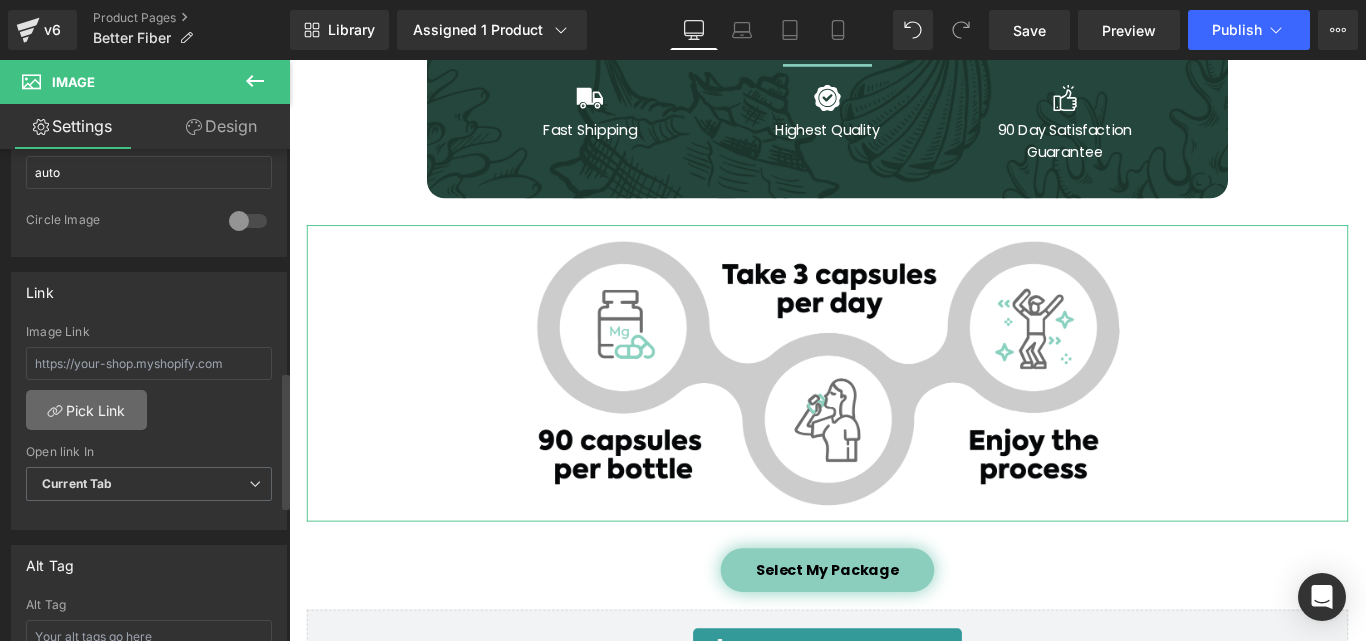 scroll, scrollTop: 800, scrollLeft: 0, axis: vertical 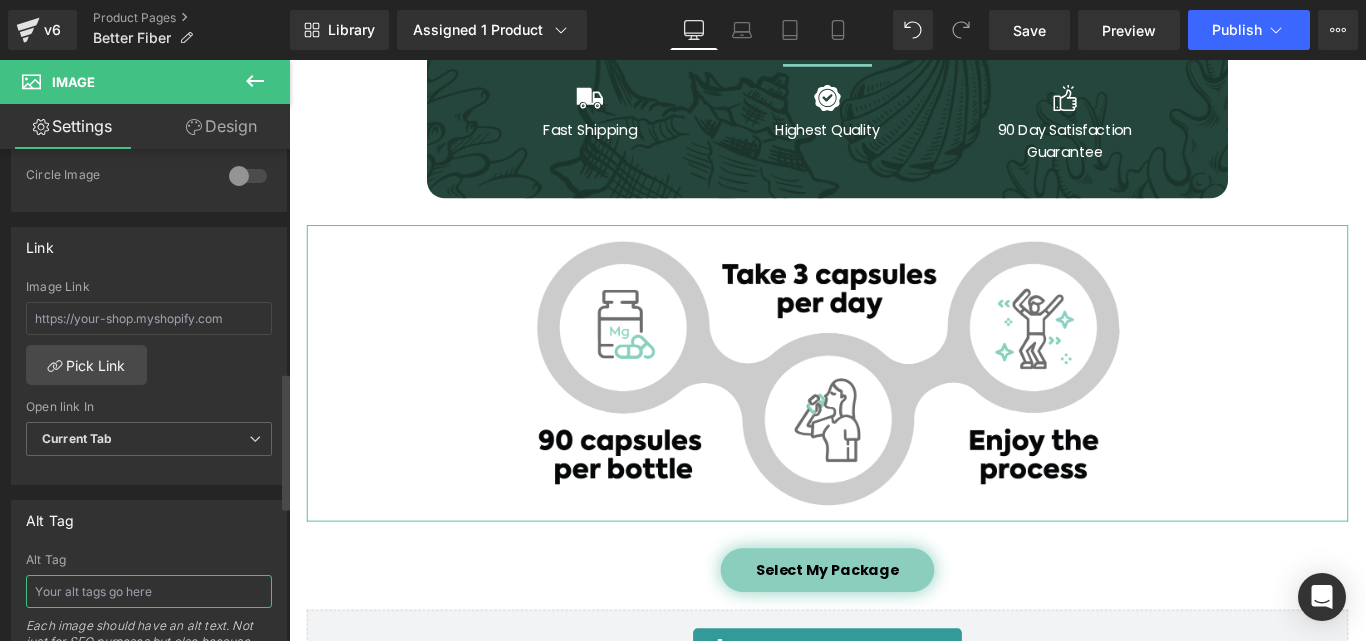 click at bounding box center (149, 591) 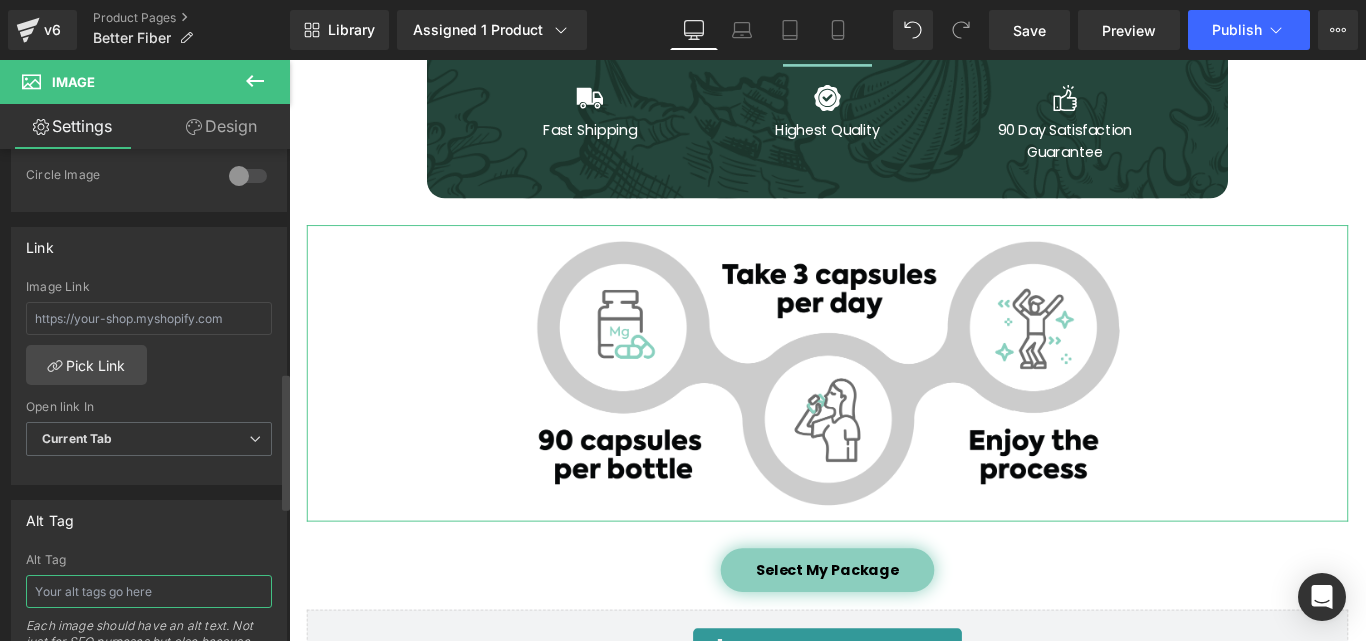 paste on "Organics Ocean Better Fiber" 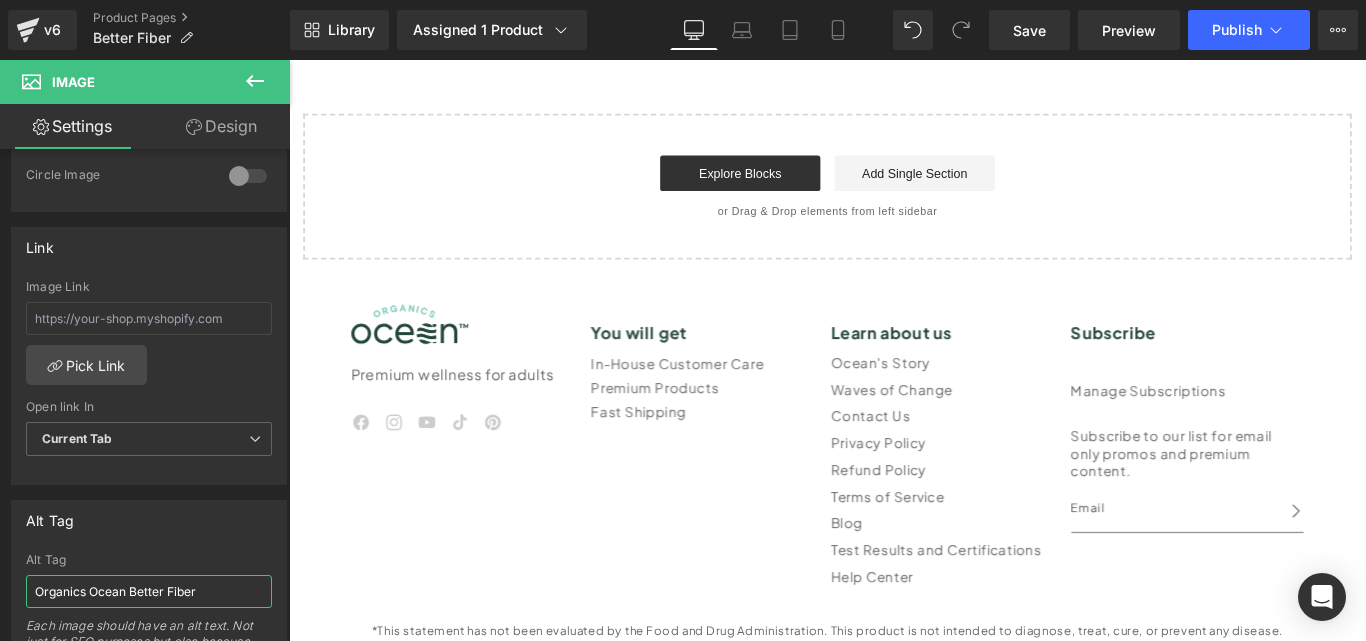 scroll, scrollTop: 8868, scrollLeft: 0, axis: vertical 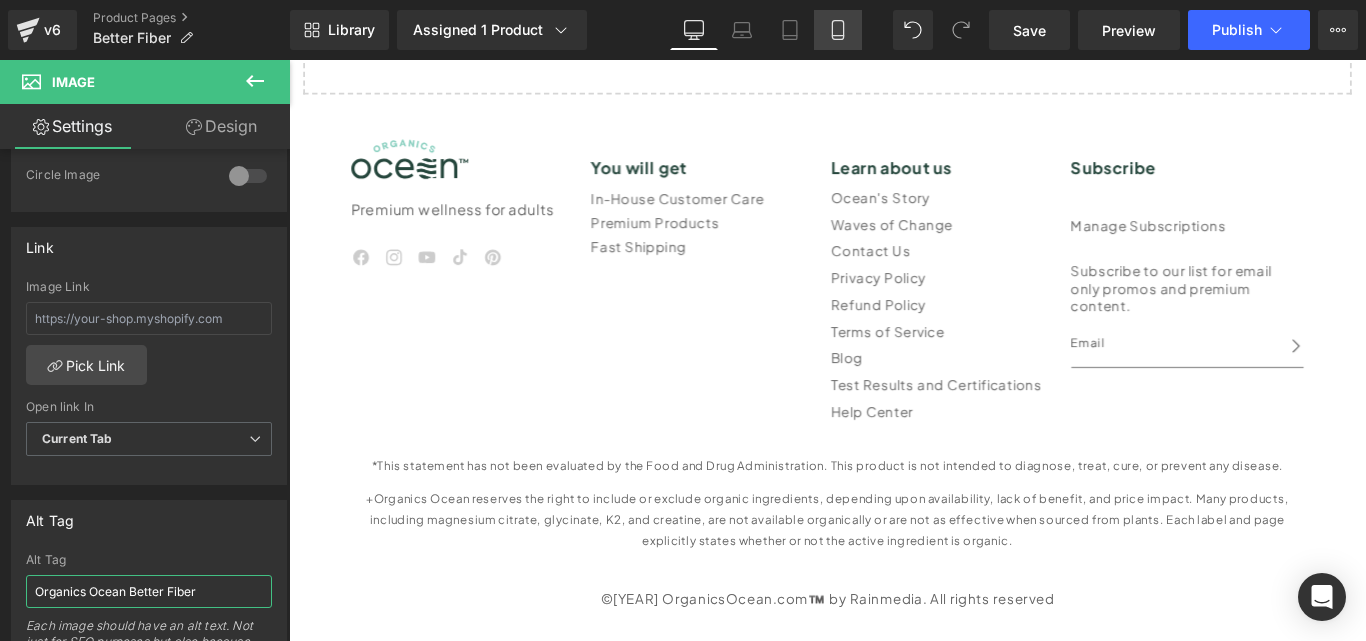 type on "Organics Ocean Better Fiber" 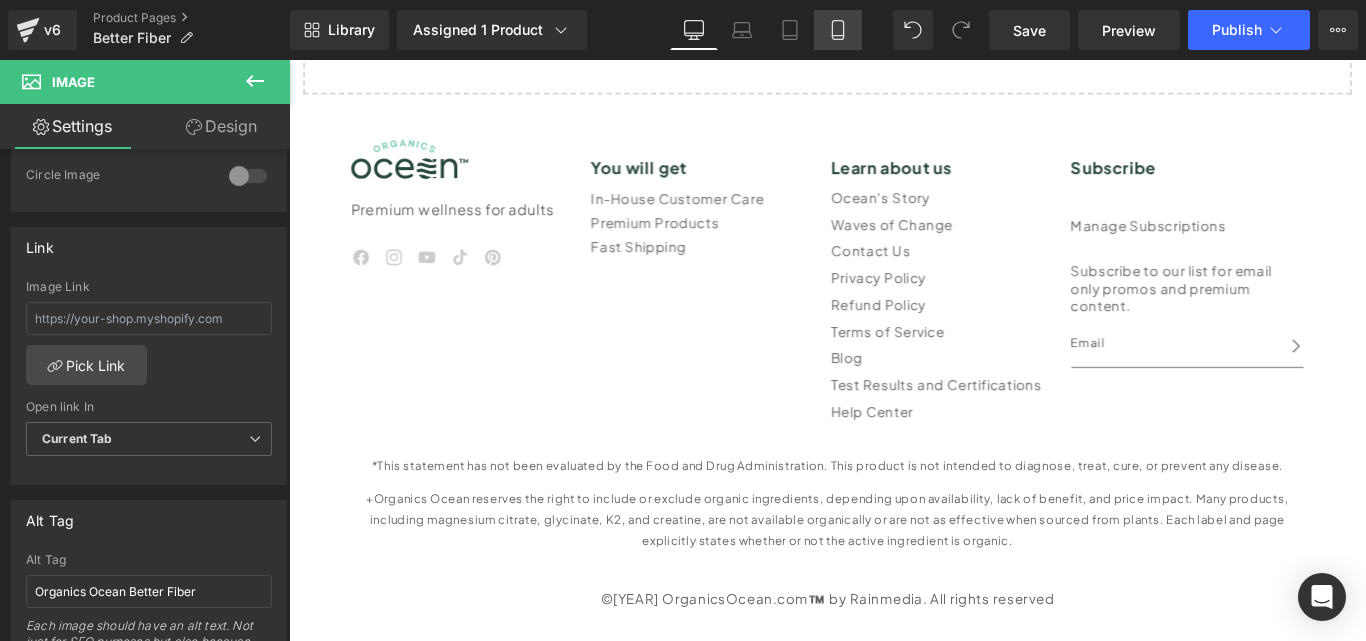 click 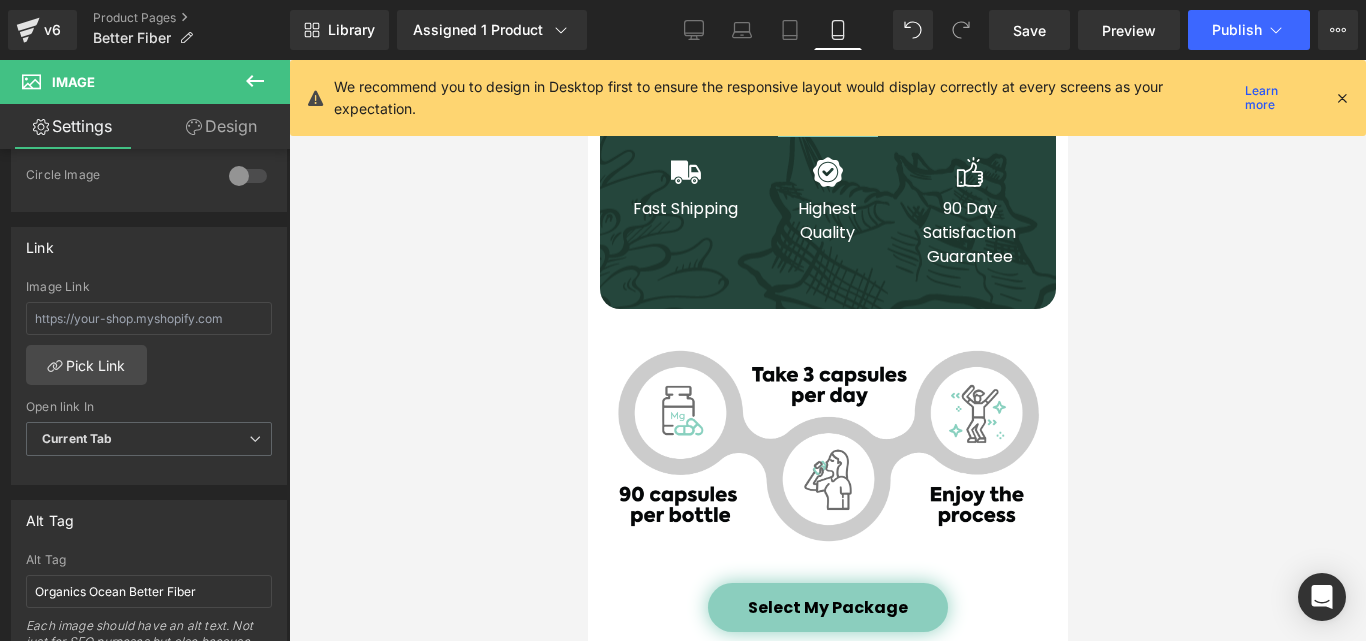 scroll, scrollTop: 9972, scrollLeft: 0, axis: vertical 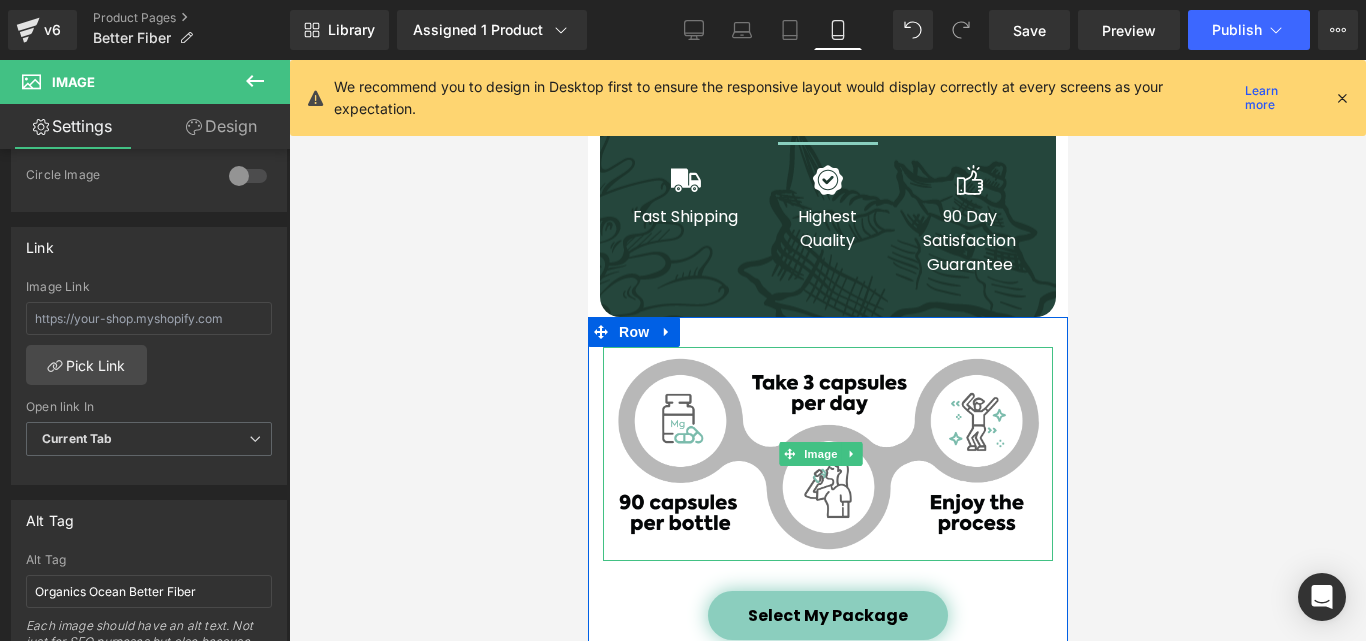 click at bounding box center [827, 454] 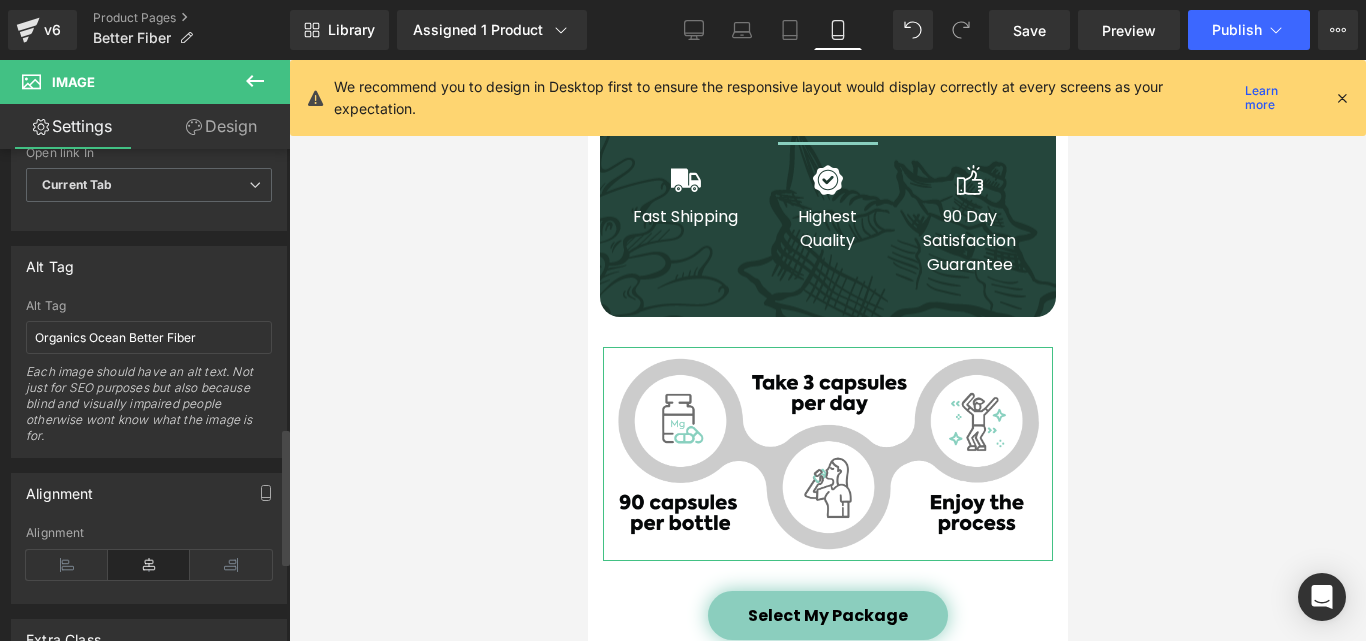 scroll, scrollTop: 984, scrollLeft: 0, axis: vertical 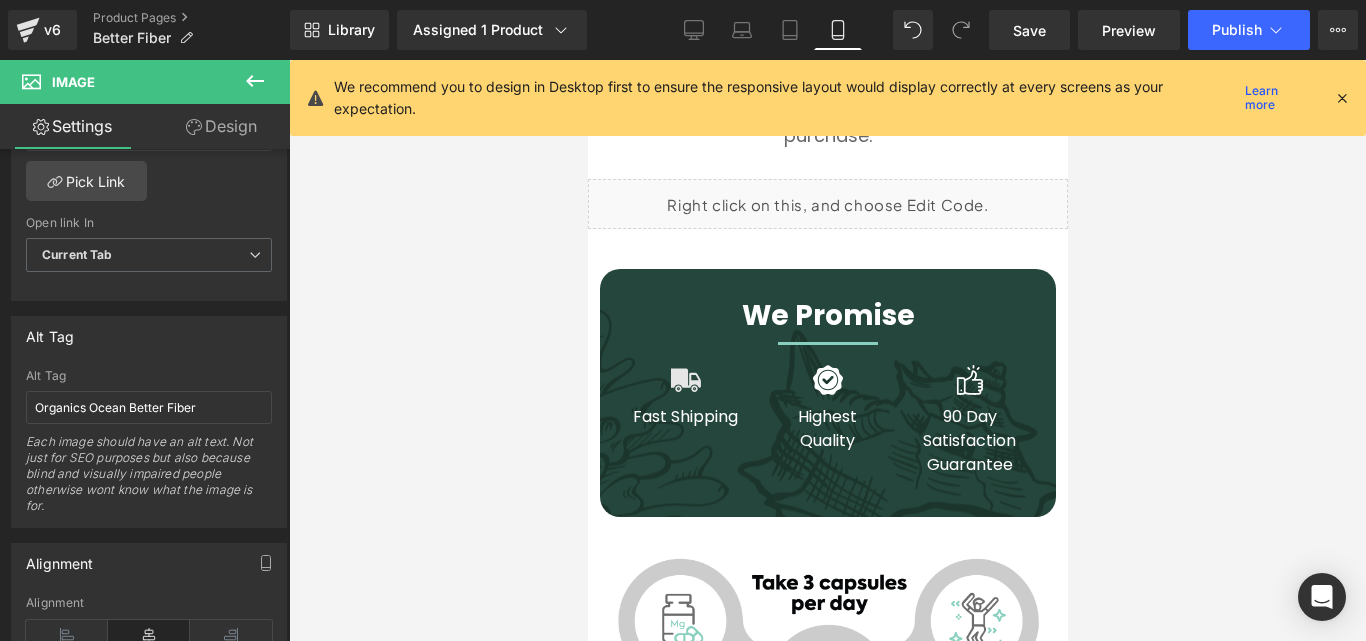 click on "Image         Fast Shipping Text Block         Image         Highest Quality Text Block         Image         90 day satisfaction guarantee Text Block         Row" at bounding box center (827, 421) 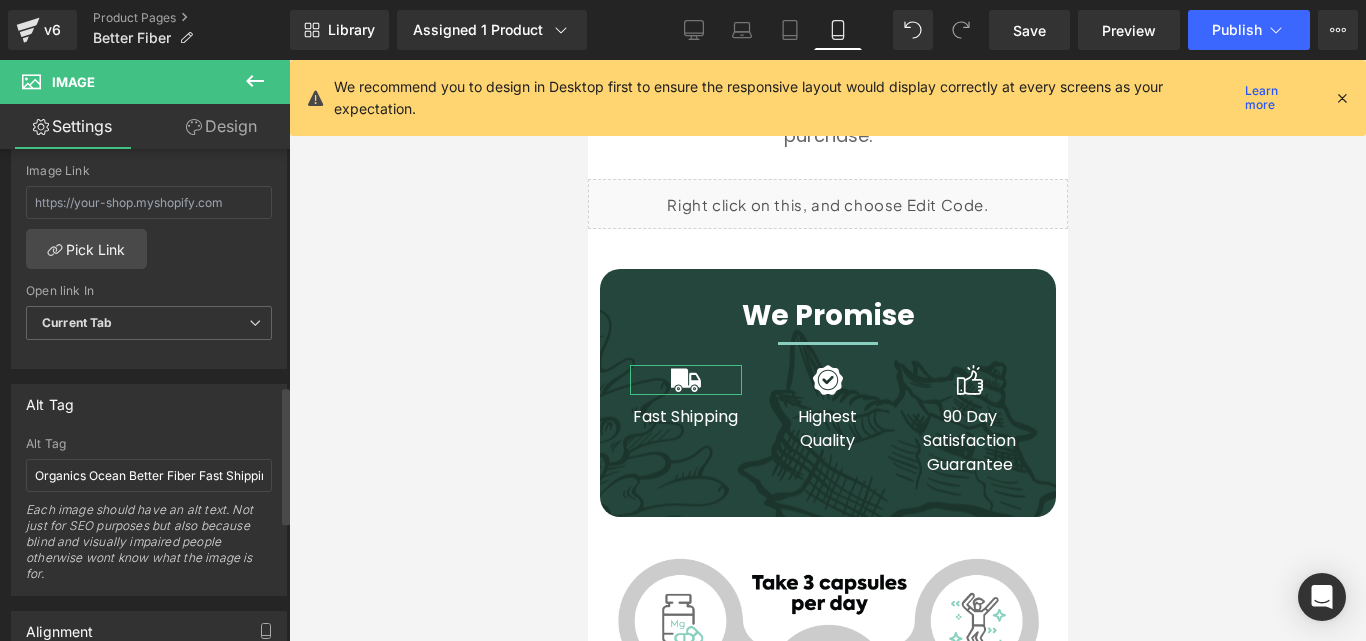 scroll, scrollTop: 1000, scrollLeft: 0, axis: vertical 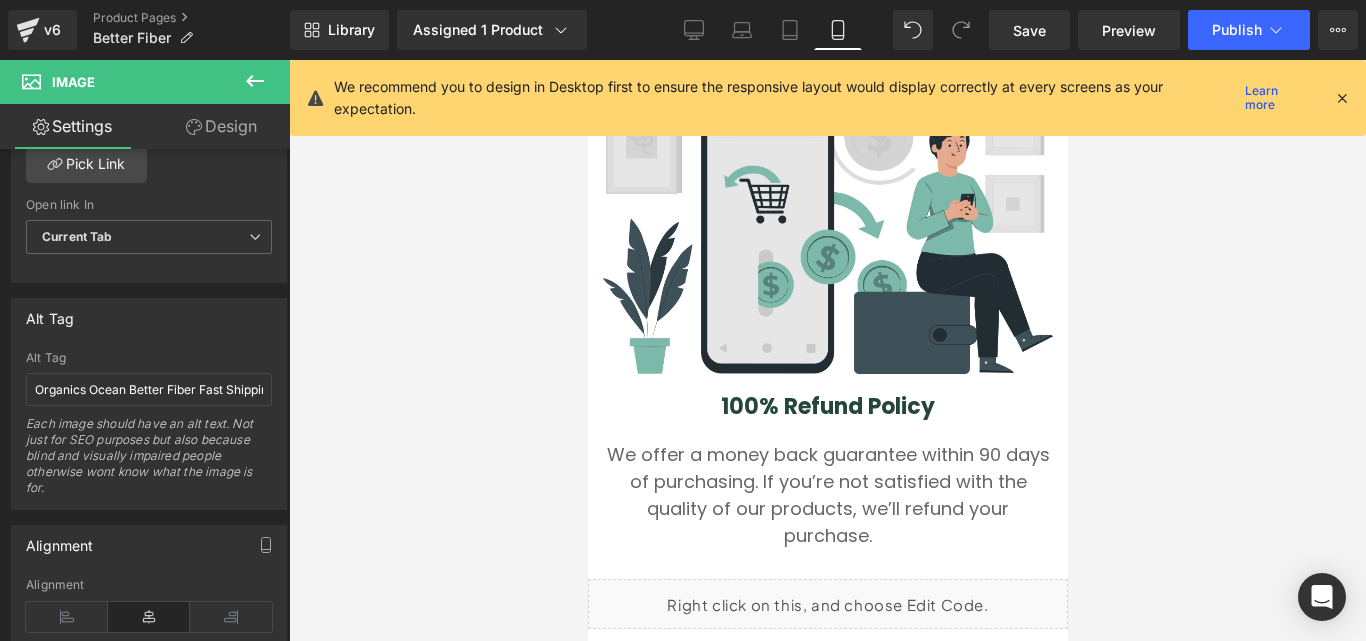 click at bounding box center (827, 231) 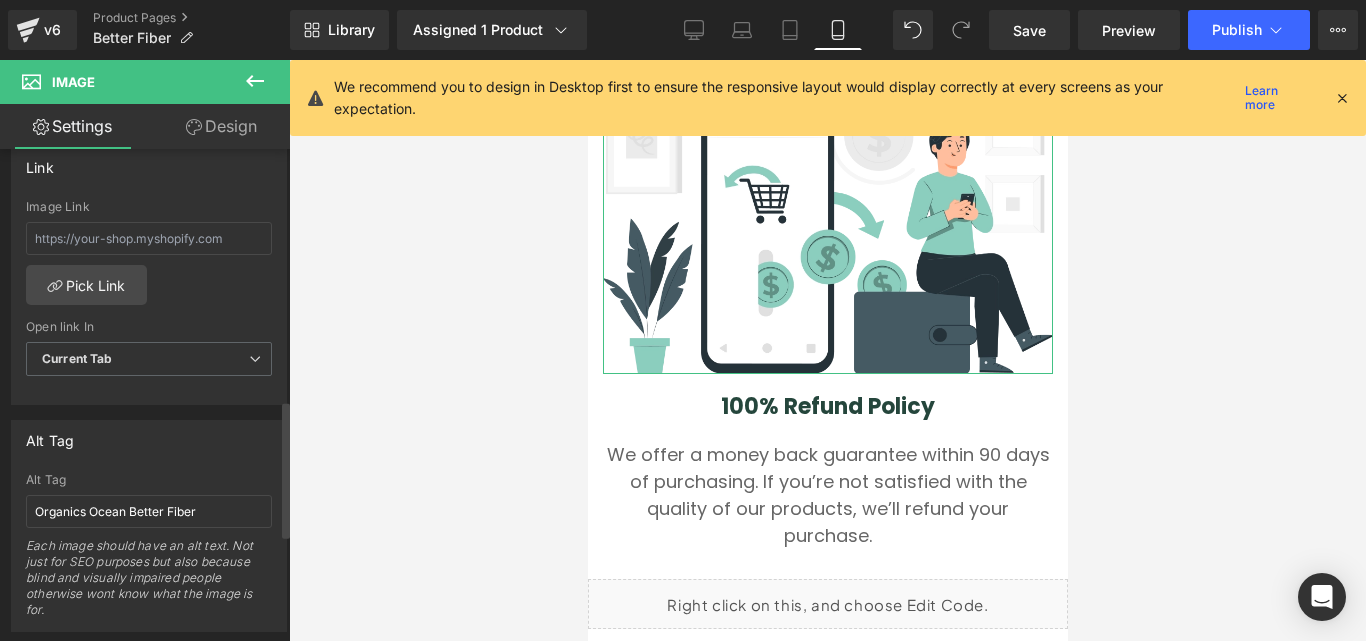 scroll, scrollTop: 900, scrollLeft: 0, axis: vertical 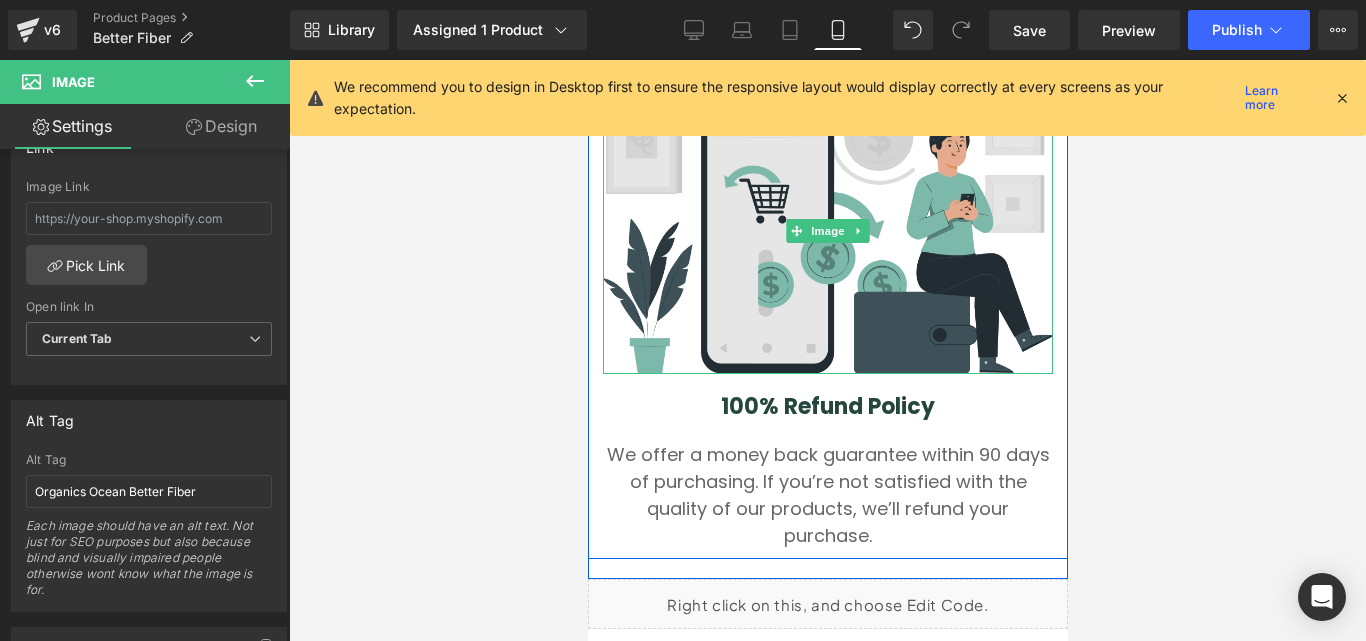 click at bounding box center [827, 231] 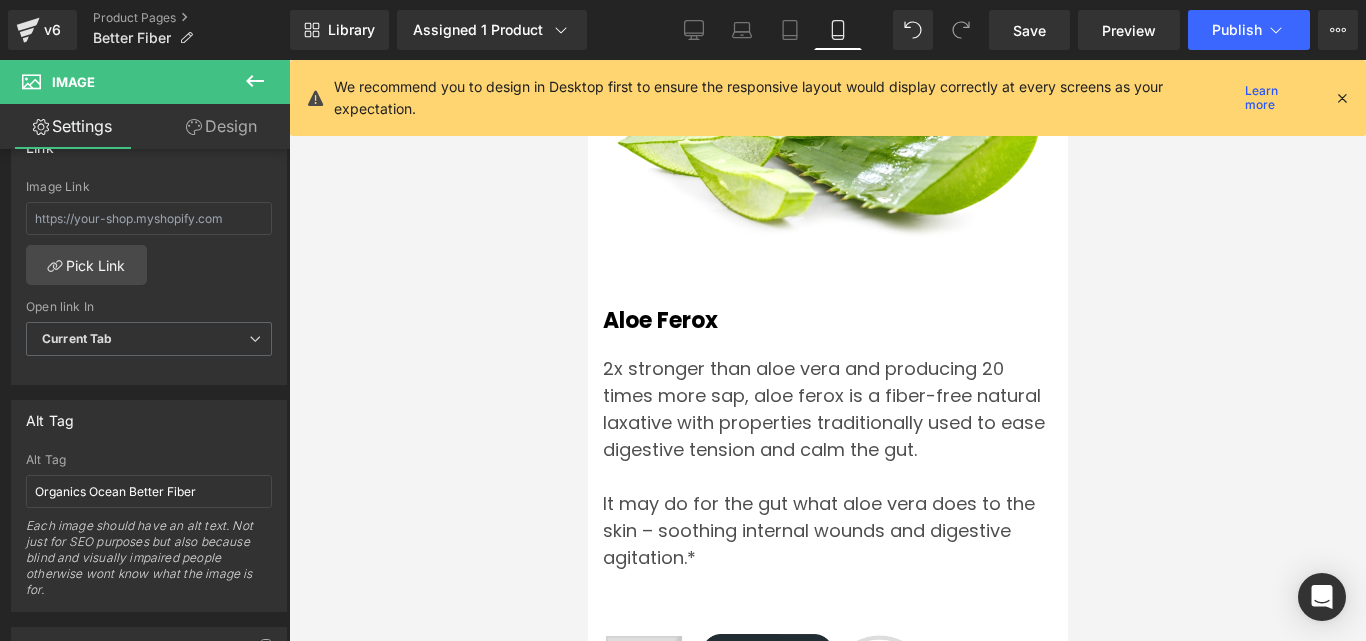 scroll, scrollTop: 8572, scrollLeft: 0, axis: vertical 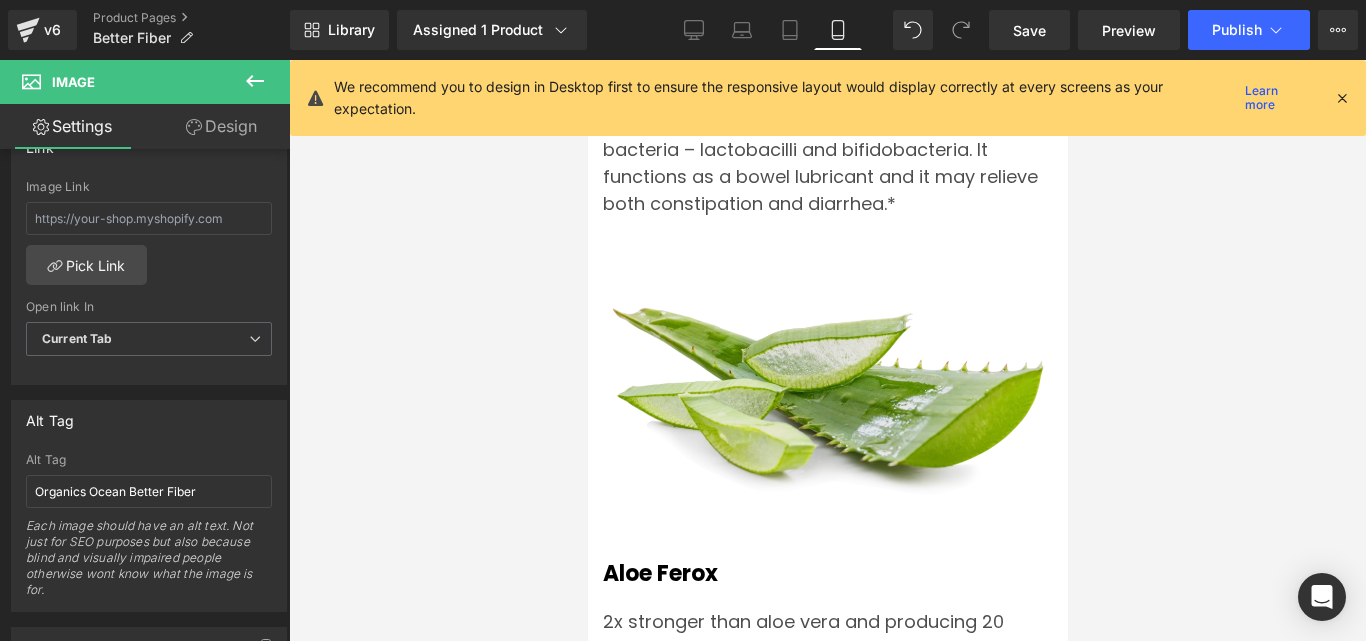 click on "Image" at bounding box center [827, 399] 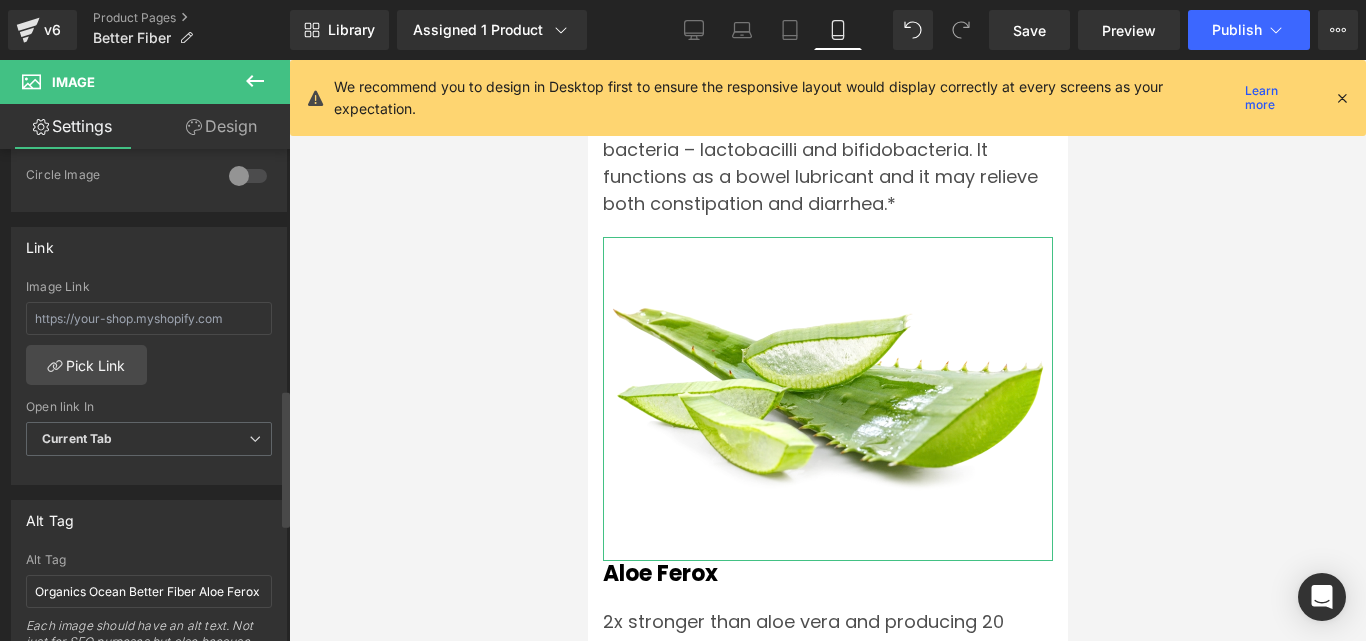 scroll, scrollTop: 1000, scrollLeft: 0, axis: vertical 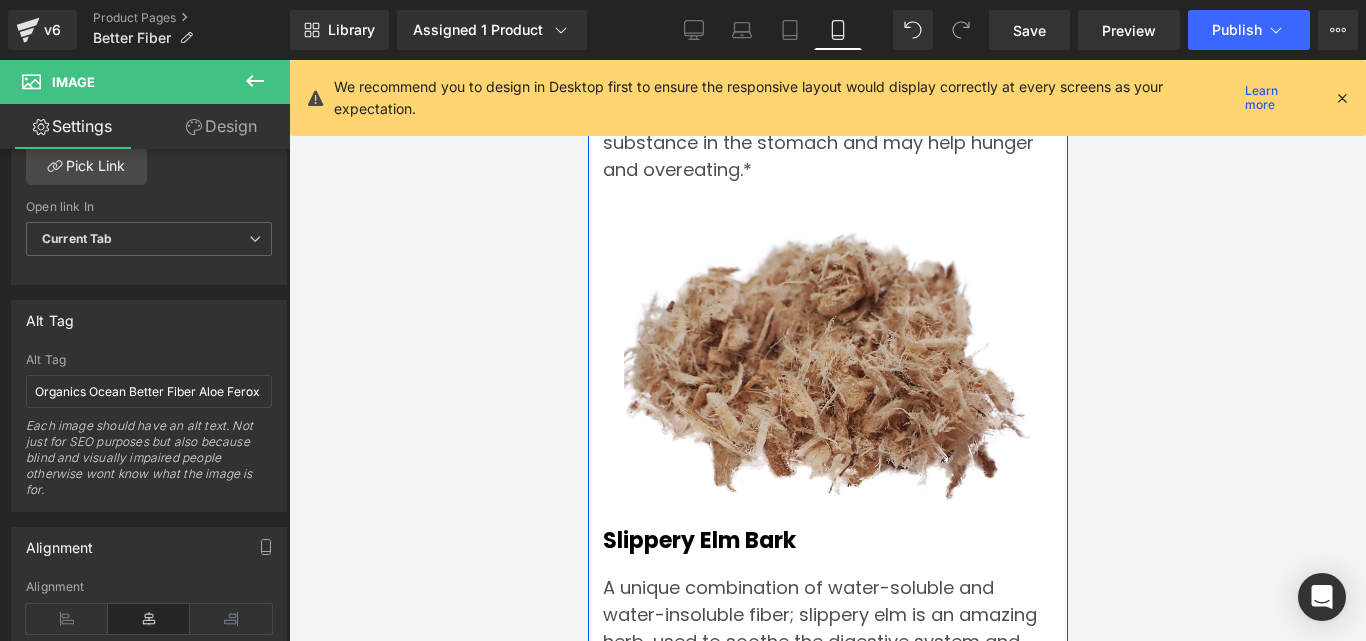 click at bounding box center (827, 365) 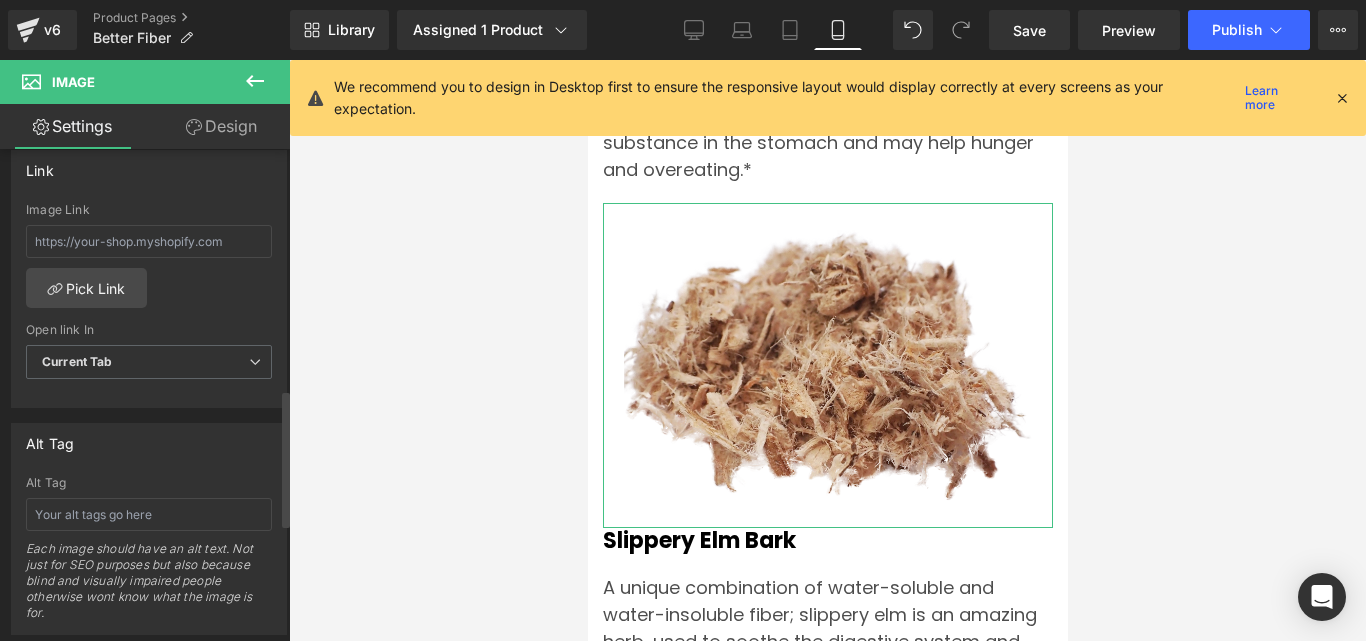 scroll, scrollTop: 900, scrollLeft: 0, axis: vertical 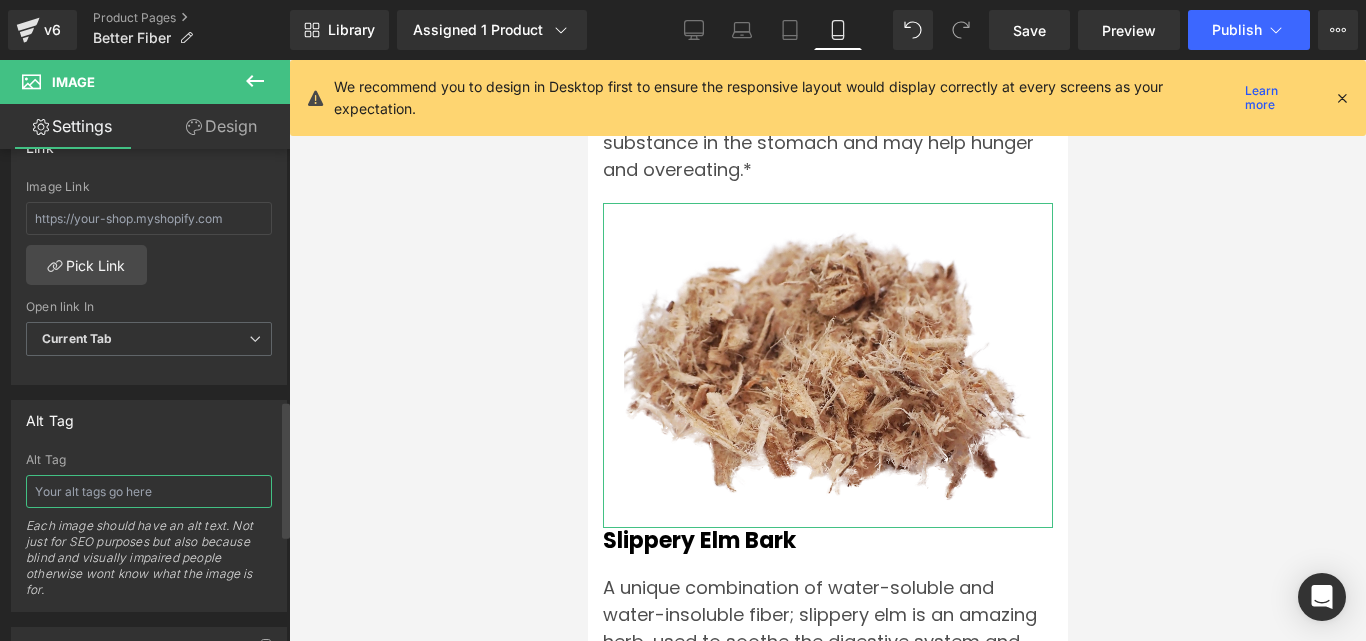 click at bounding box center (149, 491) 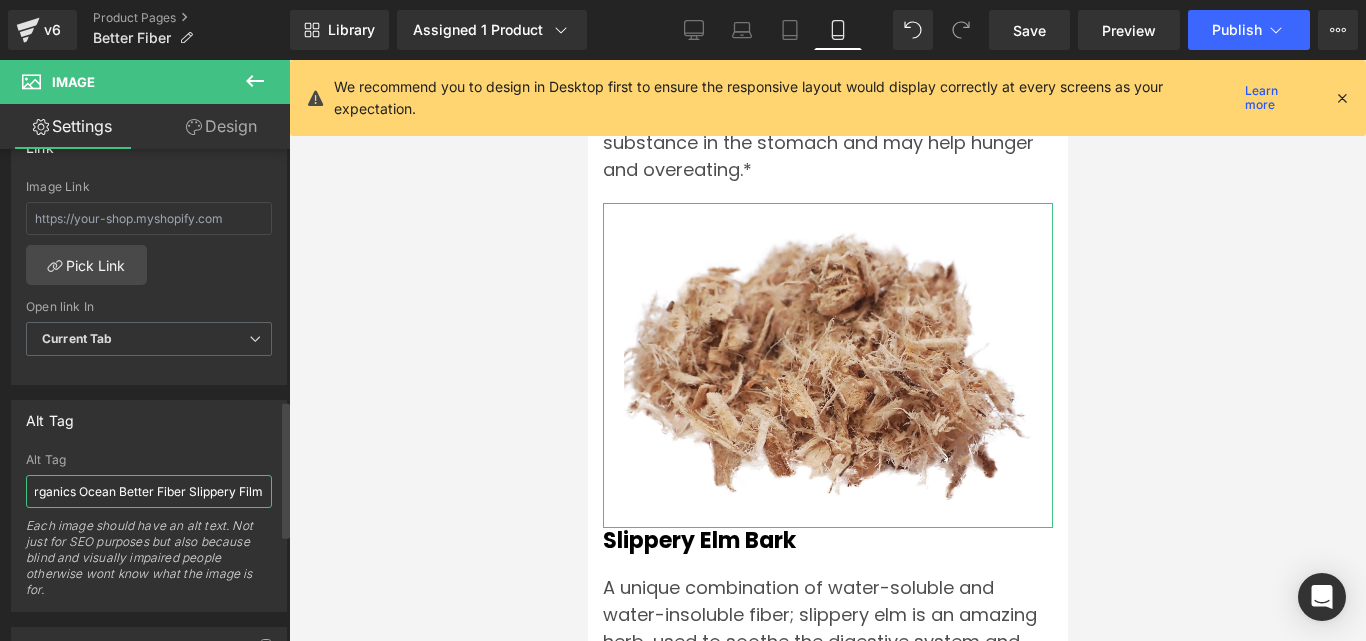 scroll, scrollTop: 0, scrollLeft: 21, axis: horizontal 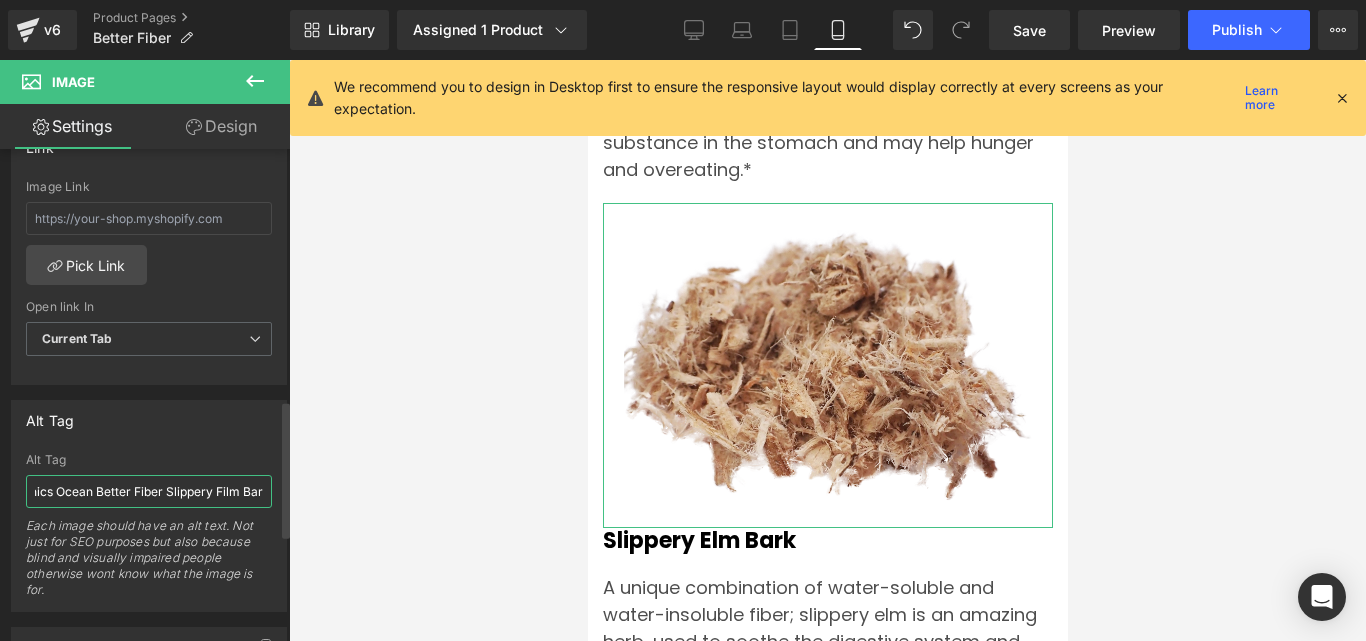 type on "Organics Ocean Better Fiber Slippery Film Bark" 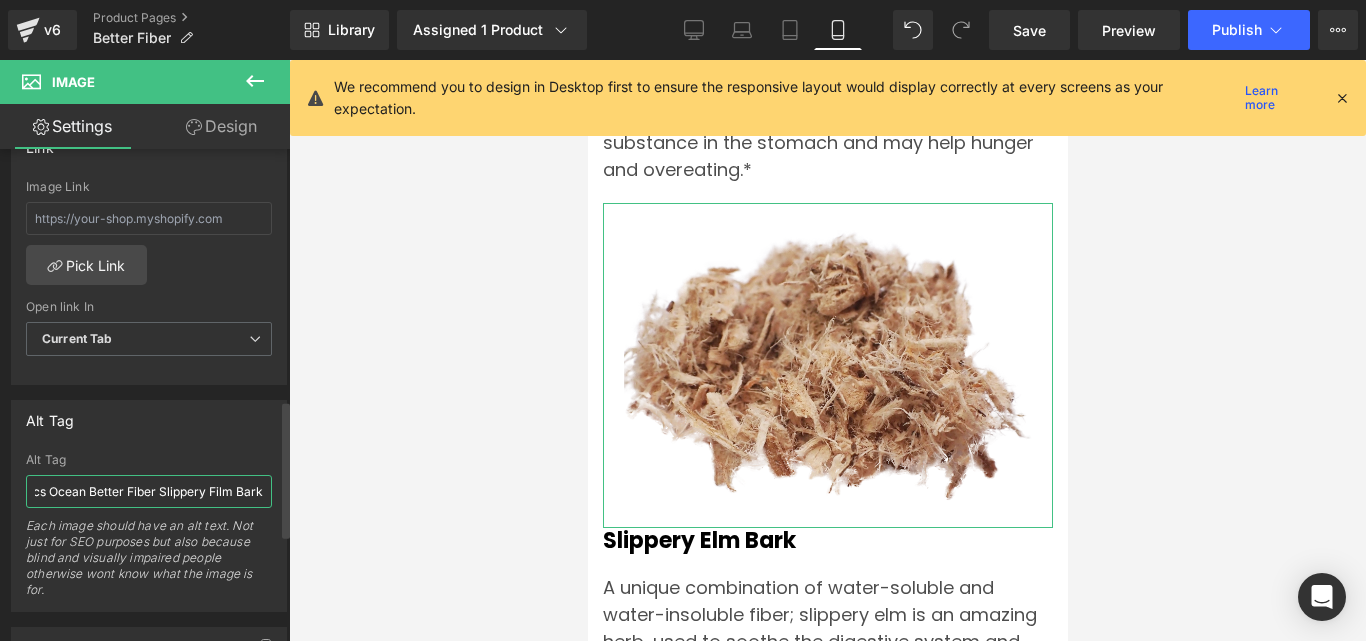 scroll, scrollTop: 0, scrollLeft: 46, axis: horizontal 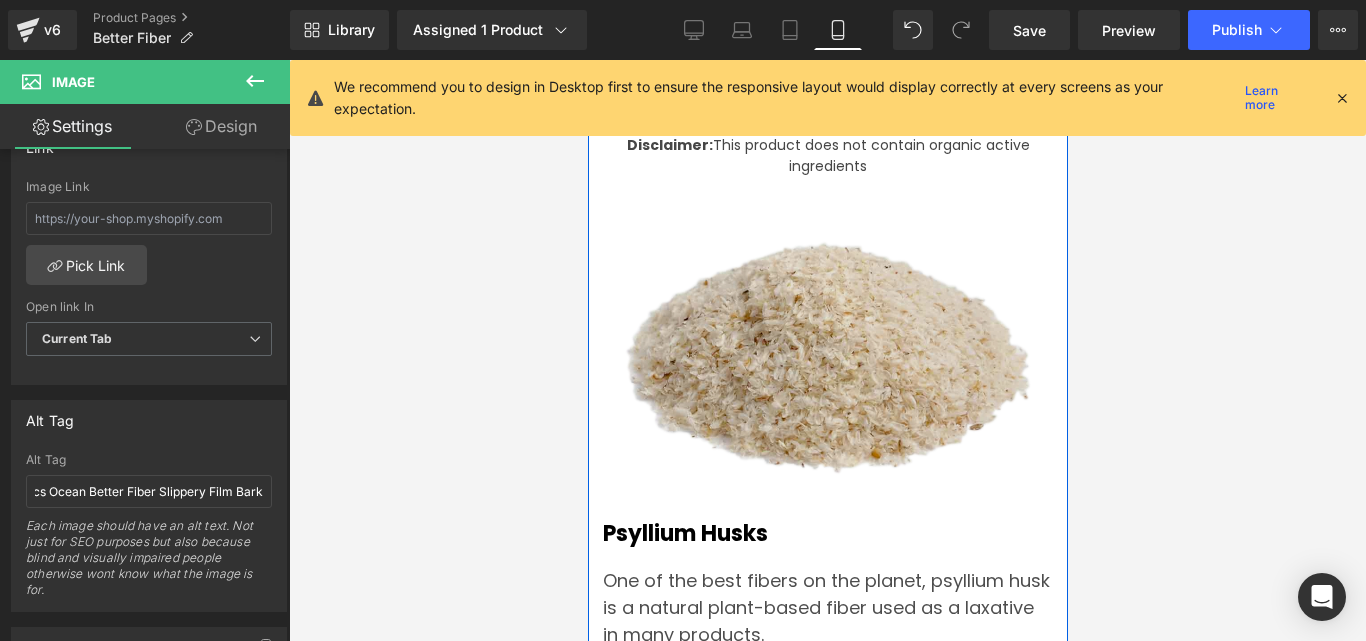 click at bounding box center (827, 359) 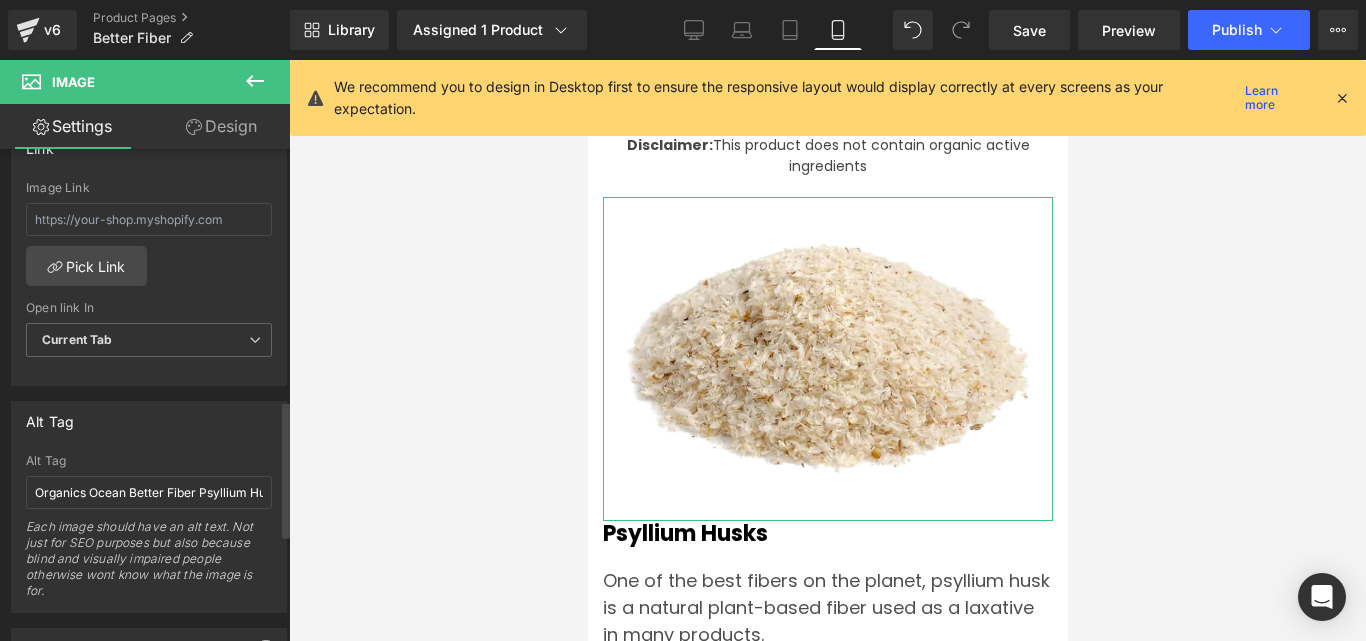 scroll, scrollTop: 900, scrollLeft: 0, axis: vertical 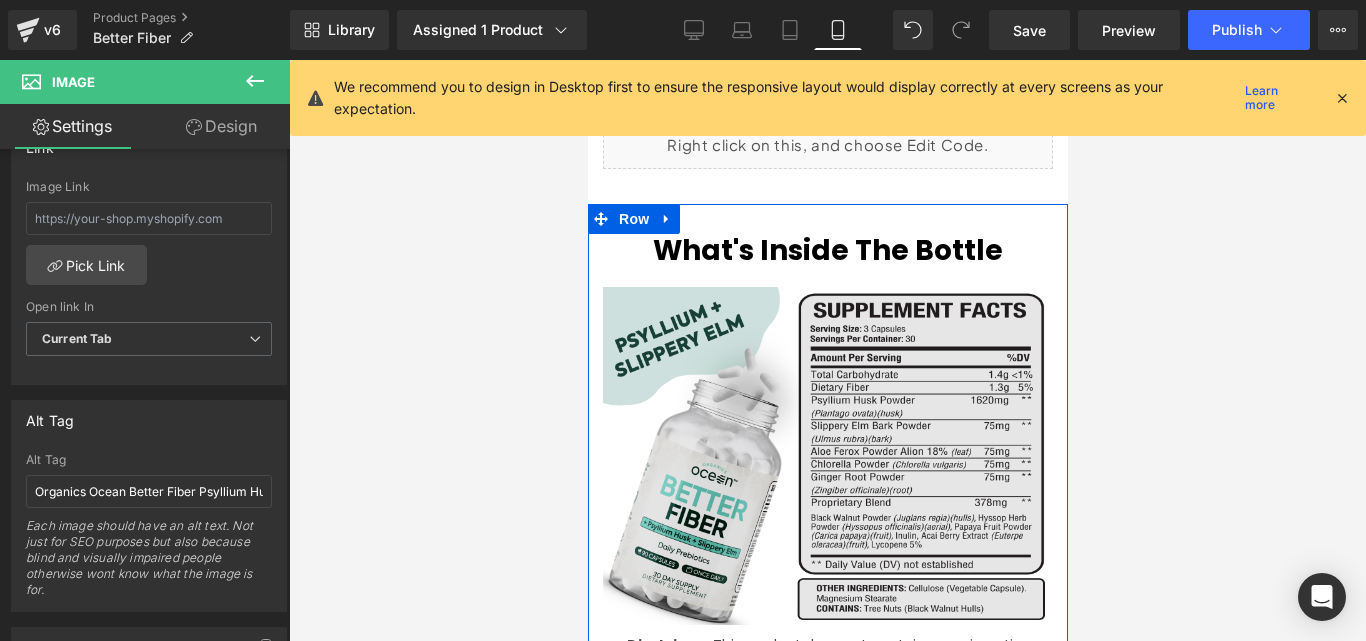 click at bounding box center (827, 456) 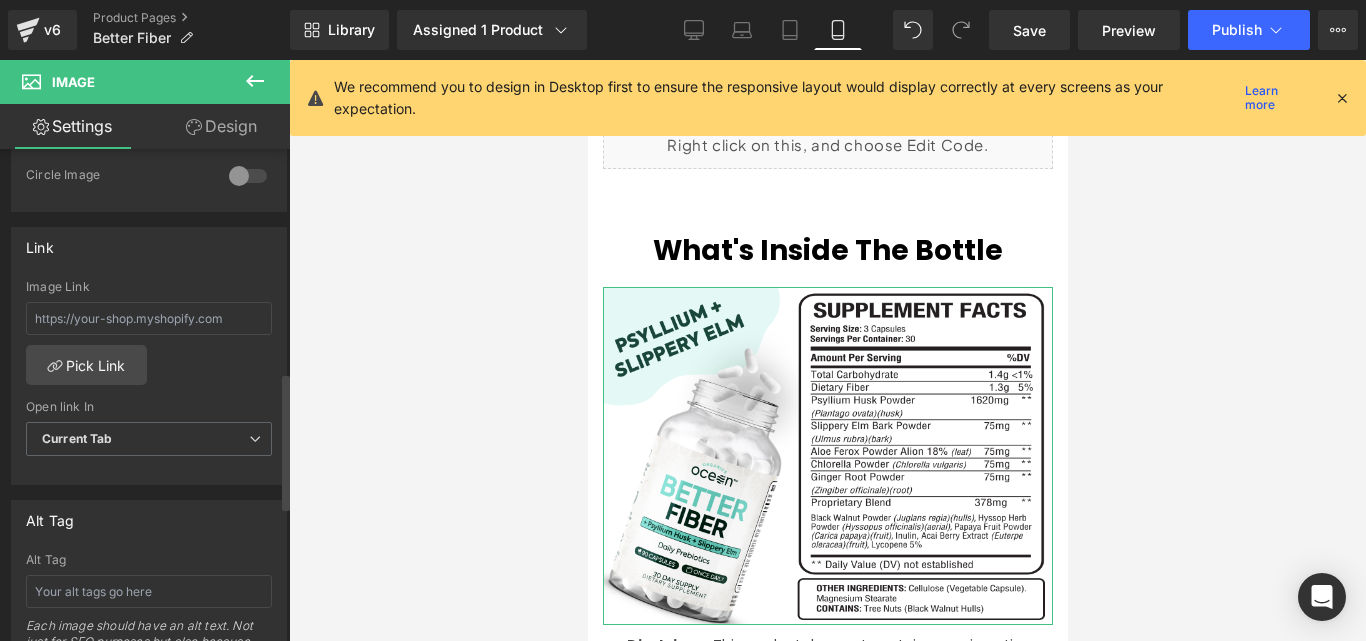 scroll, scrollTop: 900, scrollLeft: 0, axis: vertical 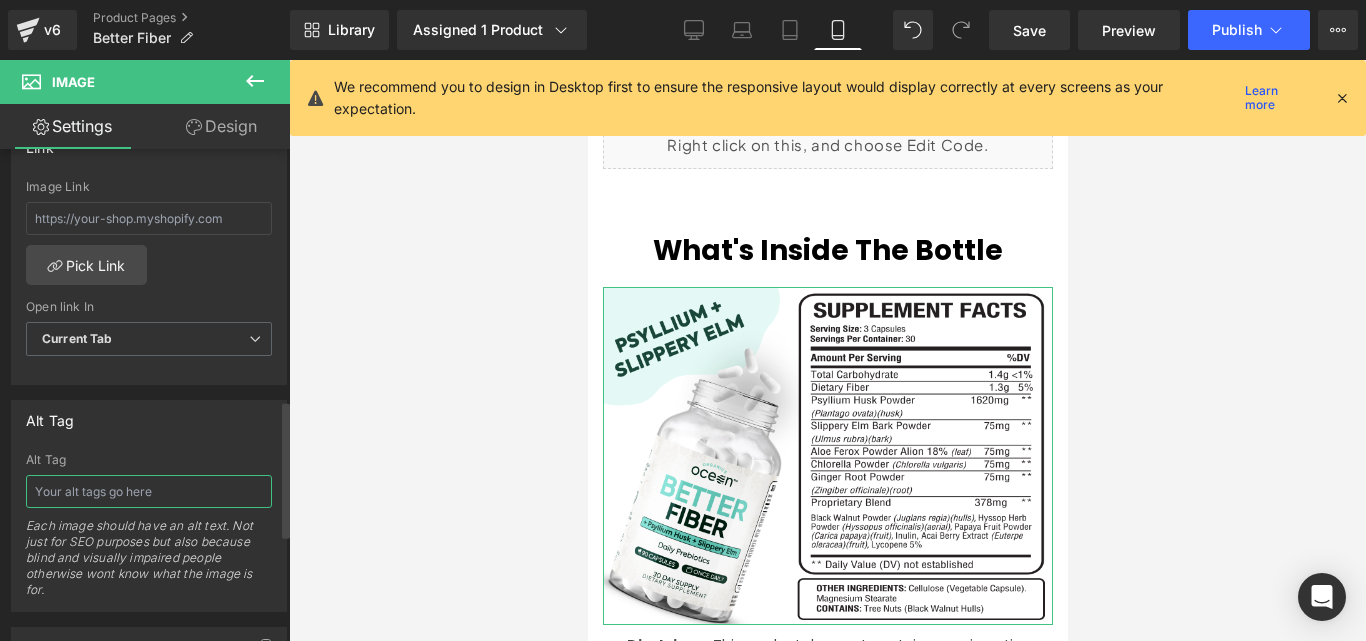 click at bounding box center [149, 491] 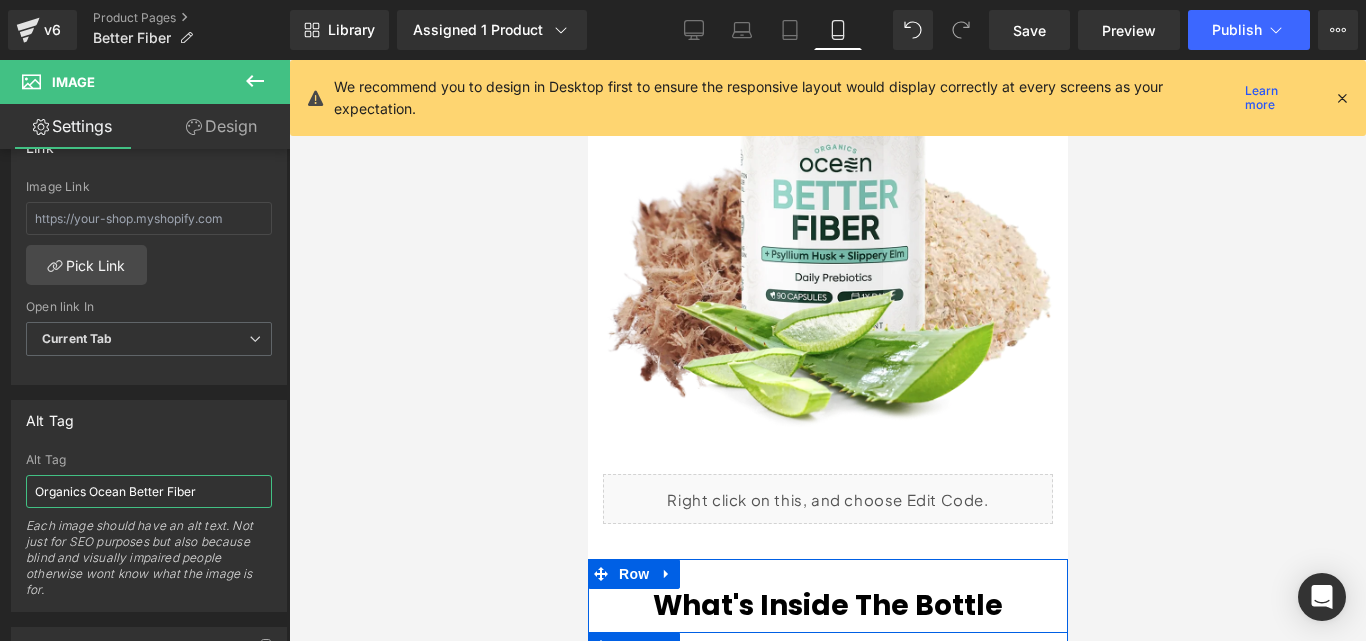 scroll, scrollTop: 6472, scrollLeft: 0, axis: vertical 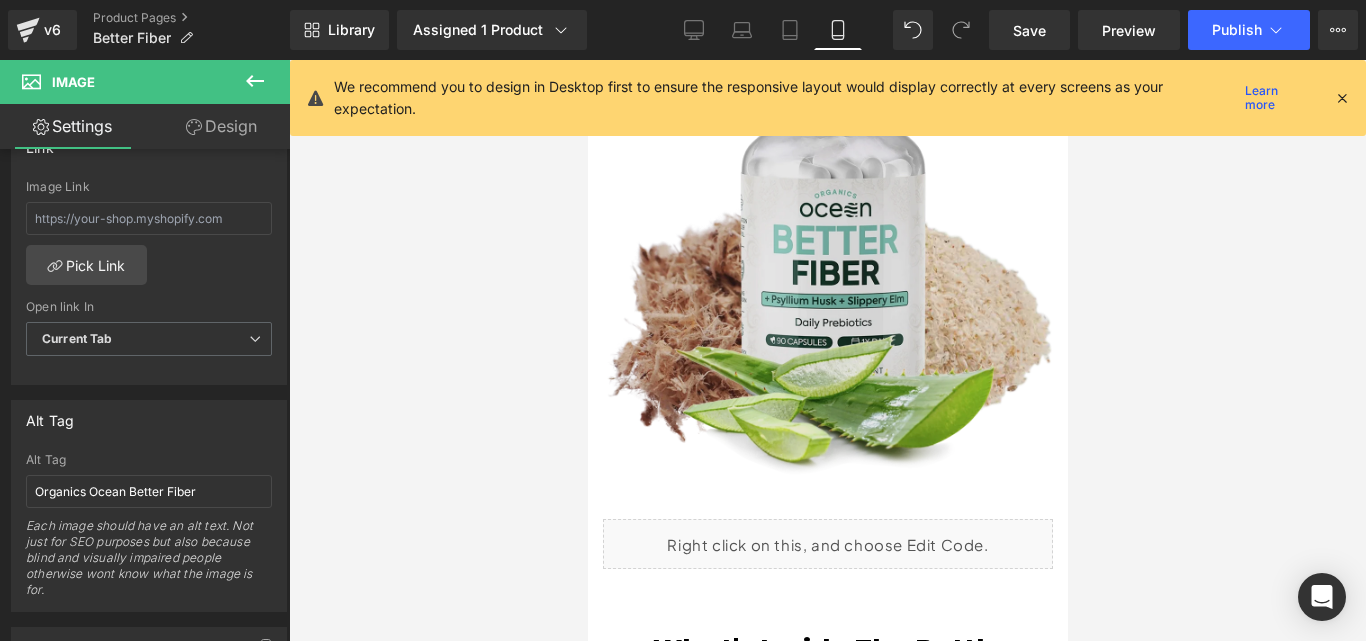click at bounding box center [827, 264] 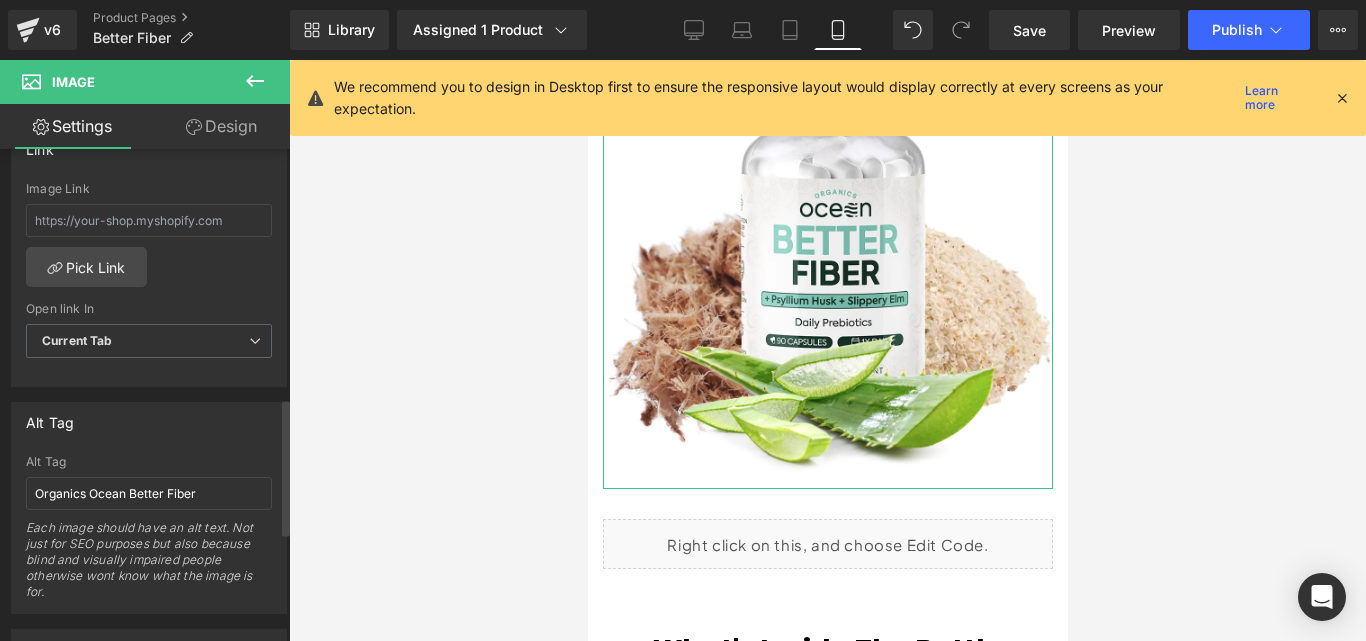 scroll, scrollTop: 900, scrollLeft: 0, axis: vertical 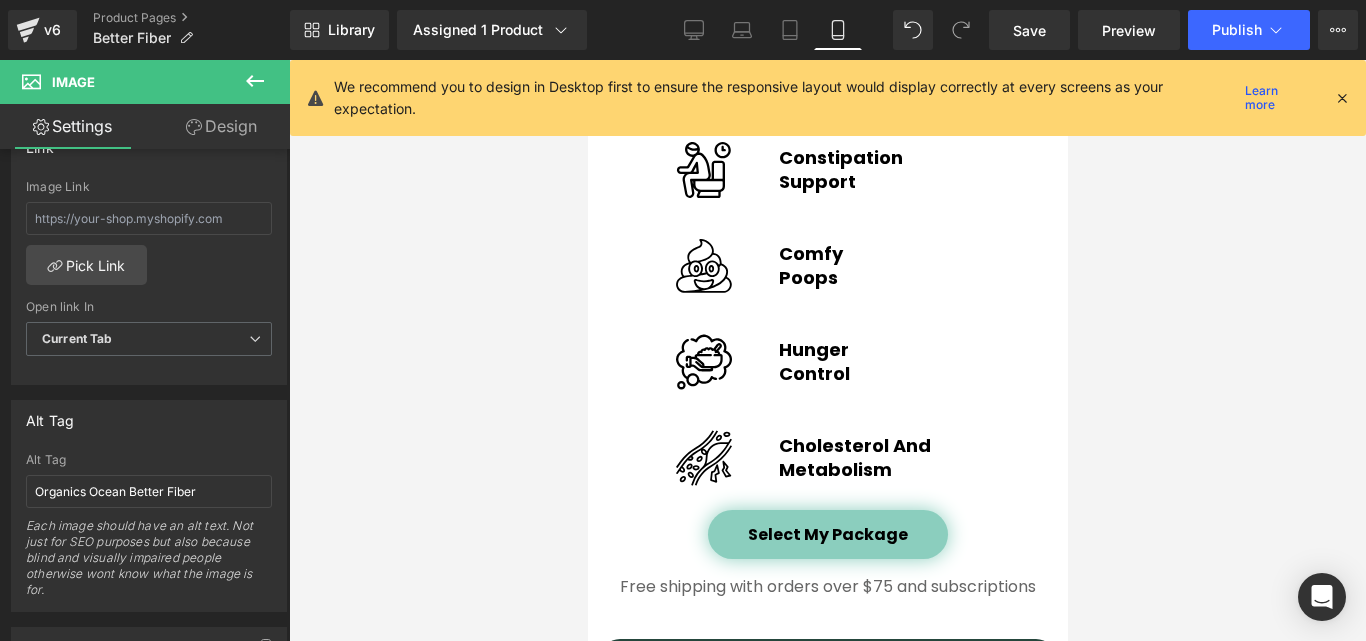 click on "Image" at bounding box center (726, 458) 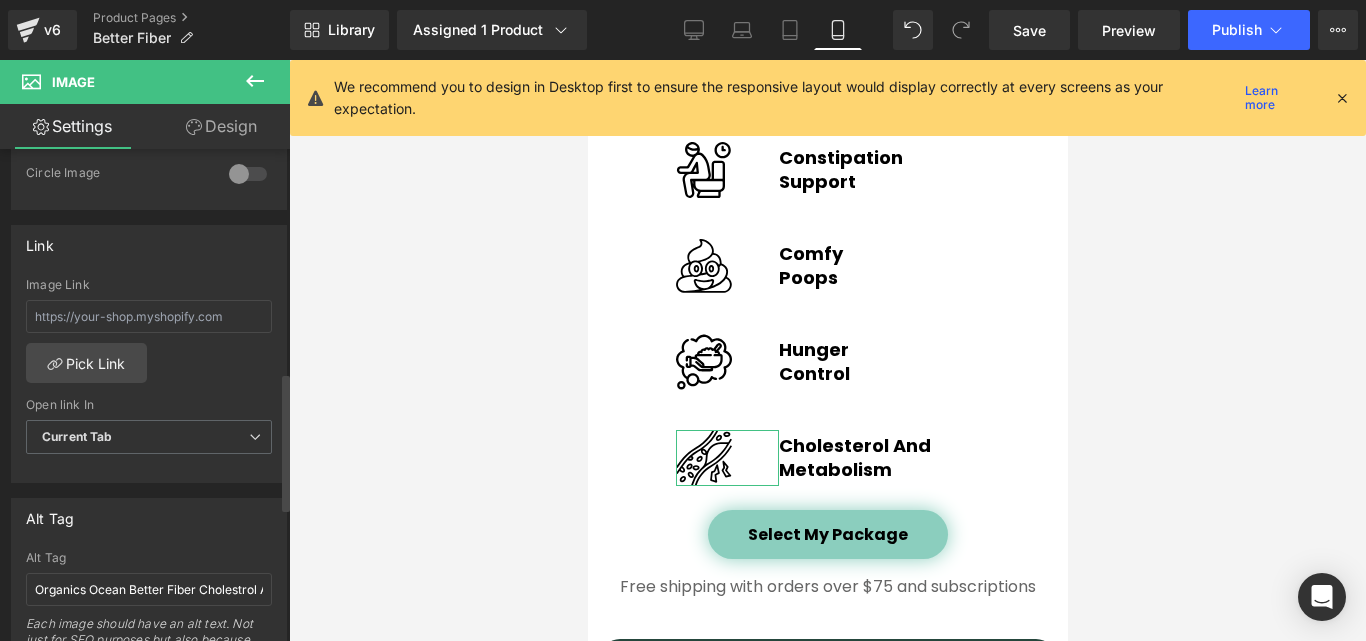 scroll, scrollTop: 900, scrollLeft: 0, axis: vertical 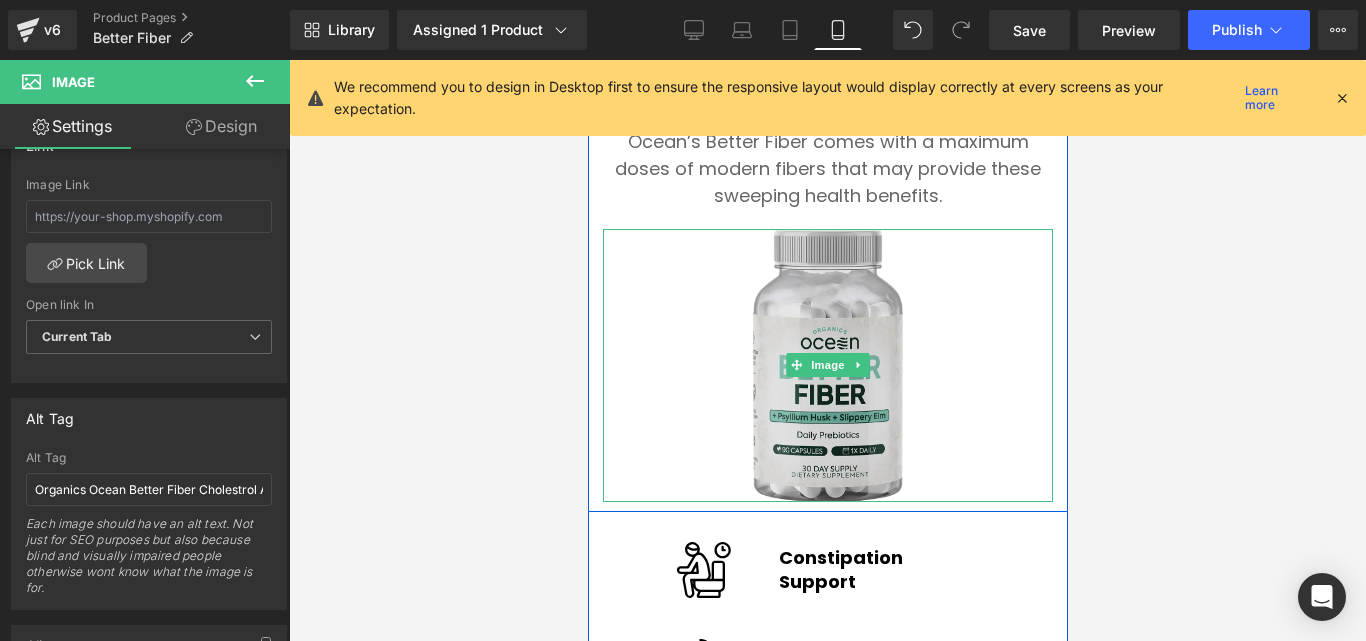 click at bounding box center (827, 365) 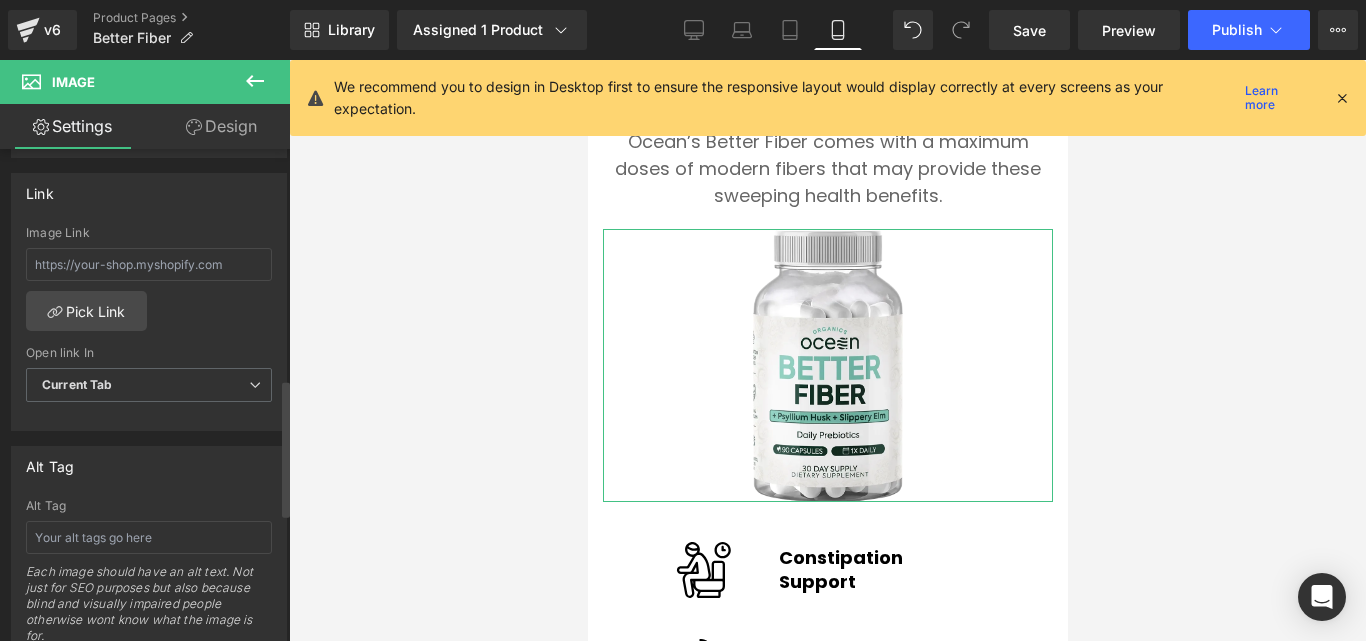 scroll, scrollTop: 900, scrollLeft: 0, axis: vertical 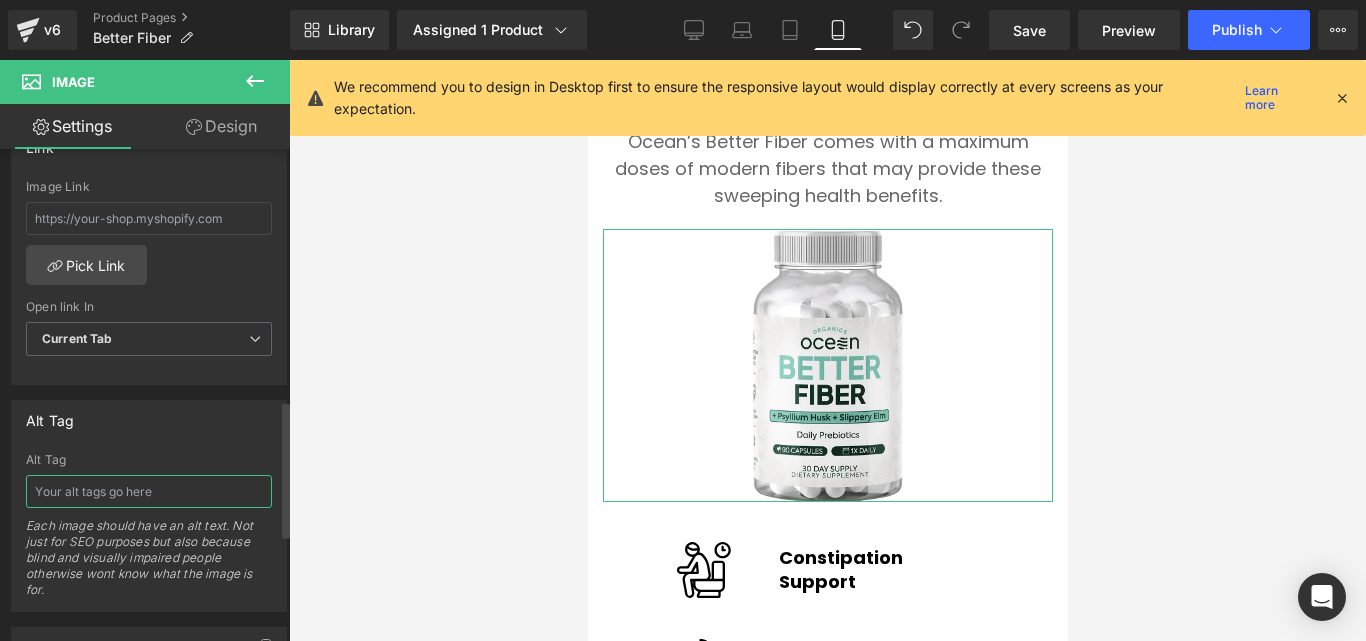 click at bounding box center (149, 491) 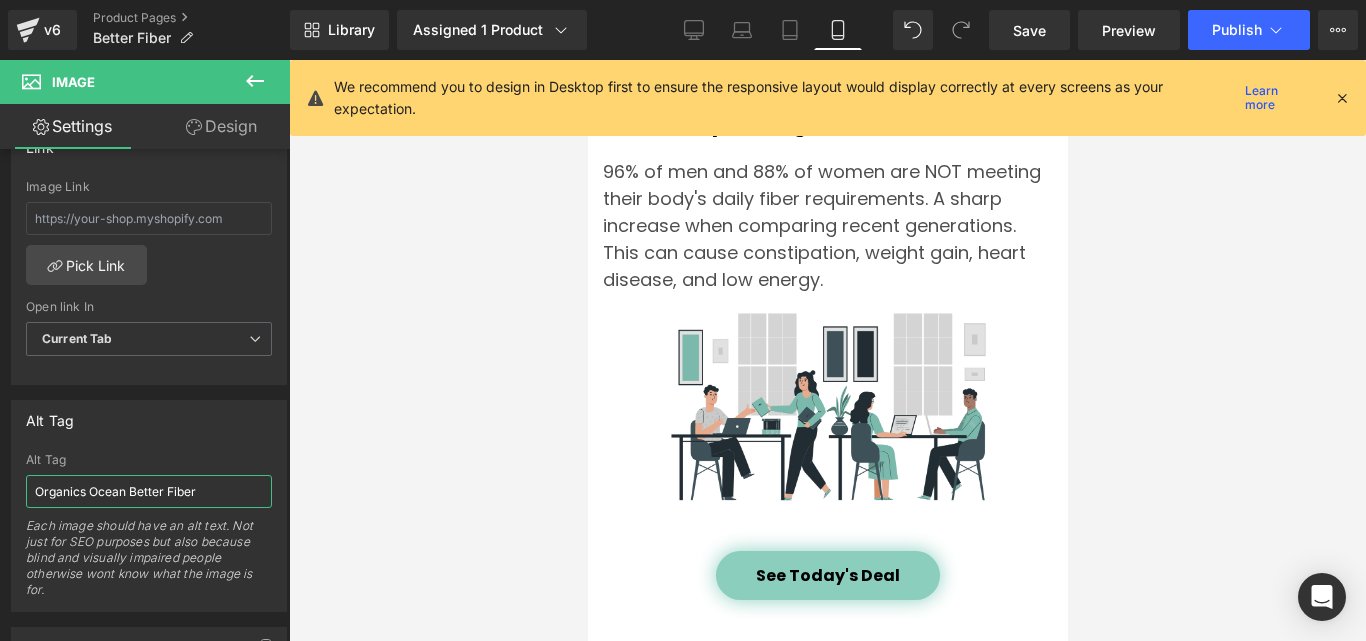 scroll, scrollTop: 3772, scrollLeft: 0, axis: vertical 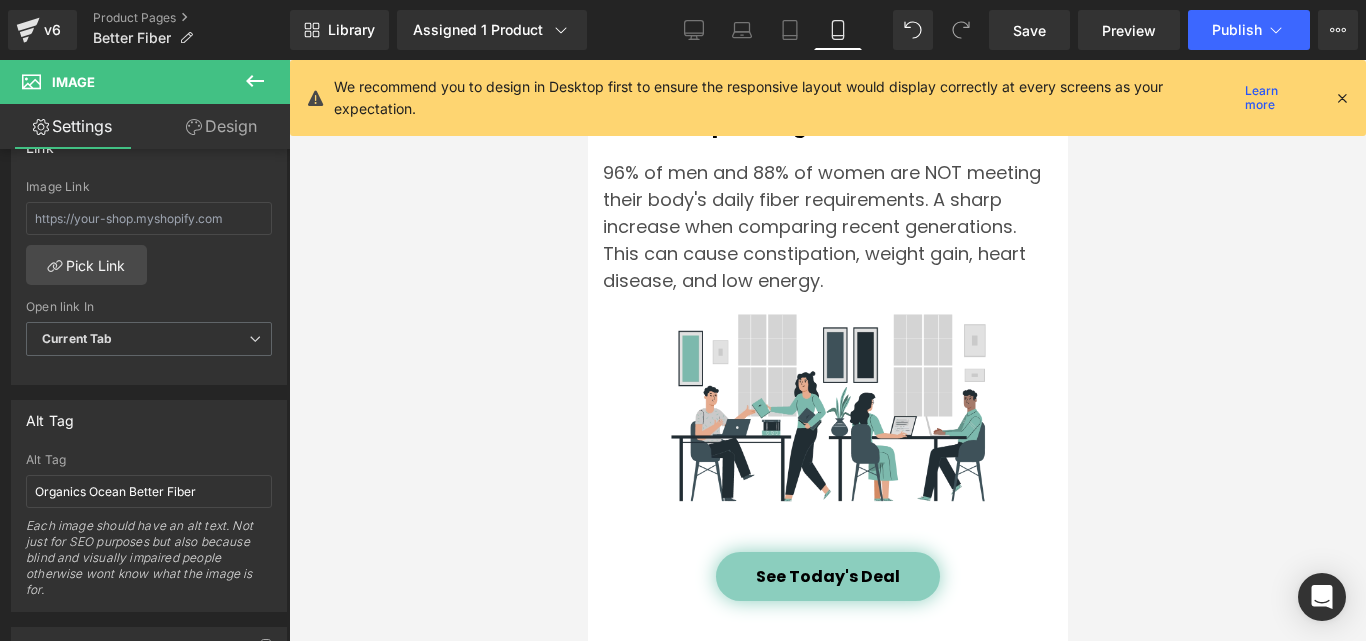 click at bounding box center (827, 408) 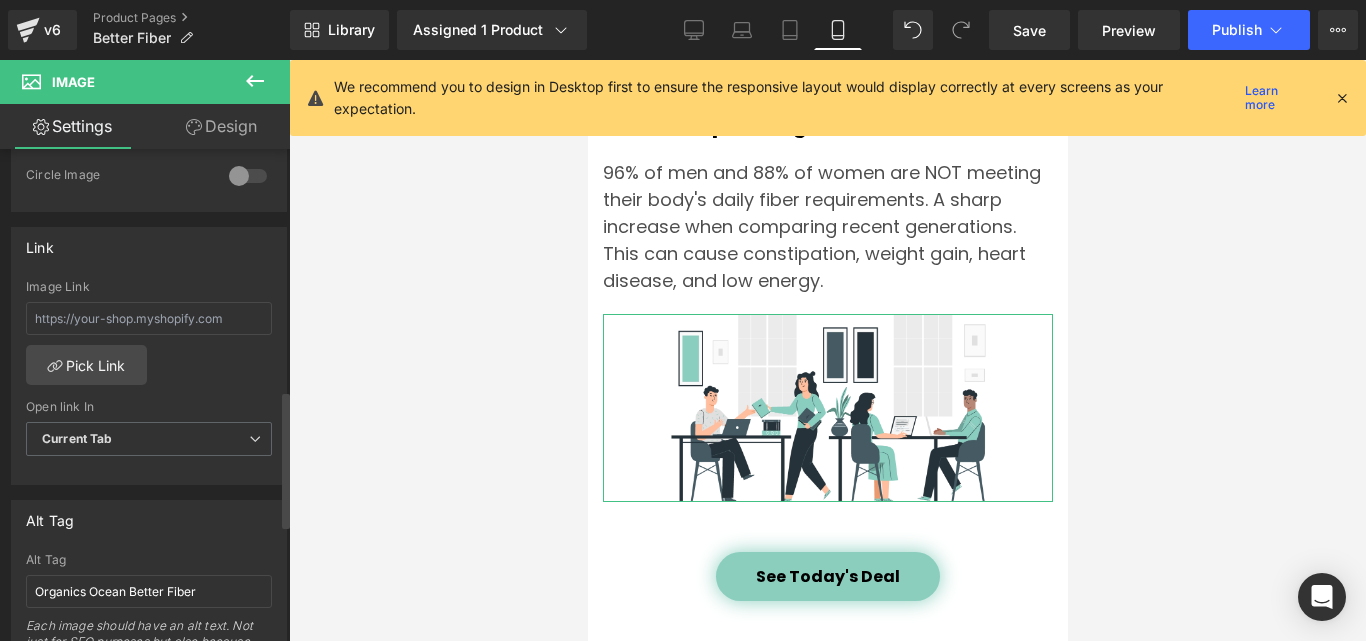 scroll, scrollTop: 900, scrollLeft: 0, axis: vertical 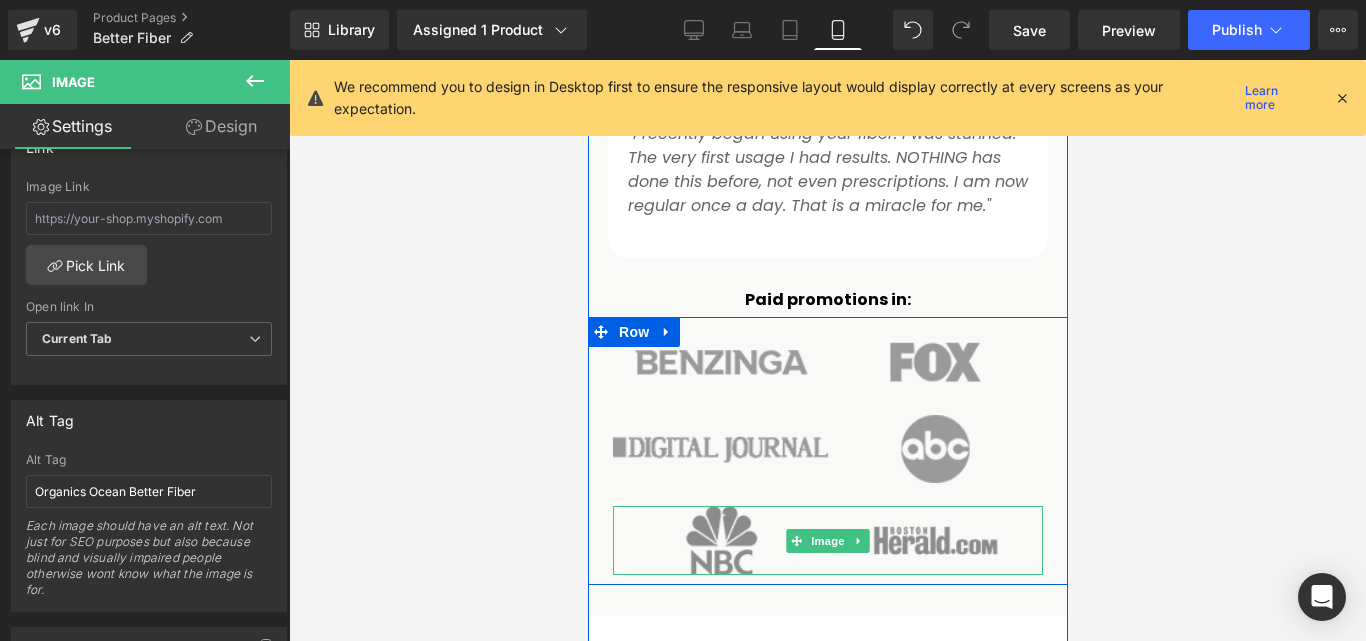 click at bounding box center (827, 540) 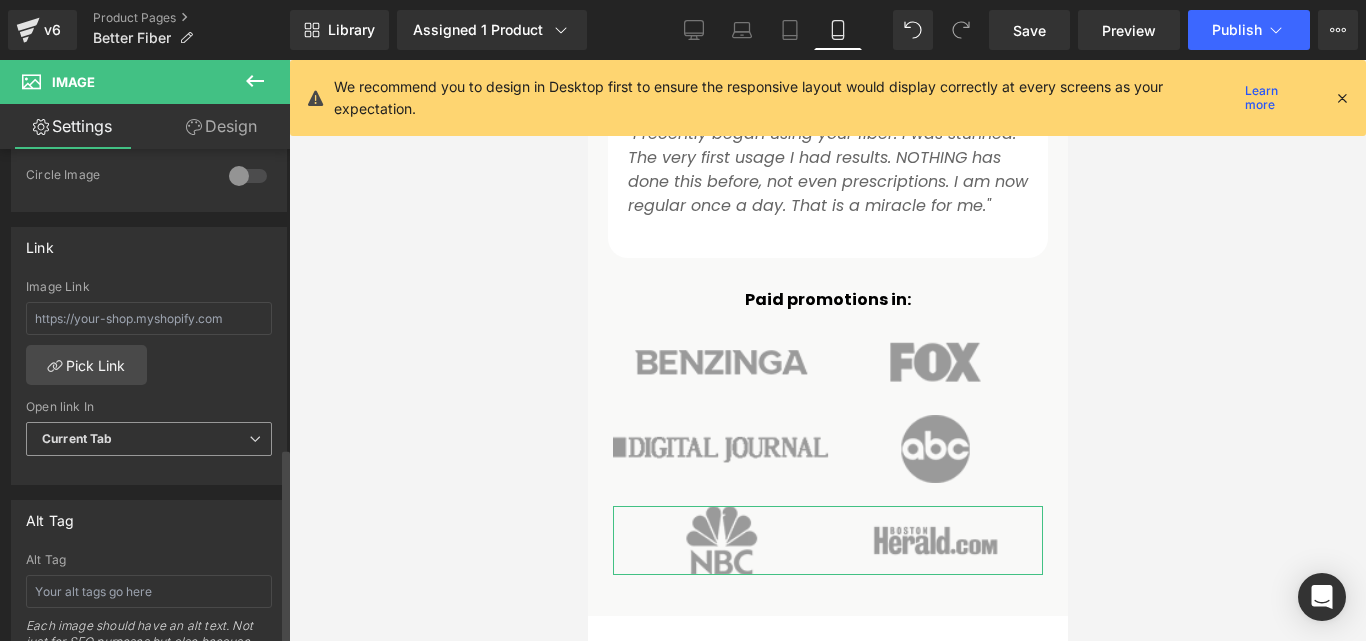 scroll, scrollTop: 1000, scrollLeft: 0, axis: vertical 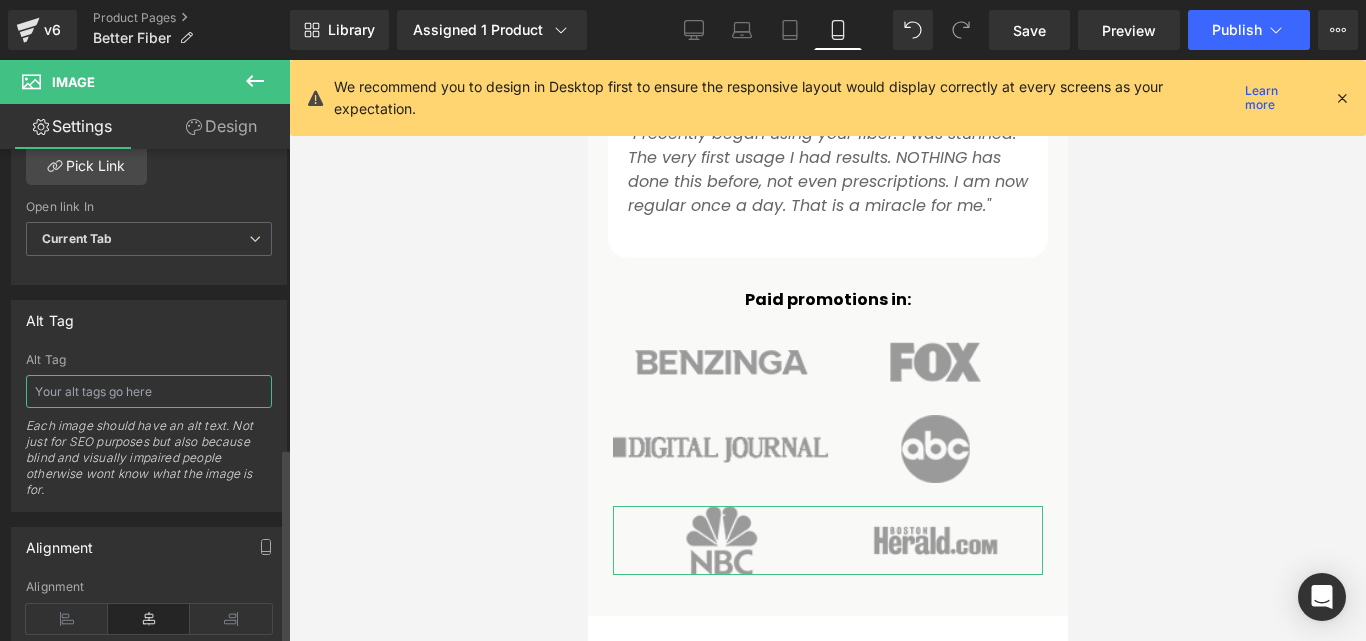 click at bounding box center (149, 391) 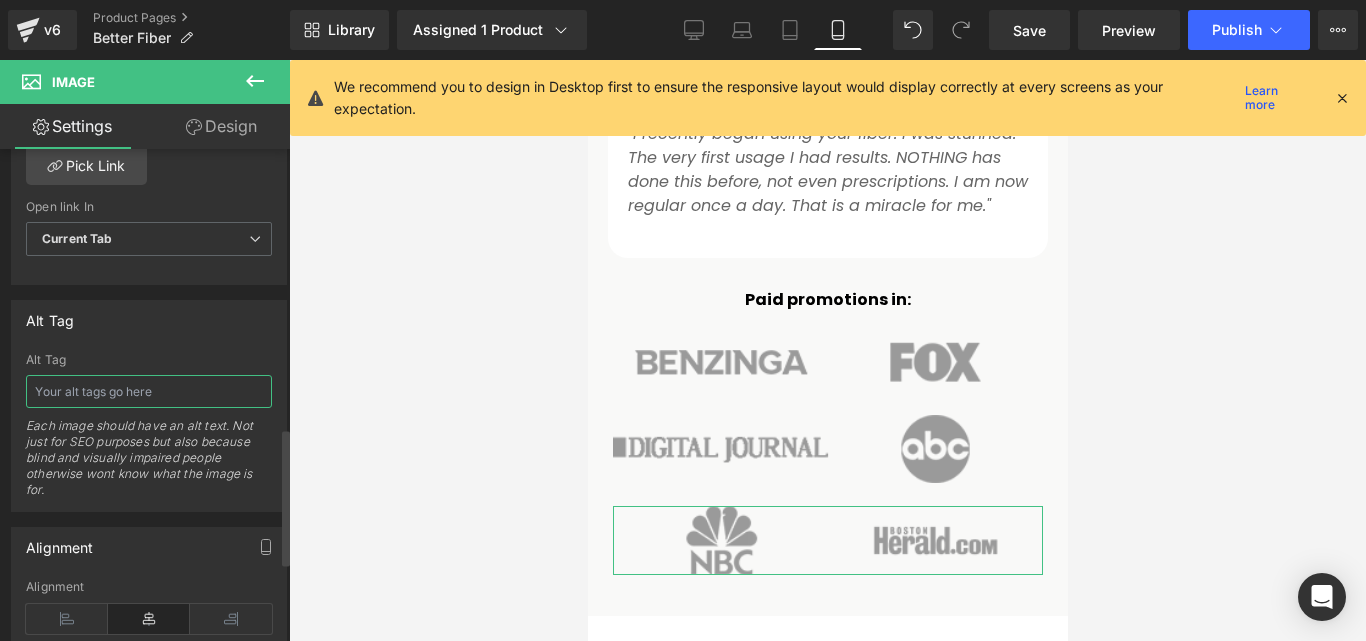 type on "Organics Ocean Better Fiber" 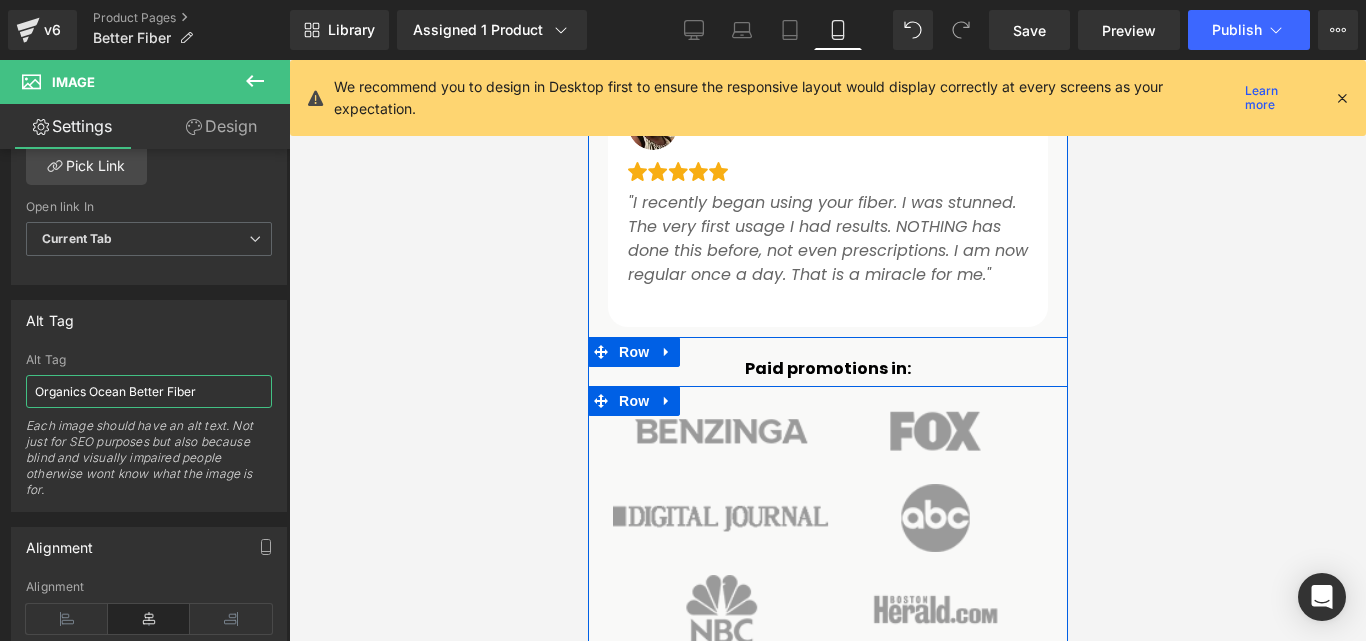 scroll, scrollTop: 3072, scrollLeft: 0, axis: vertical 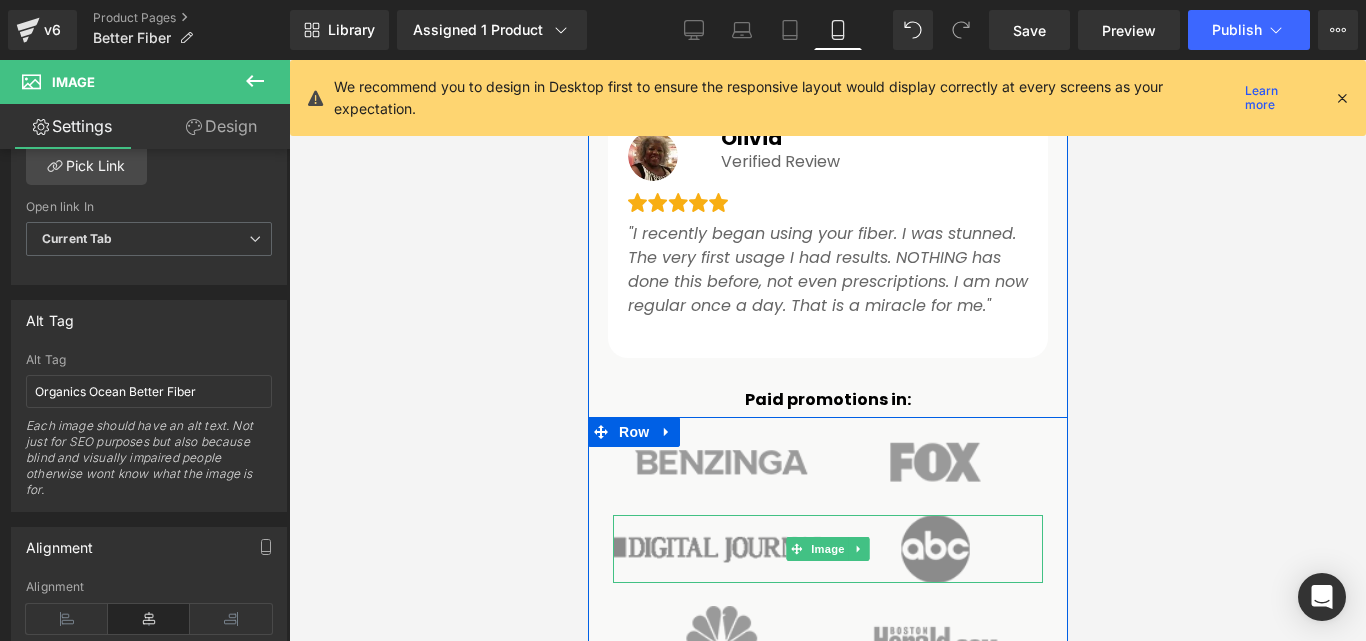click at bounding box center (827, 549) 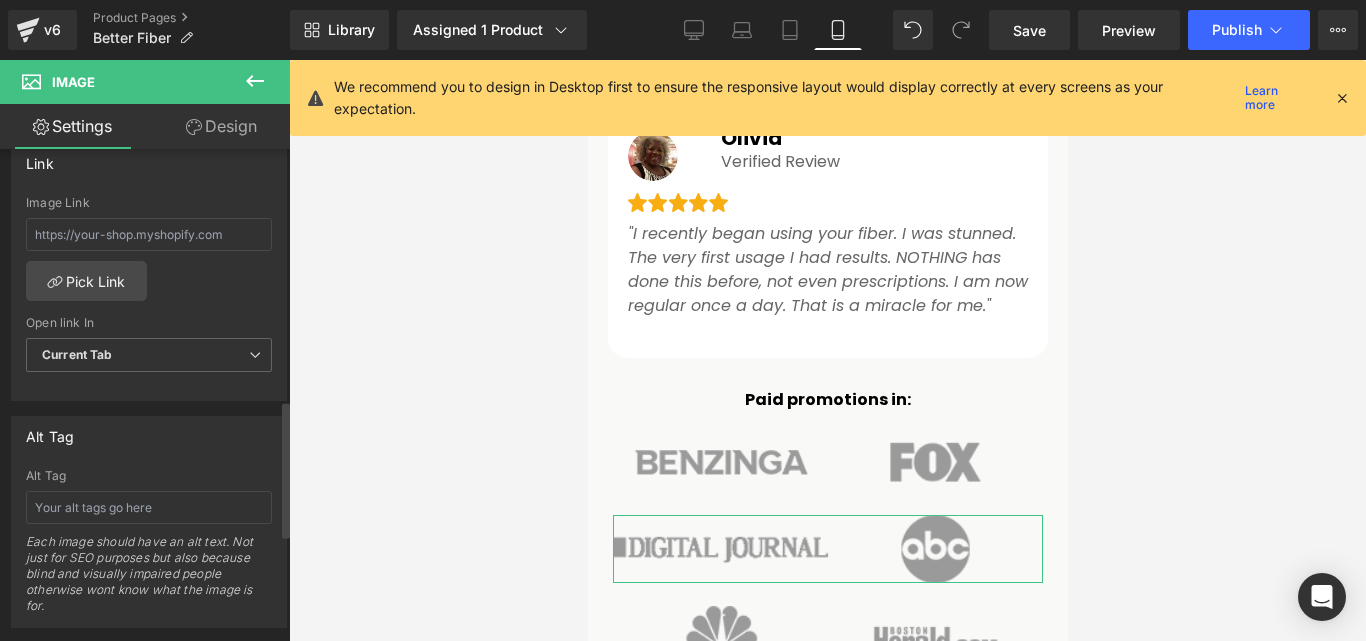 scroll, scrollTop: 900, scrollLeft: 0, axis: vertical 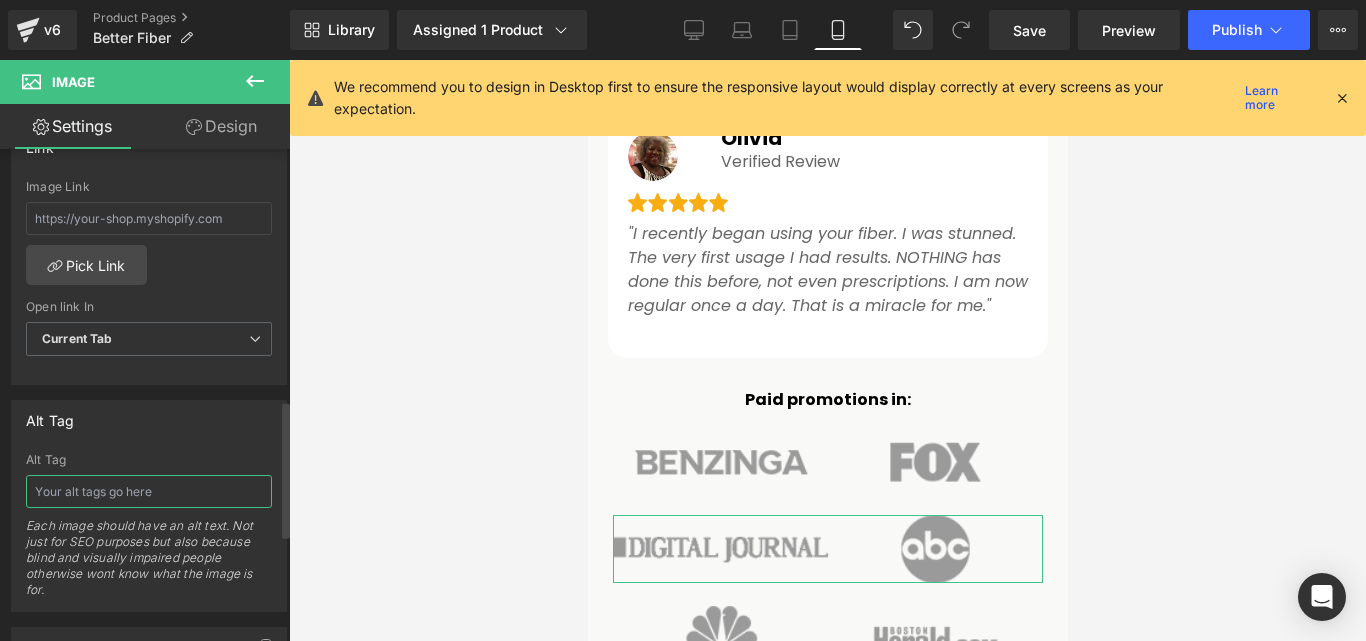 click at bounding box center (149, 491) 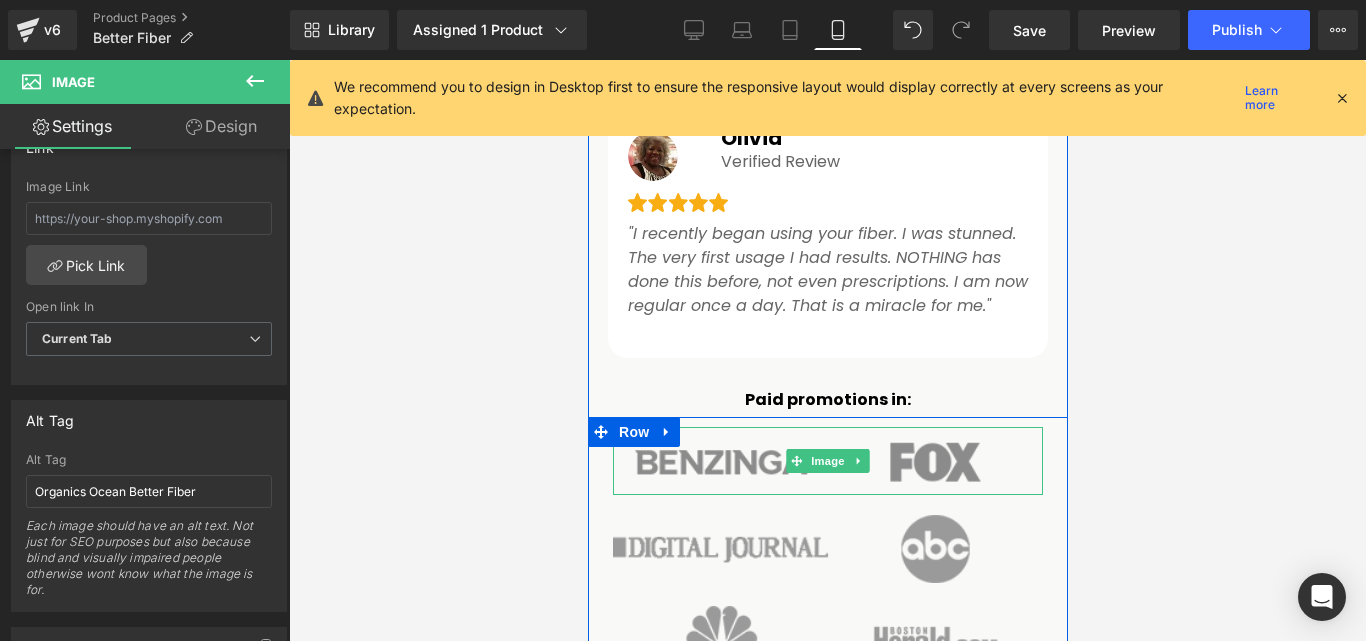 click at bounding box center [827, 461] 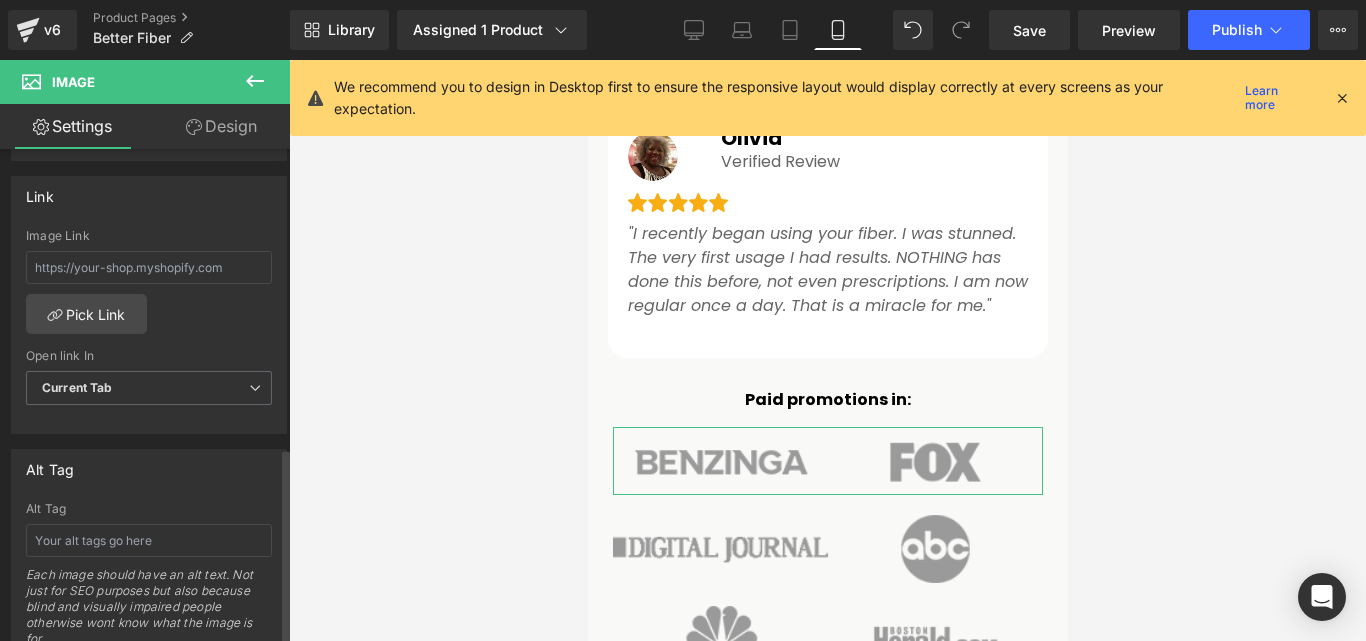 scroll, scrollTop: 900, scrollLeft: 0, axis: vertical 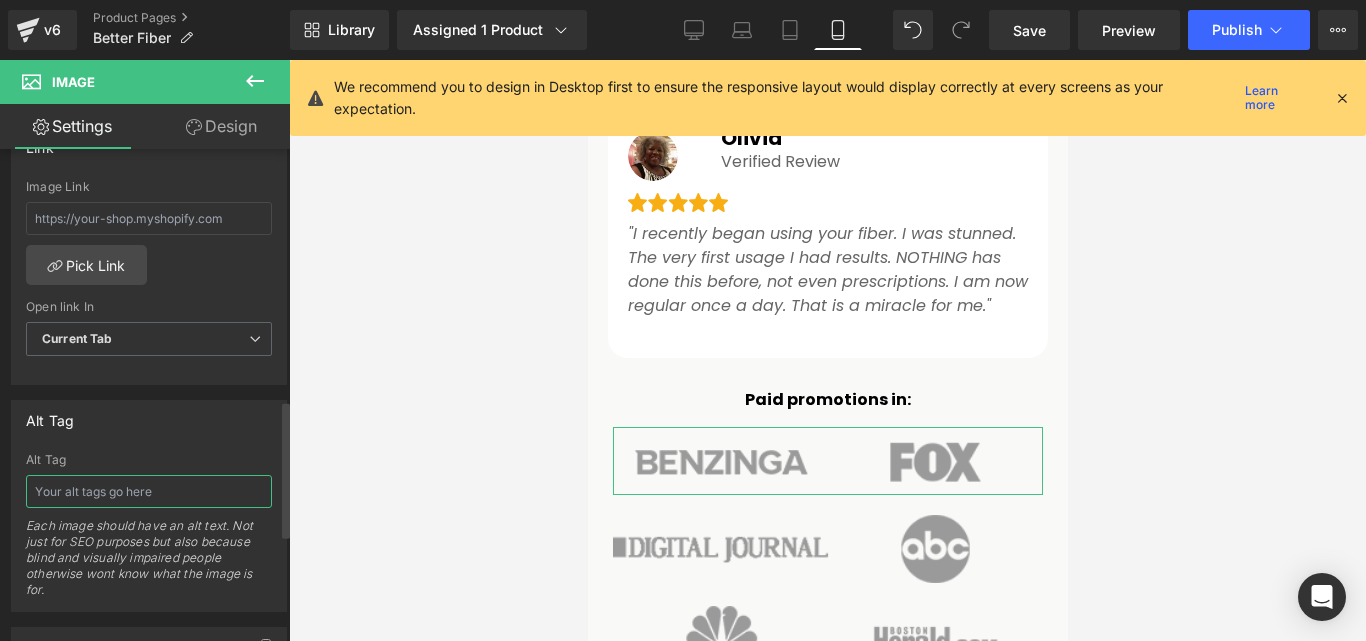 click at bounding box center [149, 491] 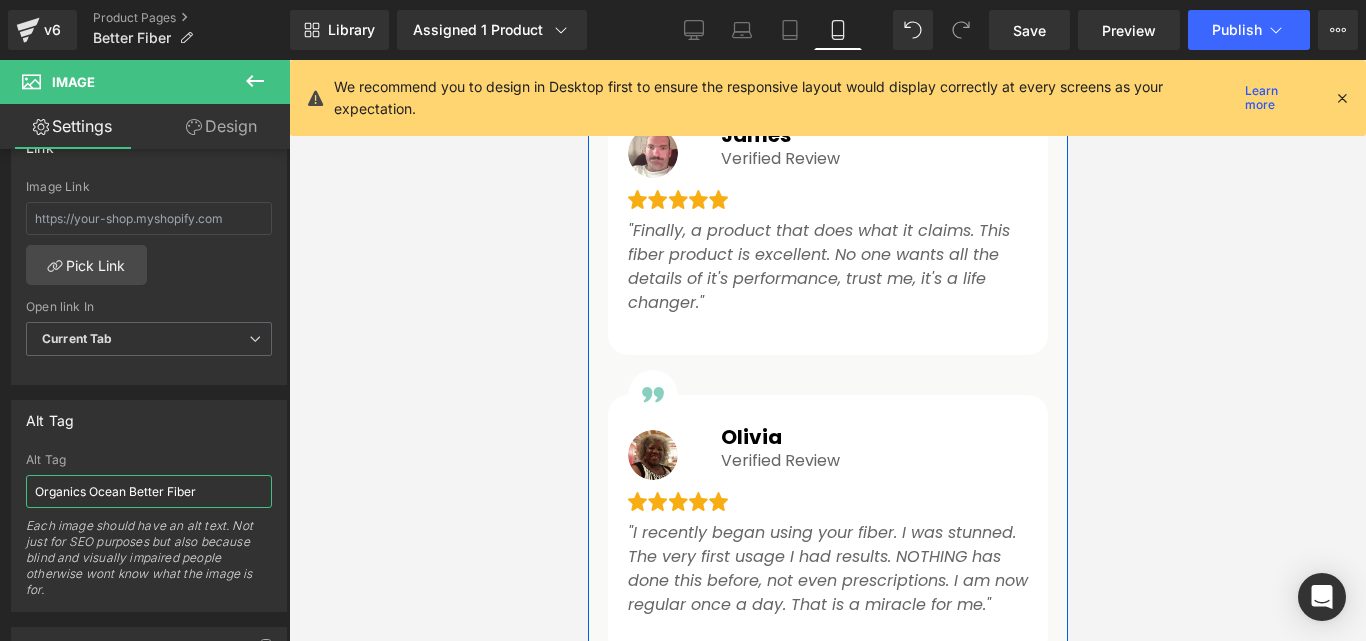 scroll, scrollTop: 2772, scrollLeft: 0, axis: vertical 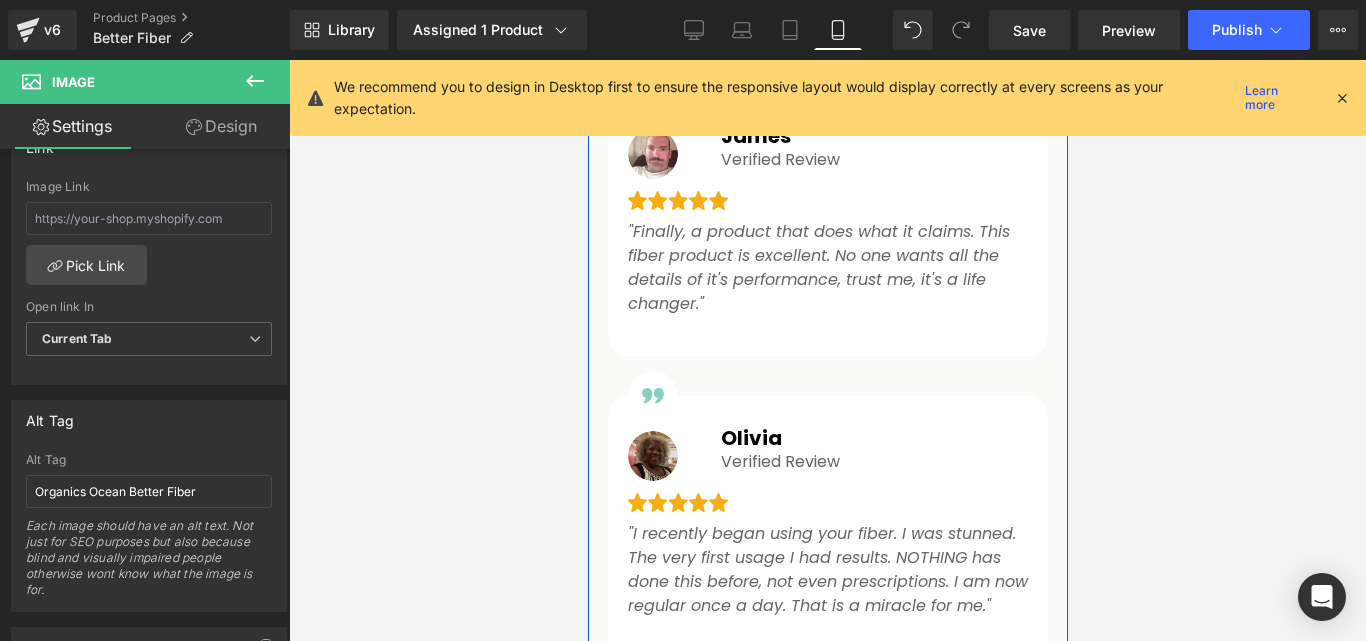 click on "Image" at bounding box center [677, 456] 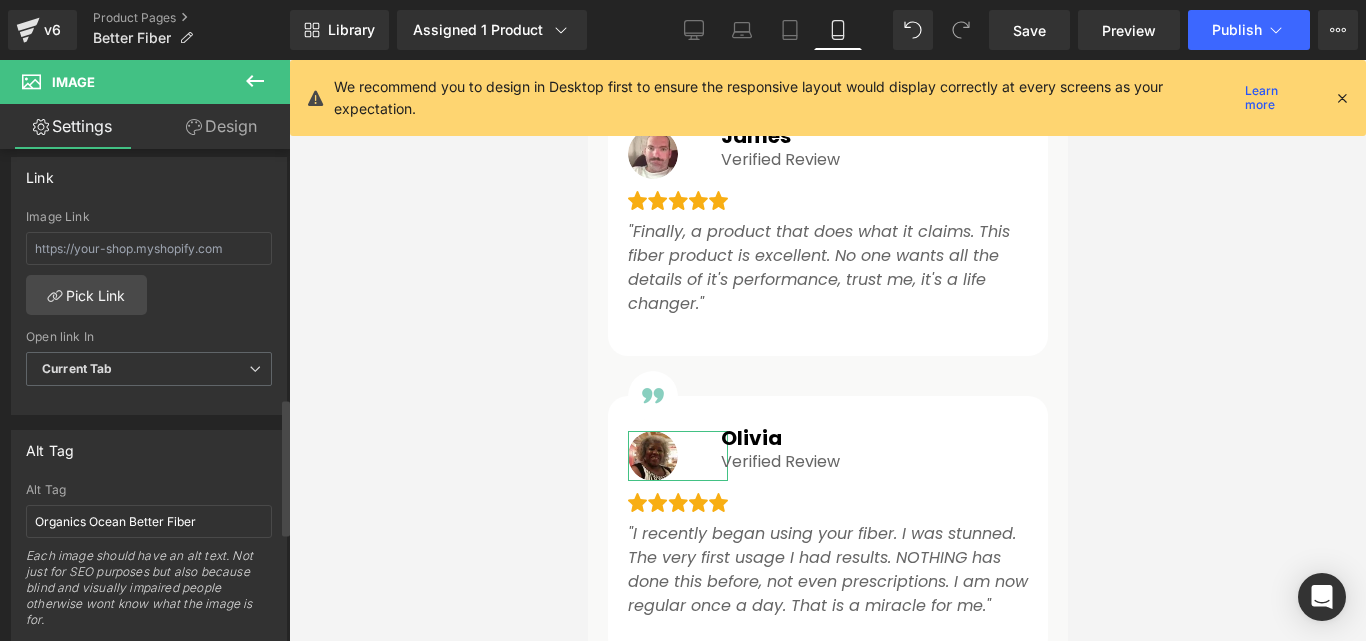 scroll, scrollTop: 900, scrollLeft: 0, axis: vertical 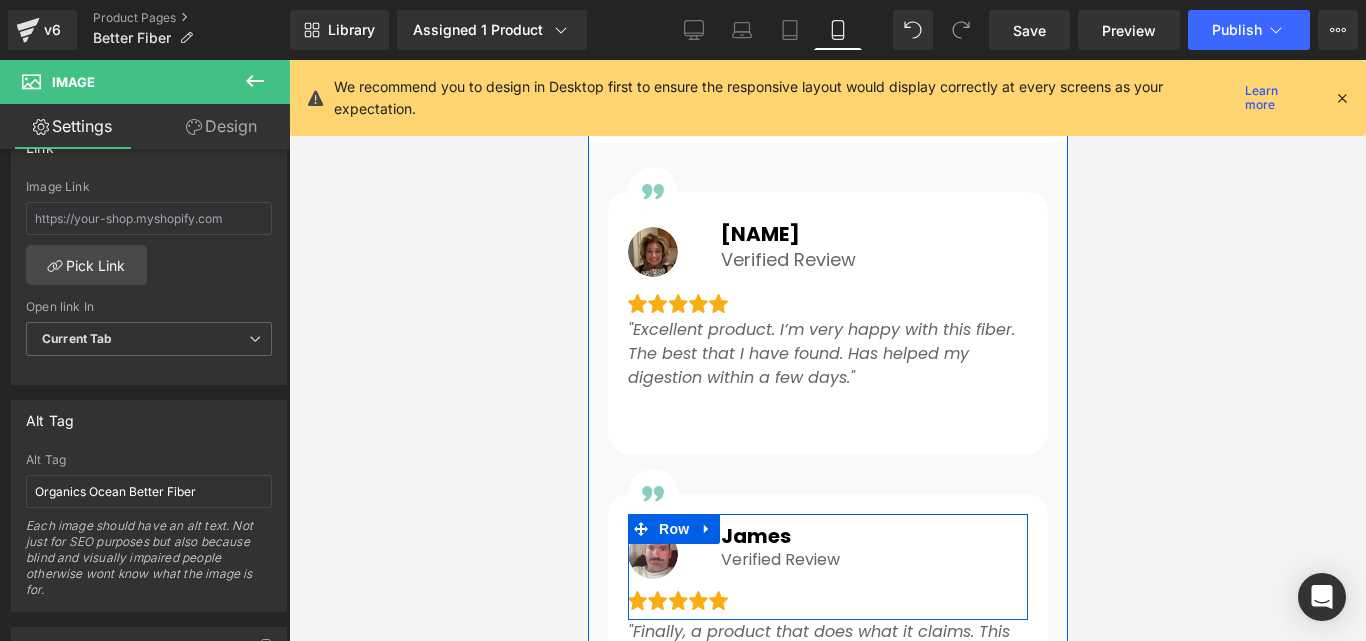 click on "Image" at bounding box center (652, 554) 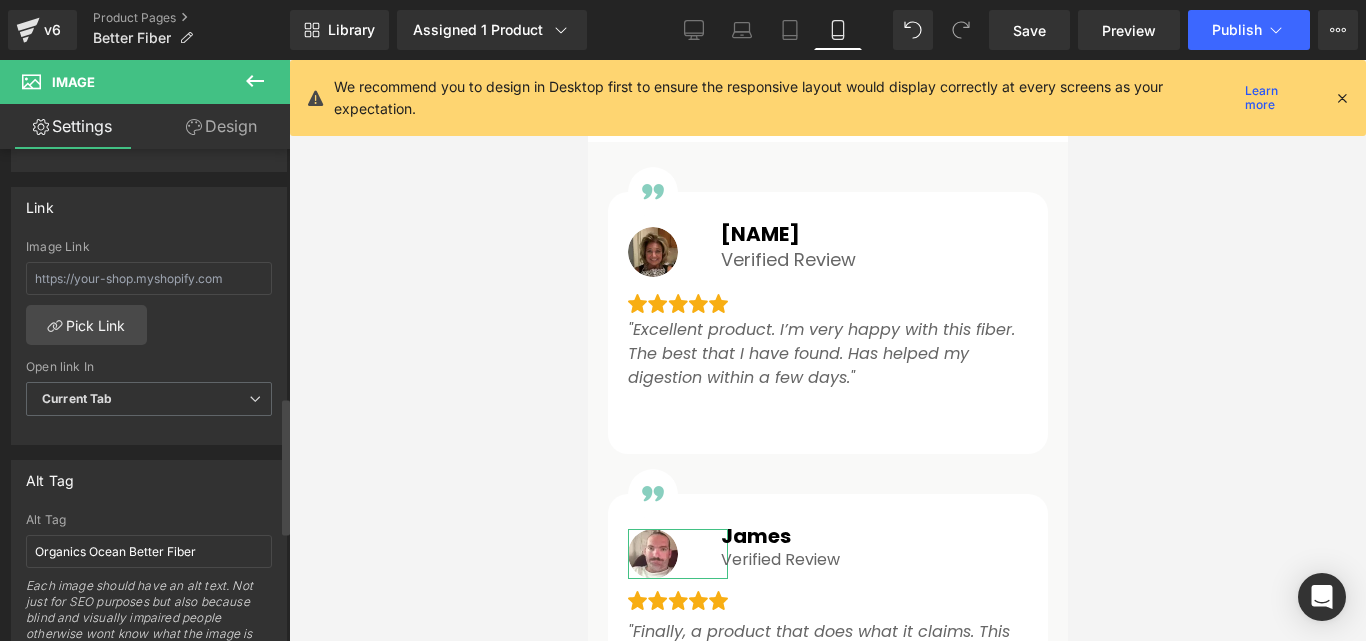 scroll, scrollTop: 800, scrollLeft: 0, axis: vertical 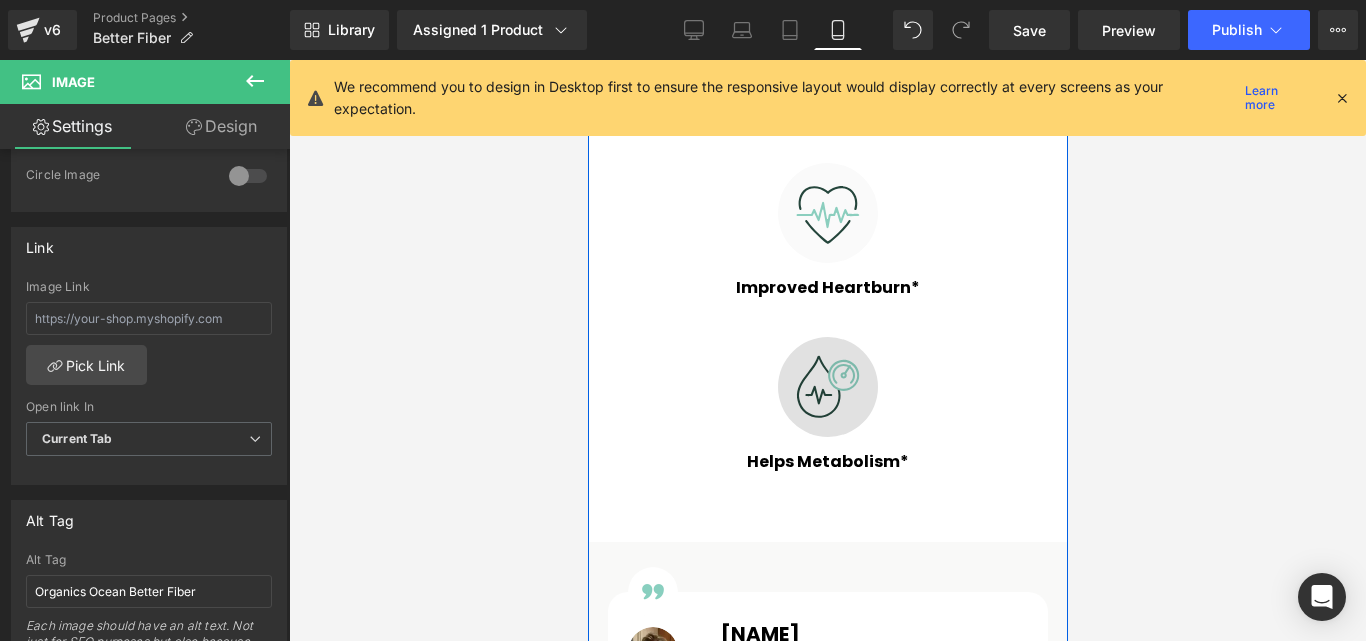 click on "Image" at bounding box center [827, 387] 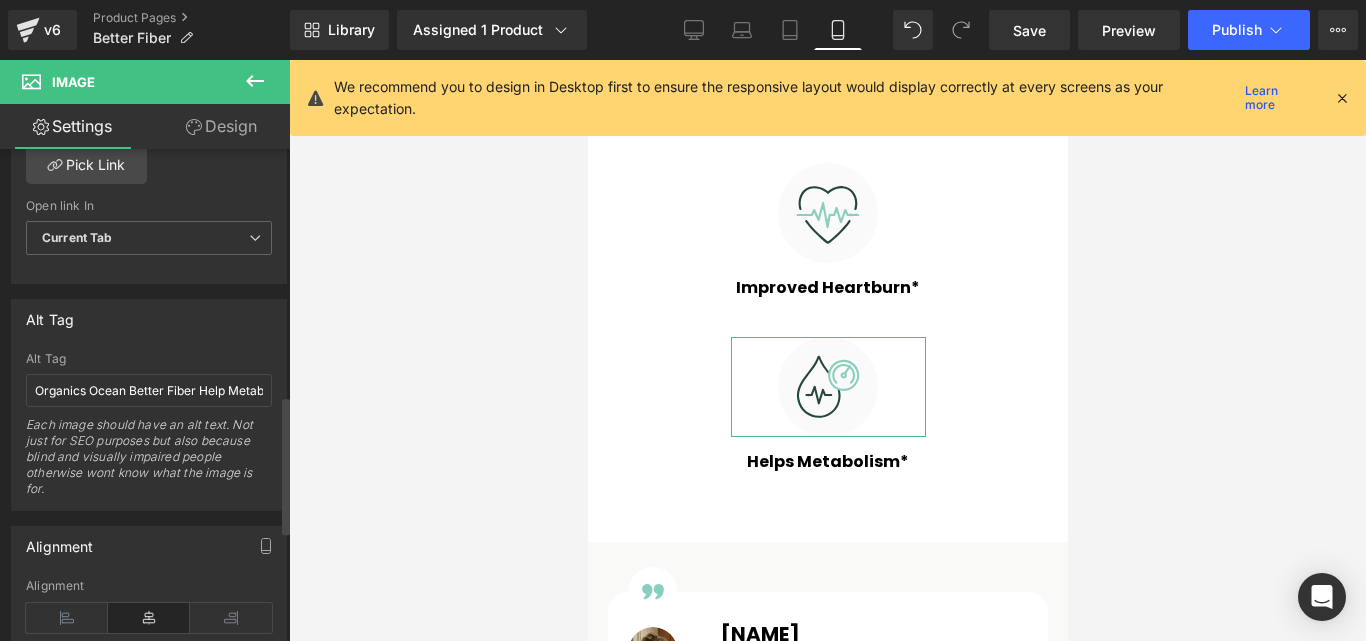 scroll, scrollTop: 1000, scrollLeft: 0, axis: vertical 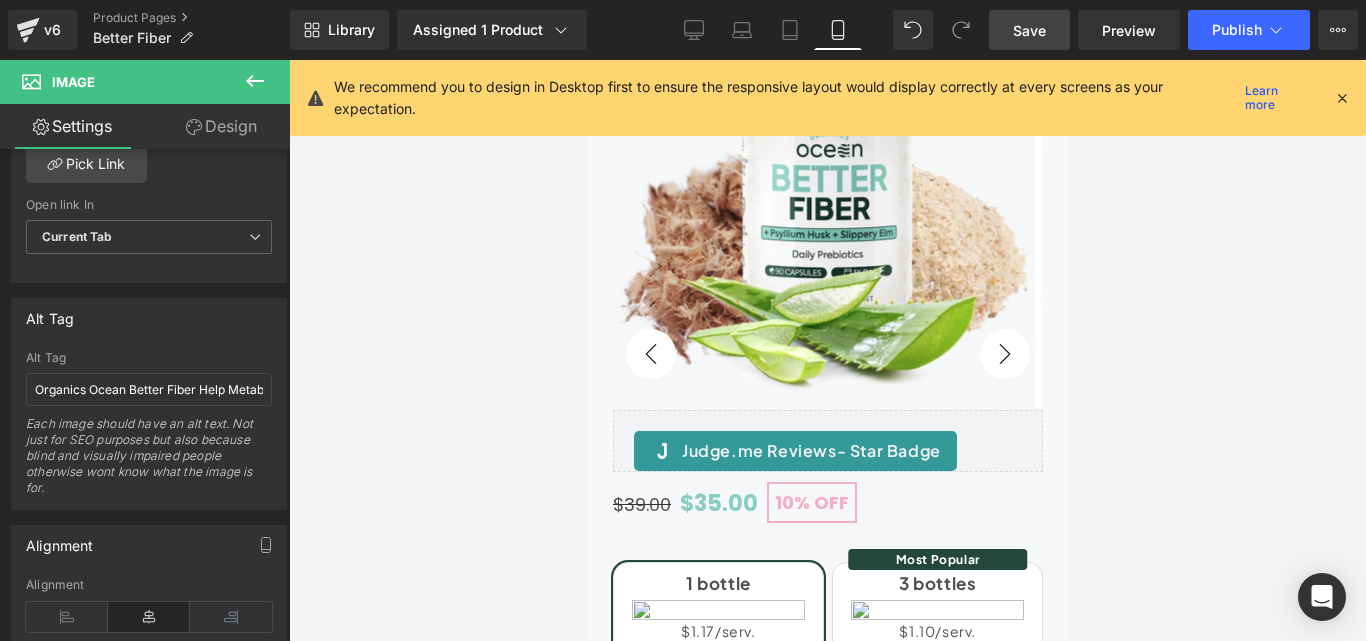 click on "Save" at bounding box center (1029, 30) 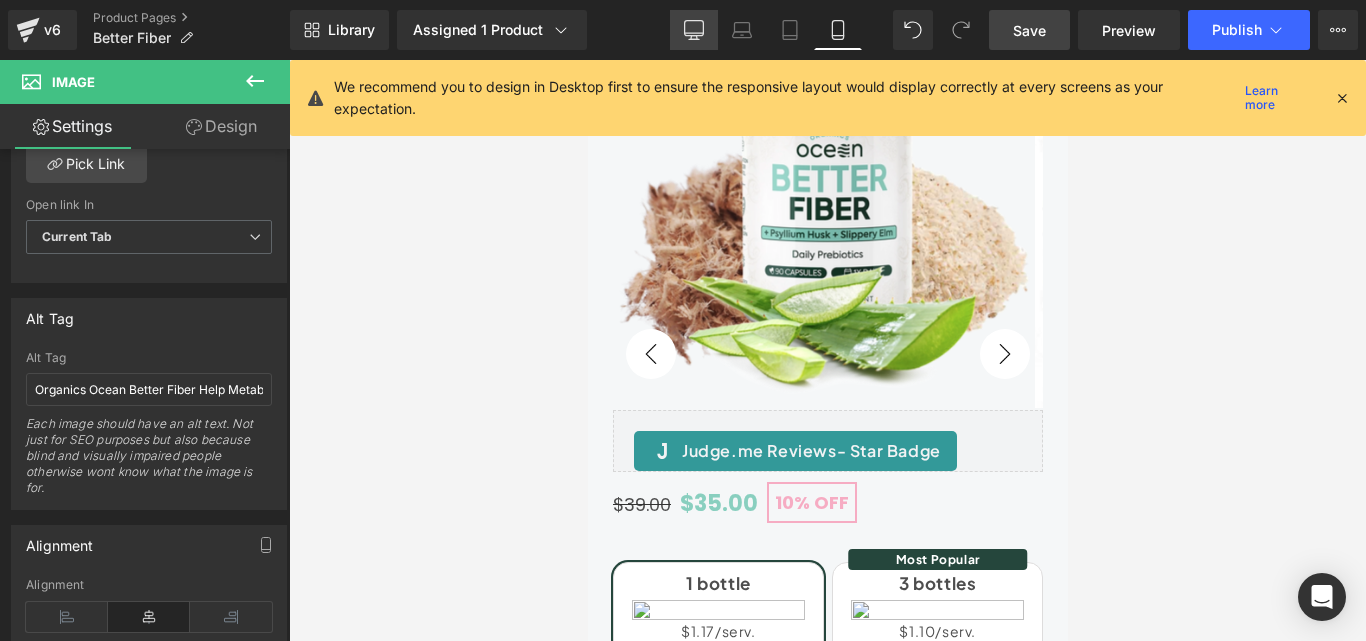 click 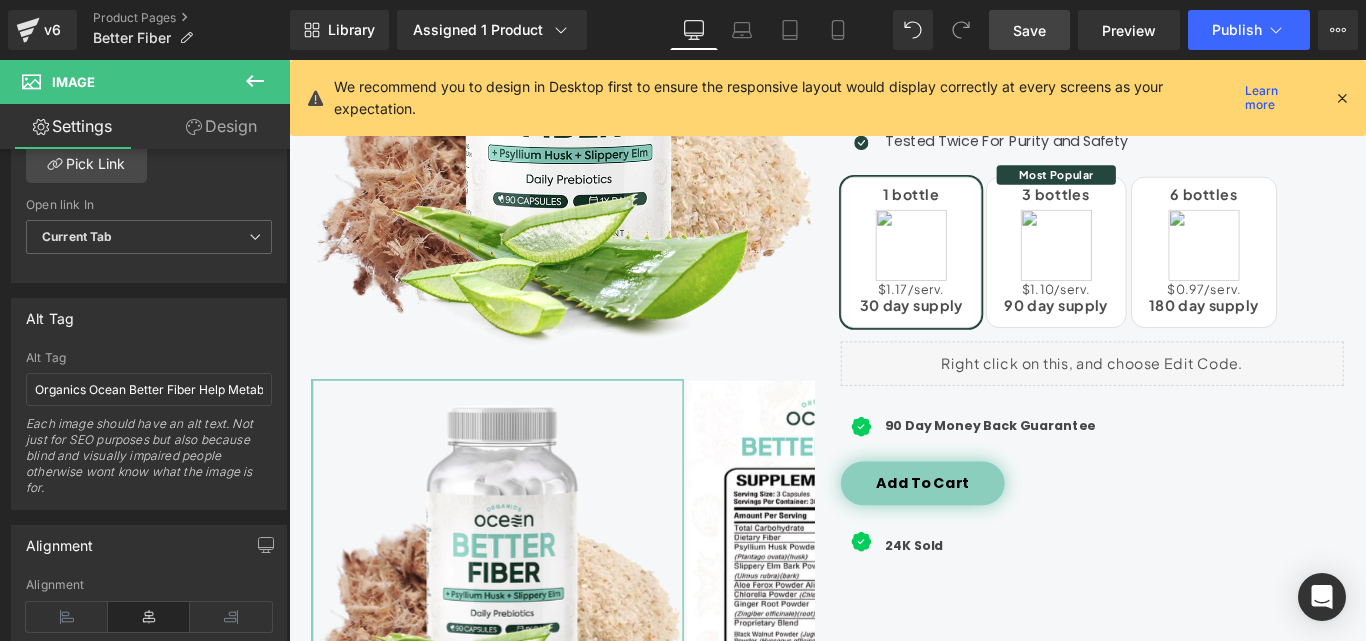 scroll, scrollTop: 0, scrollLeft: 0, axis: both 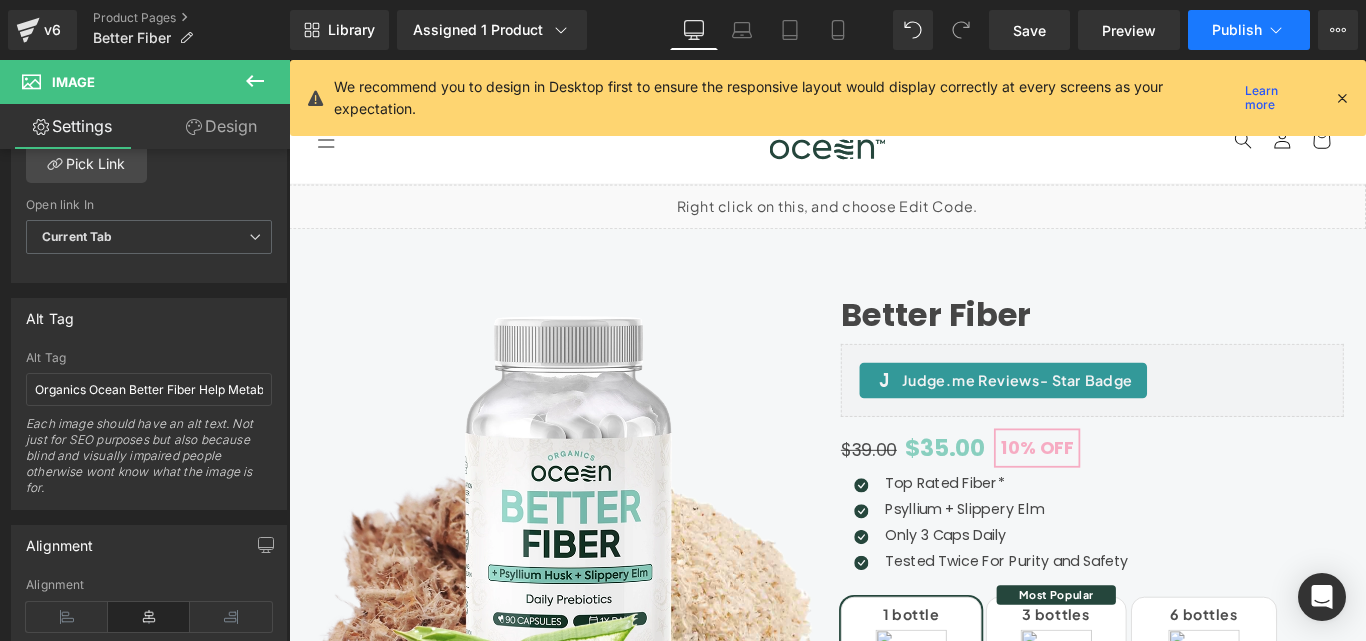 click on "Publish" at bounding box center (1237, 30) 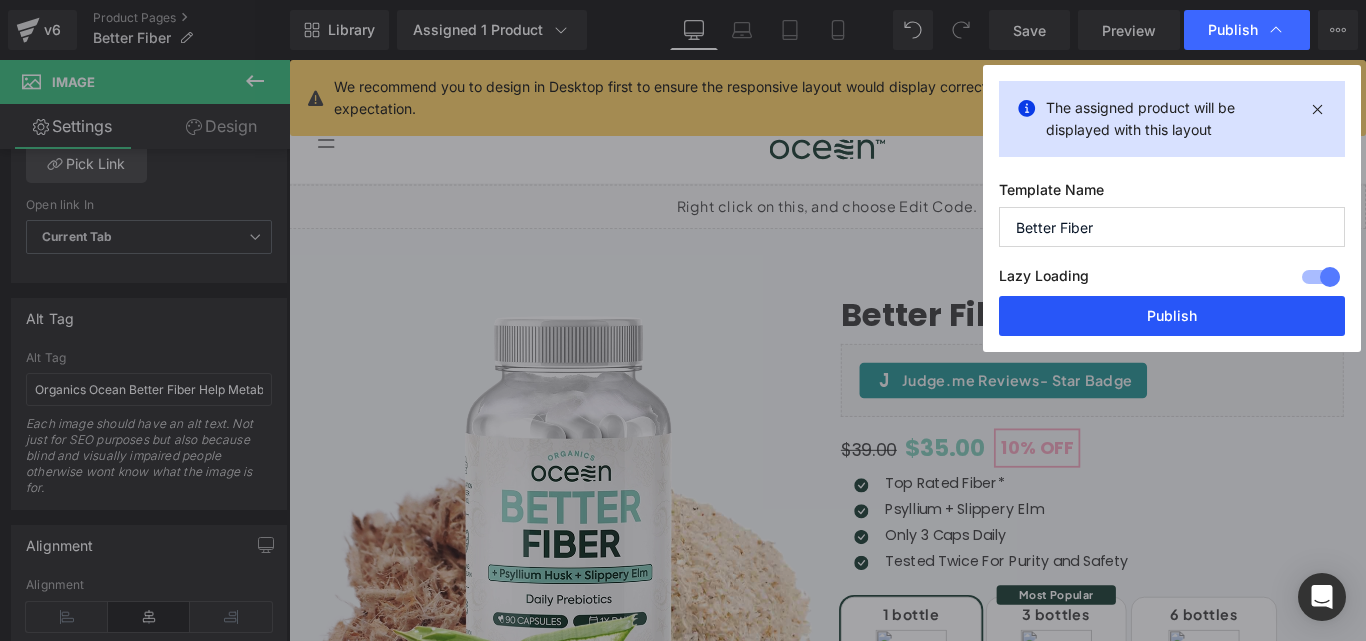 click on "Publish" at bounding box center (1172, 316) 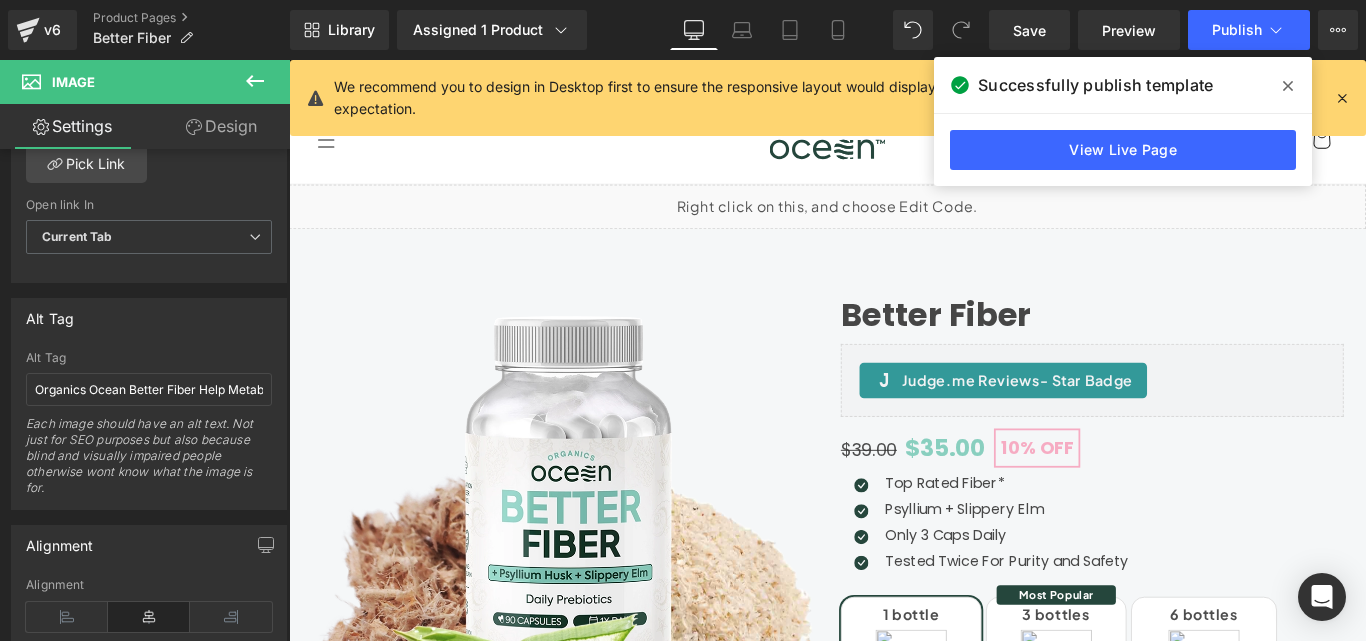 click 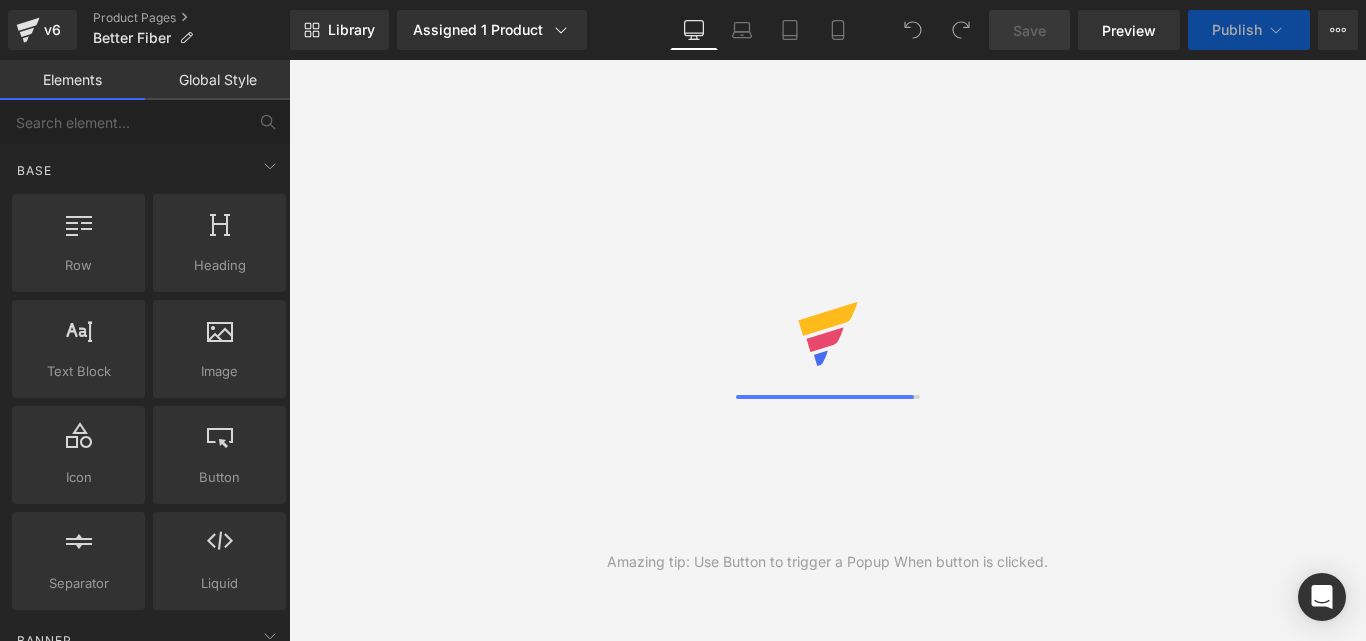 scroll, scrollTop: 0, scrollLeft: 0, axis: both 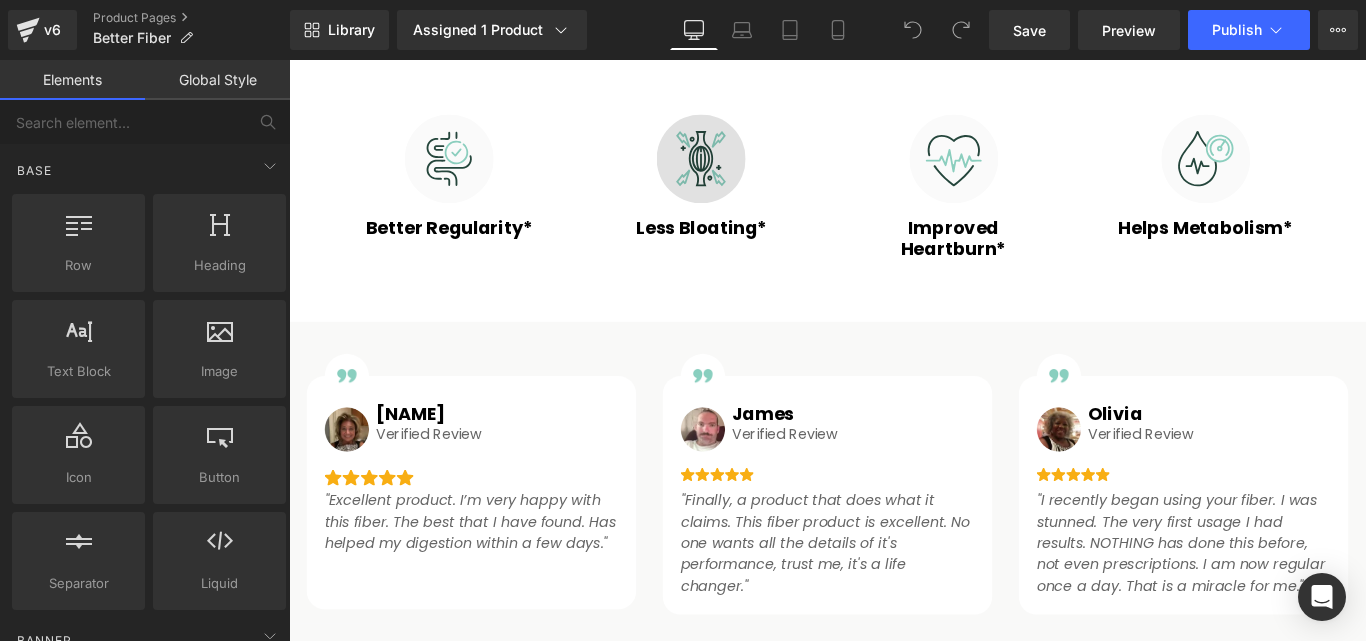 click at bounding box center (752, 171) 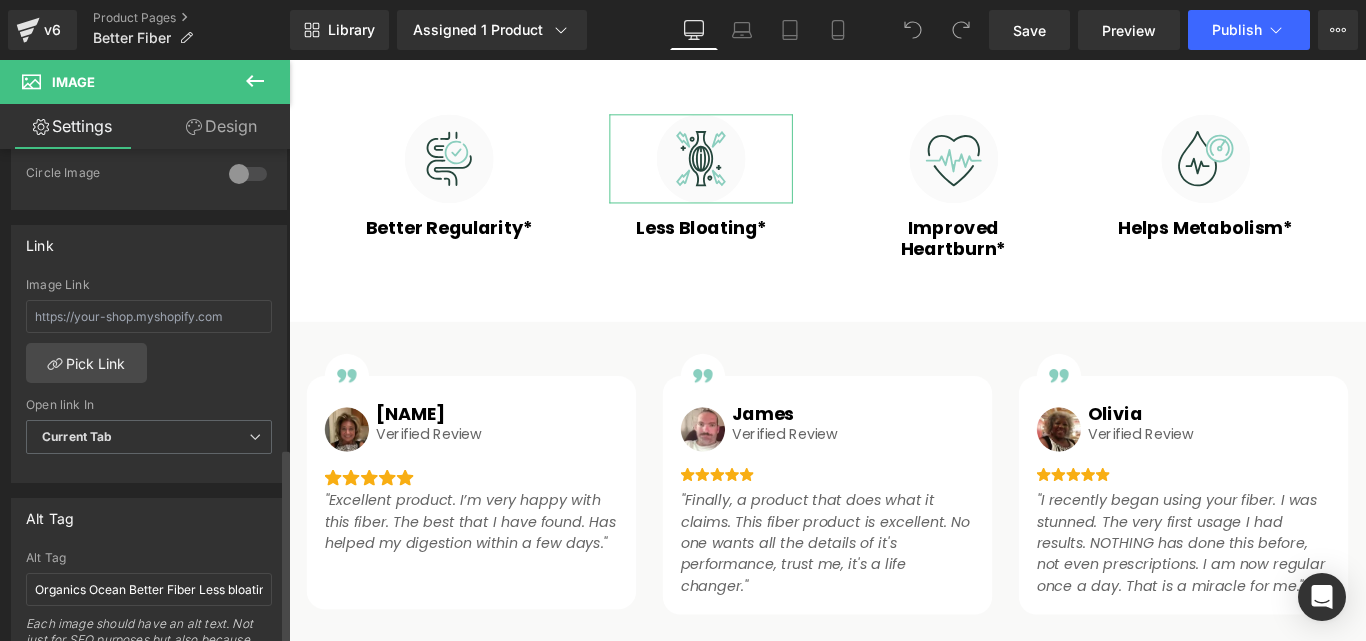 scroll, scrollTop: 900, scrollLeft: 0, axis: vertical 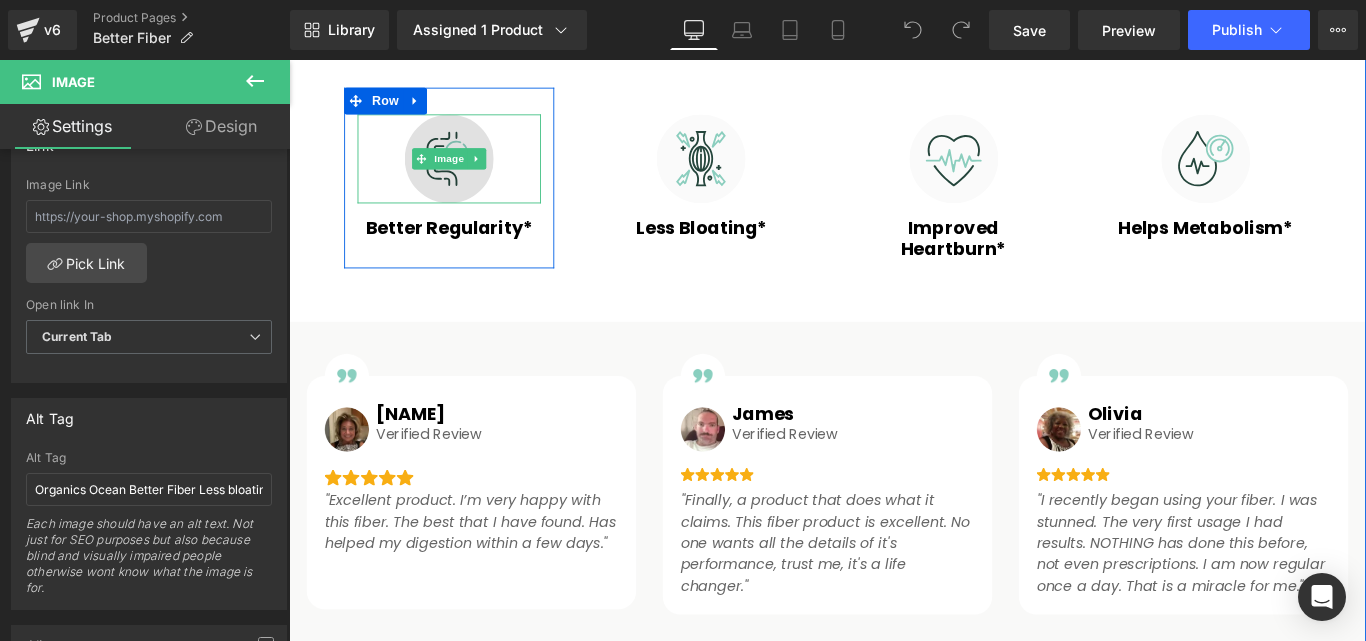 click at bounding box center (469, 171) 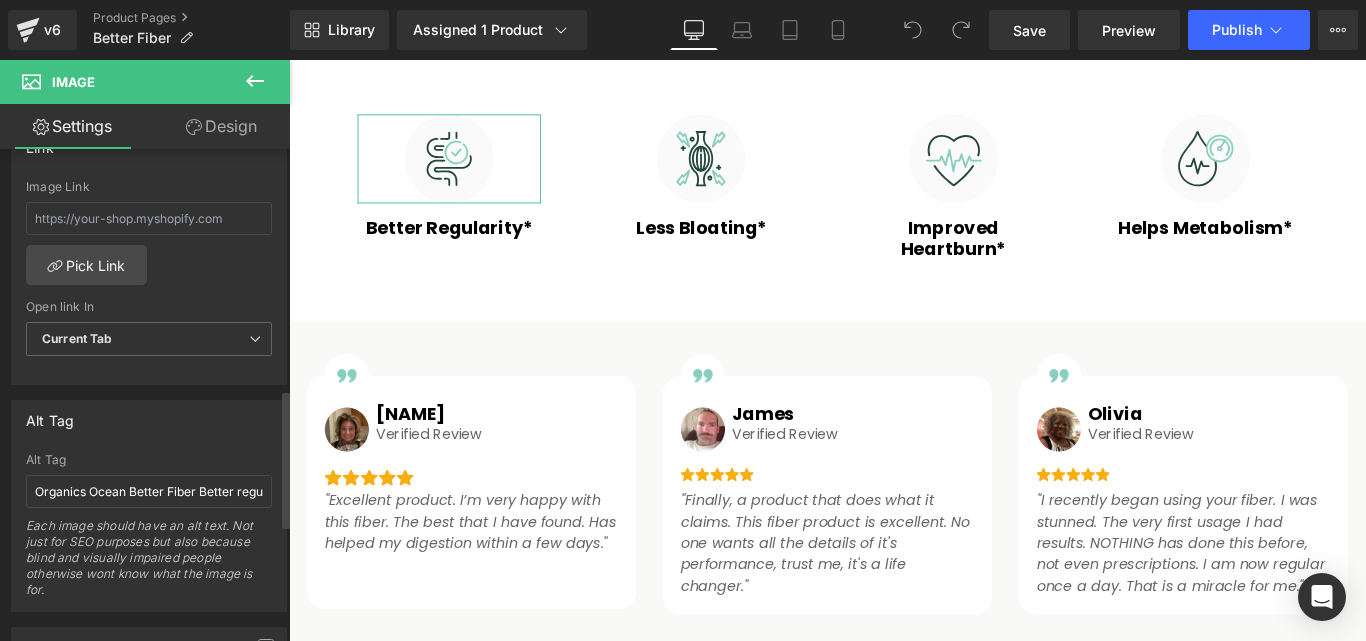 scroll, scrollTop: 900, scrollLeft: 0, axis: vertical 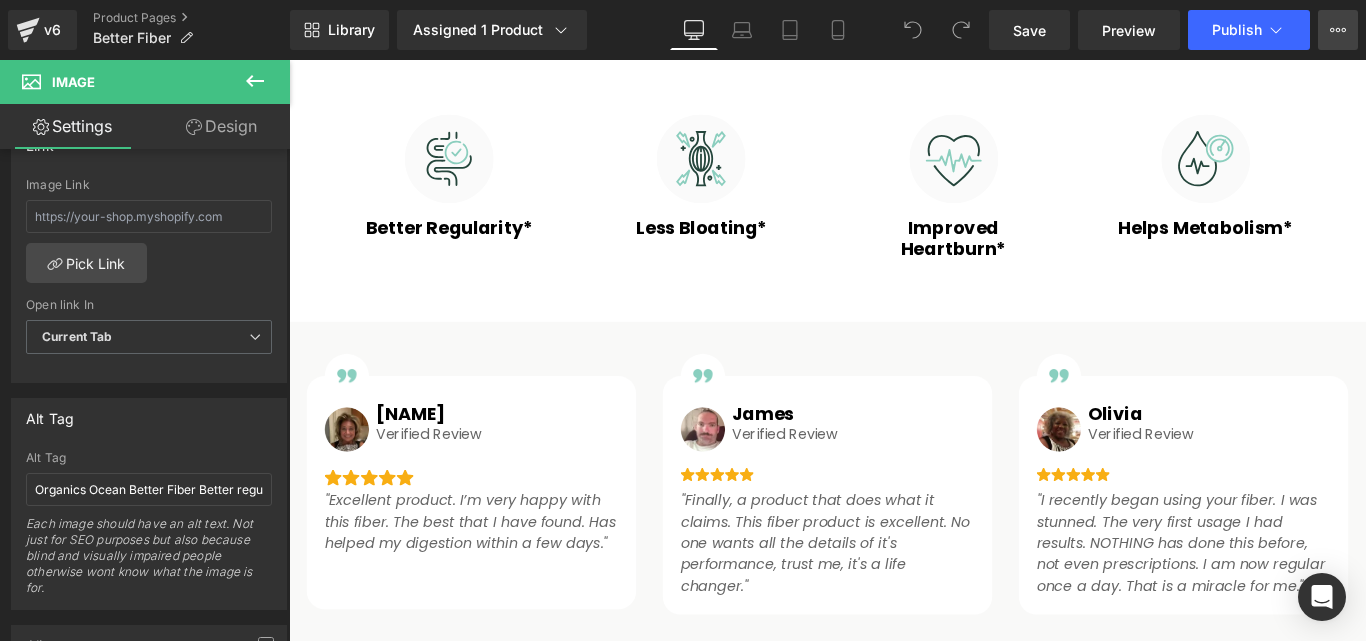 click on "View Live Page View with current Template Save Template to Library Schedule Publish Publish Settings Shortcuts" at bounding box center (1338, 30) 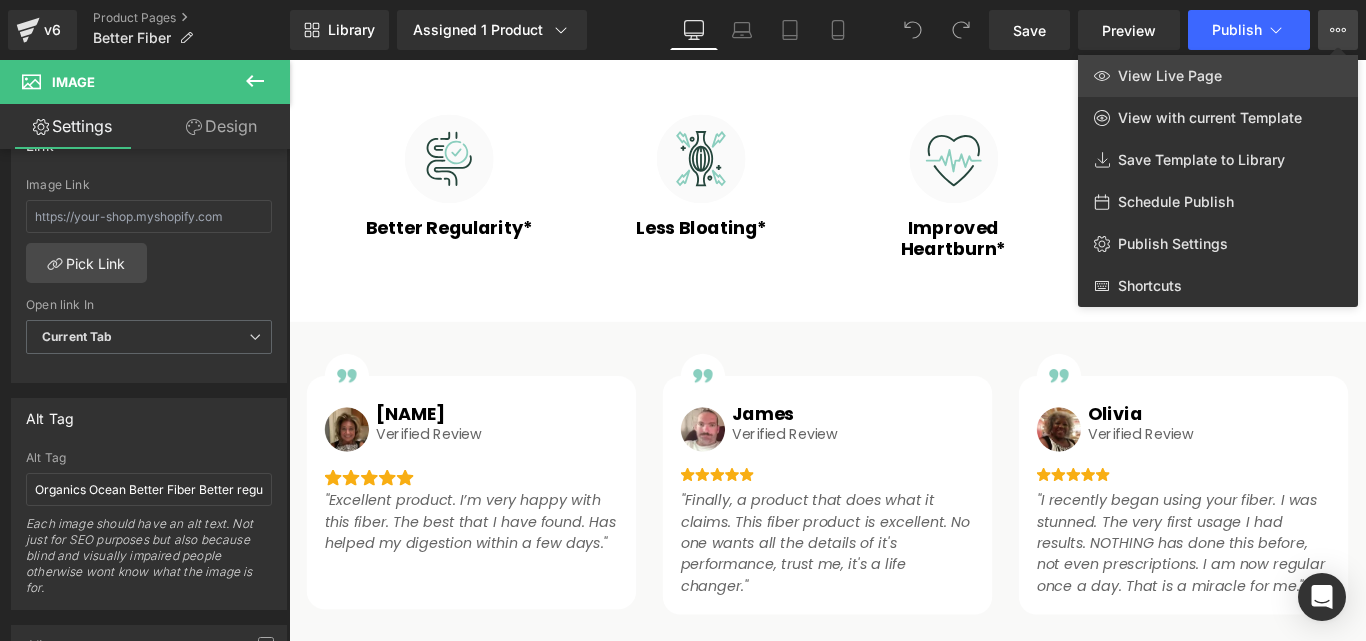 click on "View Live Page" at bounding box center [1218, 76] 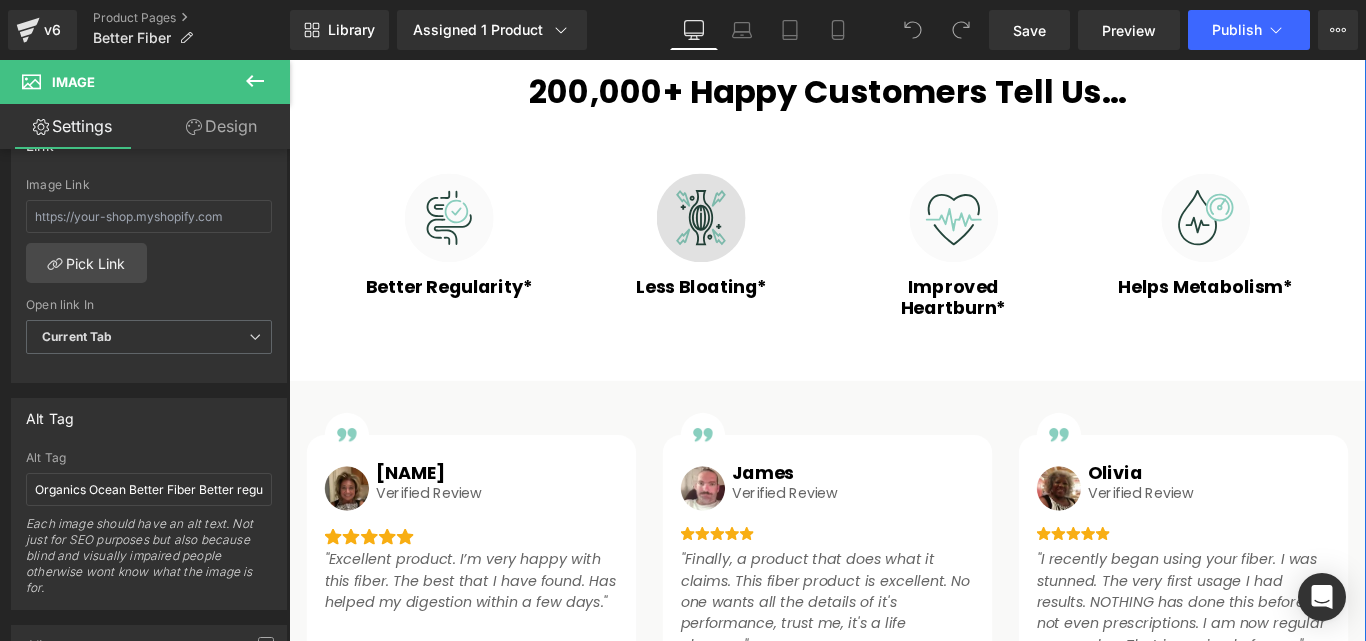 scroll, scrollTop: 1100, scrollLeft: 0, axis: vertical 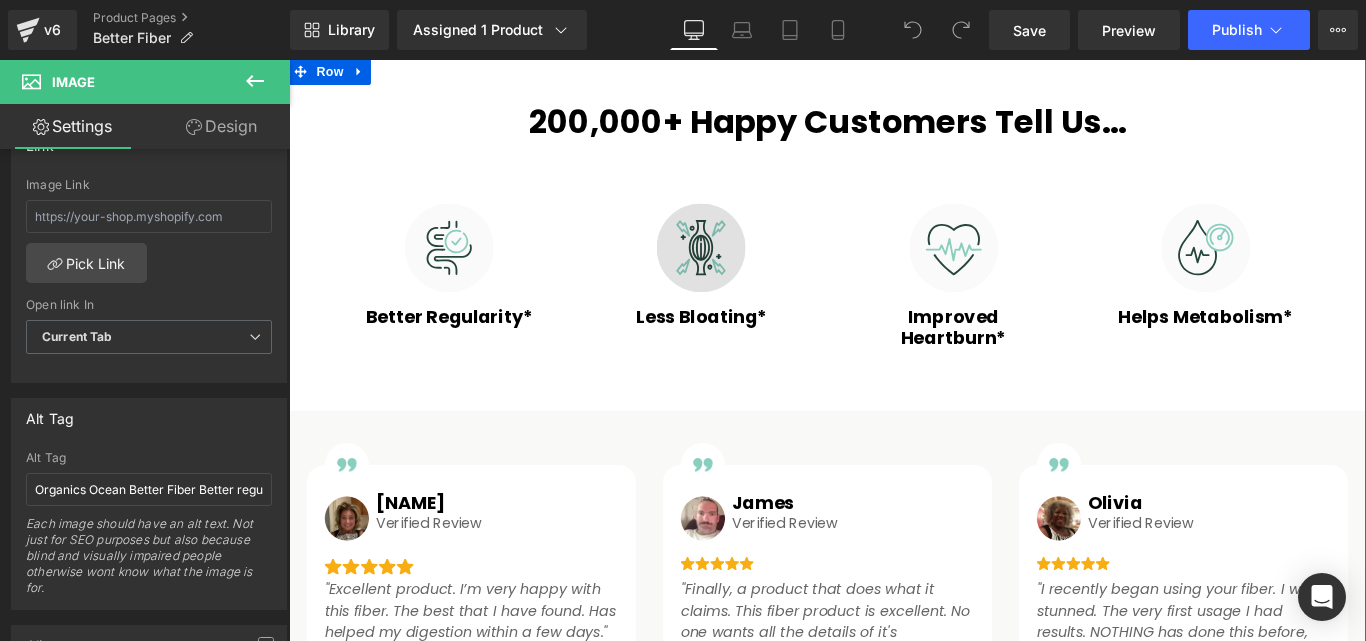 click on "Image" at bounding box center (752, 271) 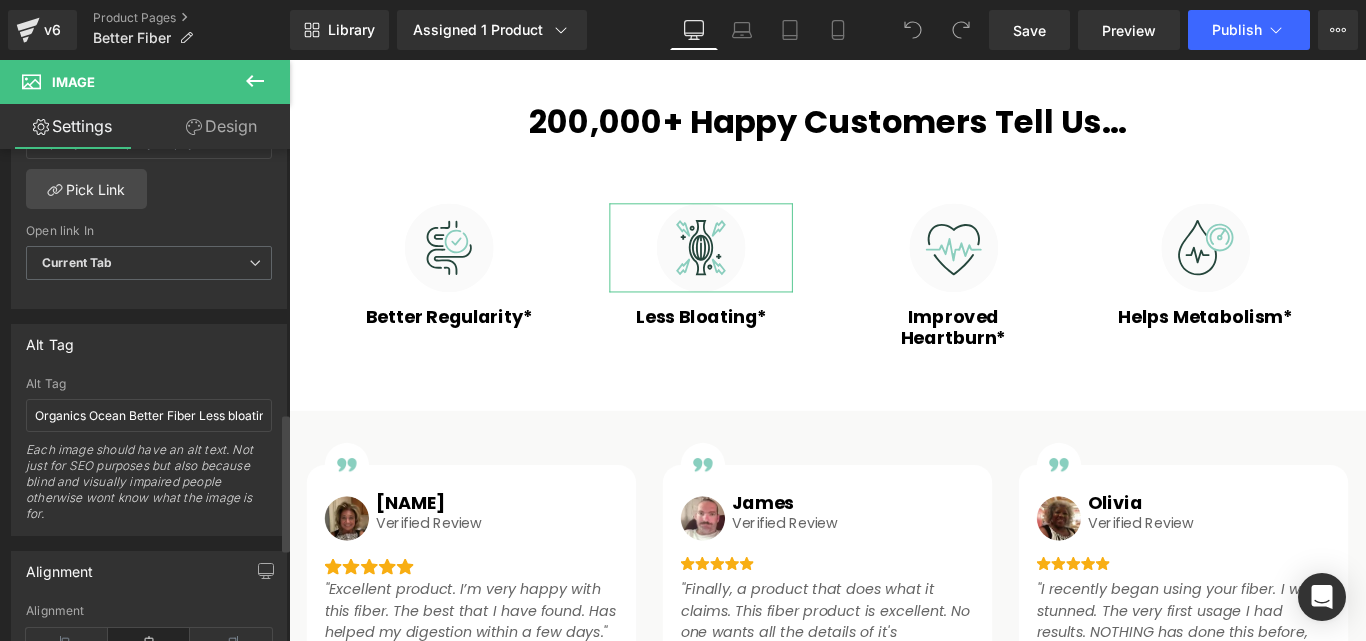 scroll, scrollTop: 1000, scrollLeft: 0, axis: vertical 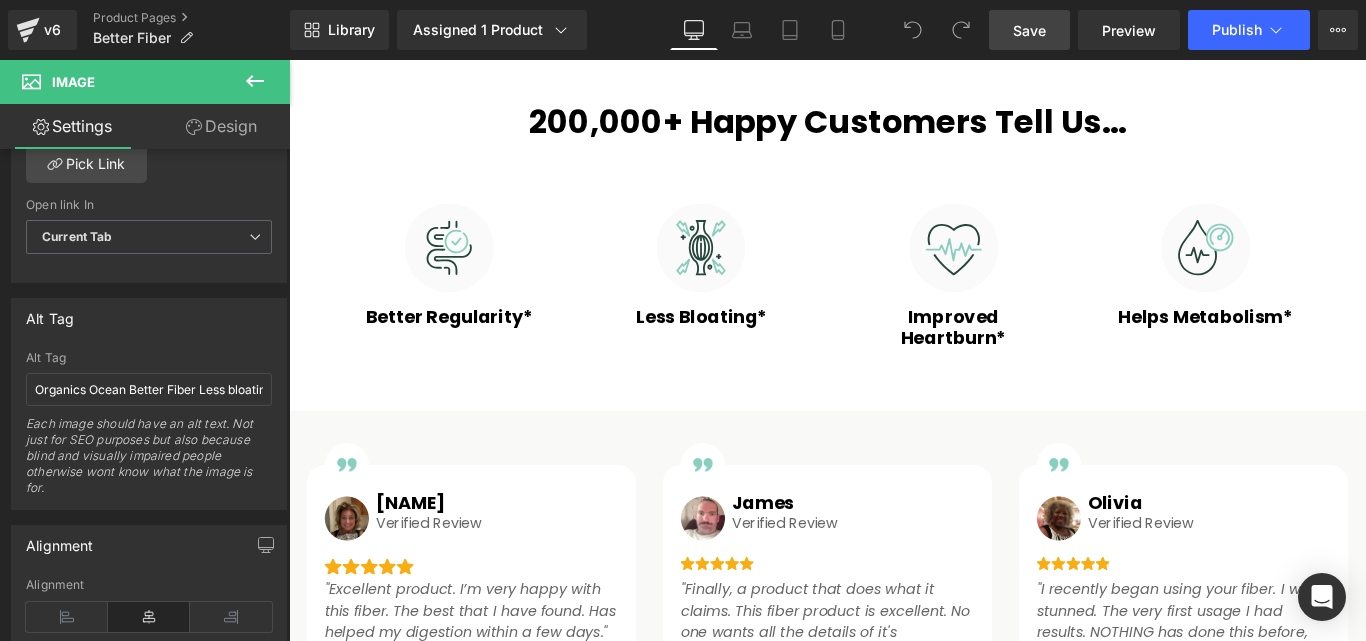 click on "Save" at bounding box center [1029, 30] 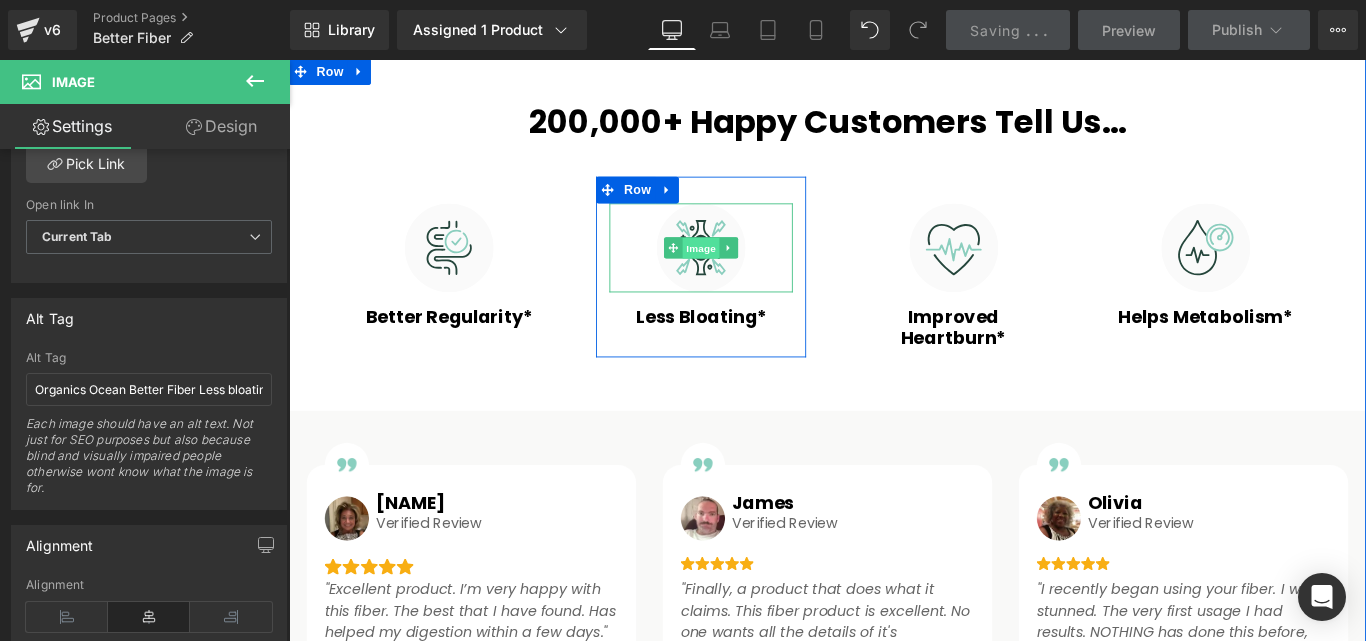click on "Image" at bounding box center [753, 272] 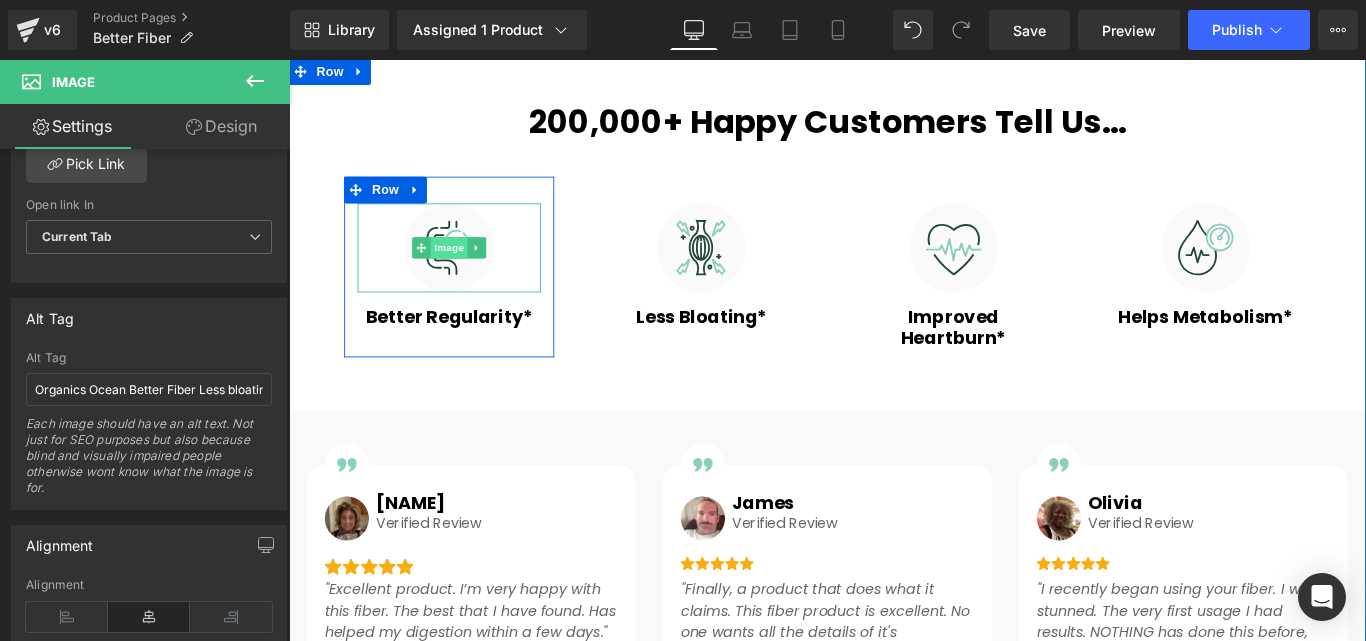 click on "Image" at bounding box center [469, 271] 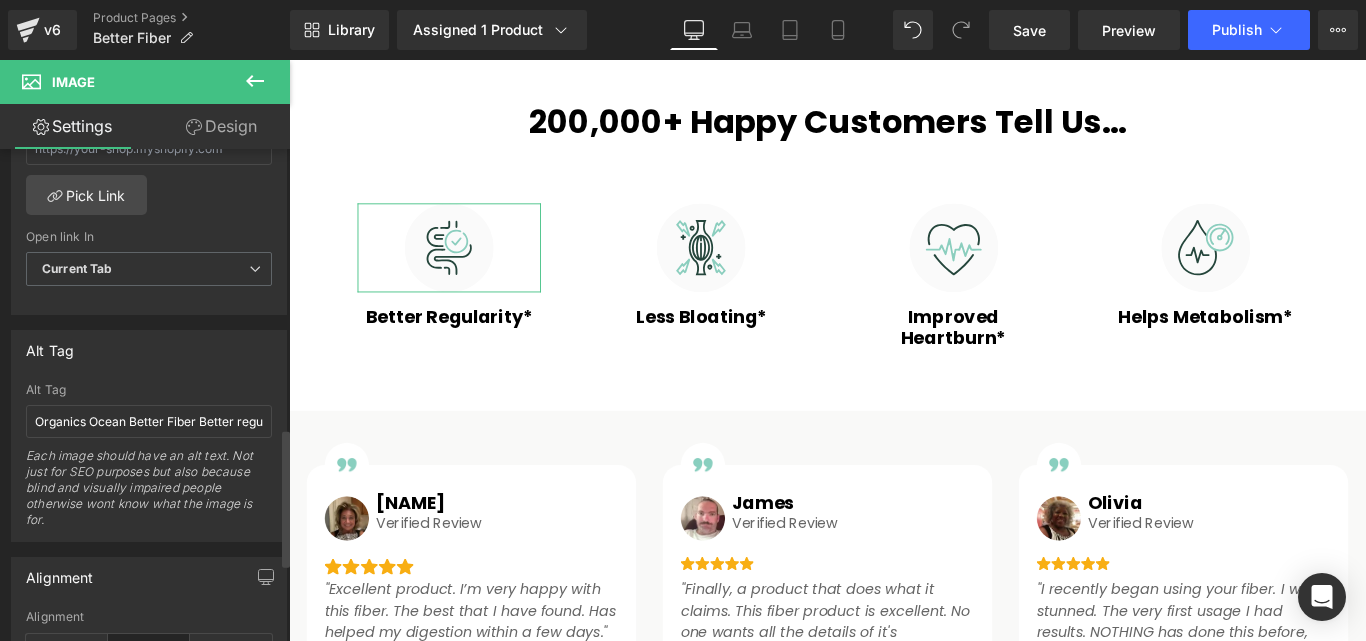 scroll, scrollTop: 1000, scrollLeft: 0, axis: vertical 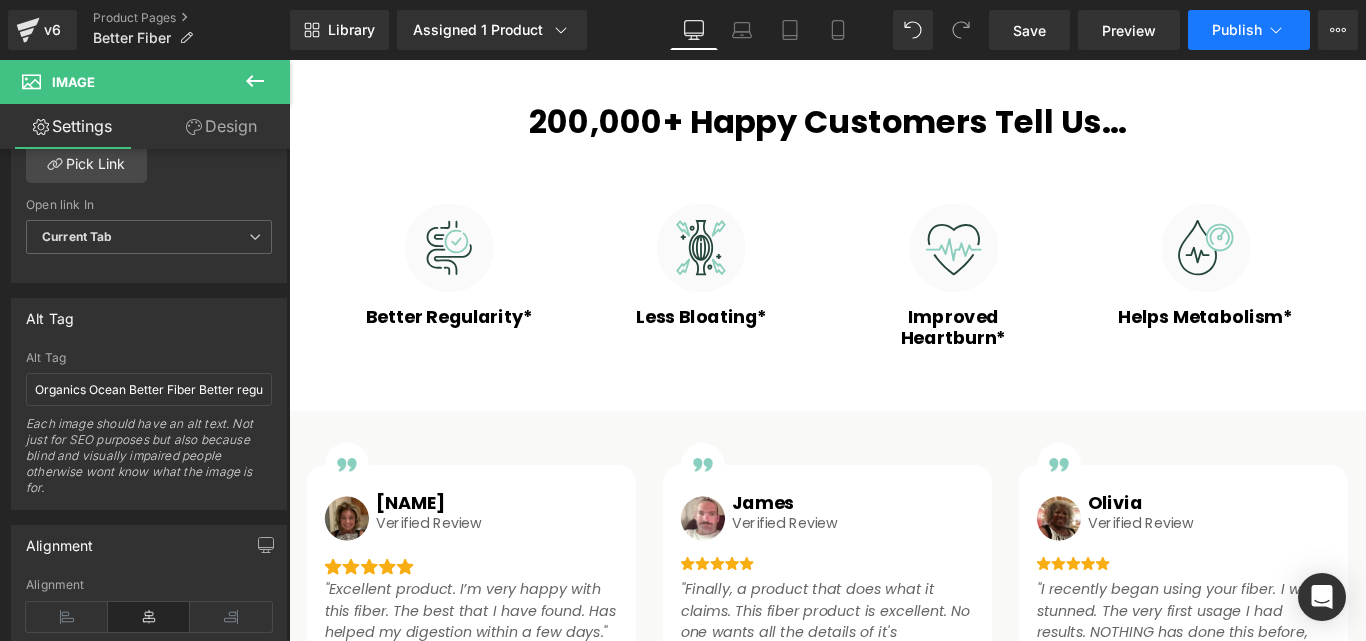 click on "Publish" at bounding box center (1249, 30) 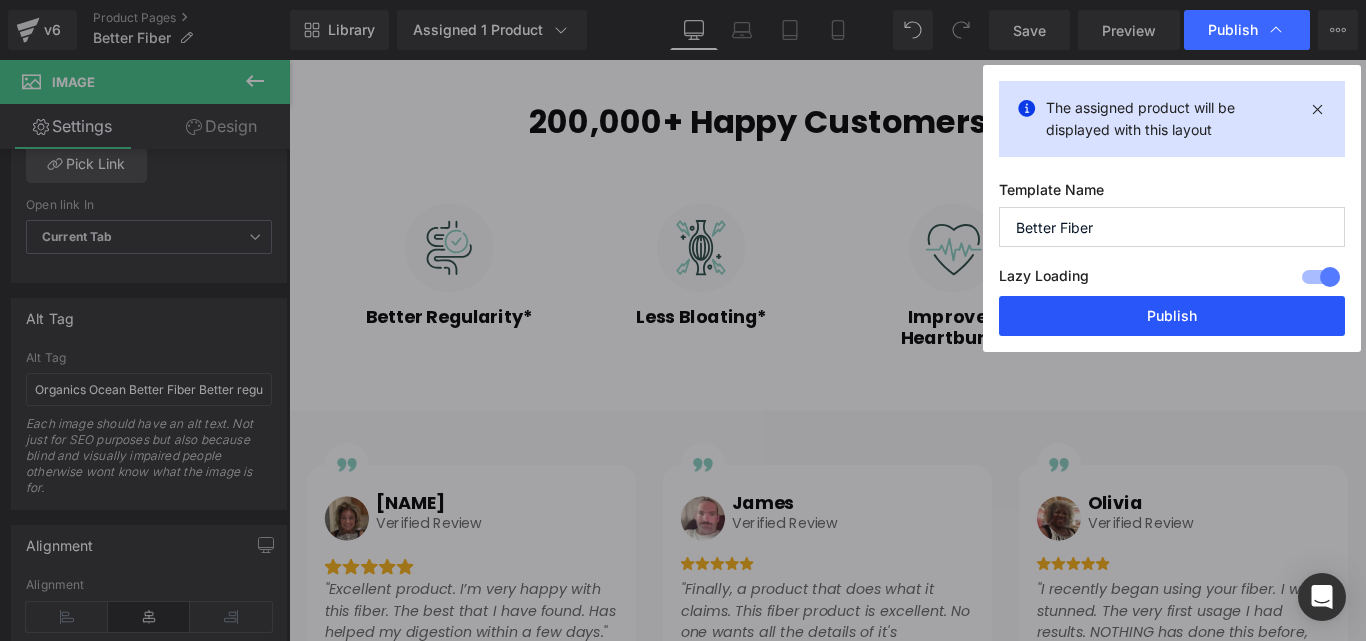 click on "Publish" at bounding box center [1172, 316] 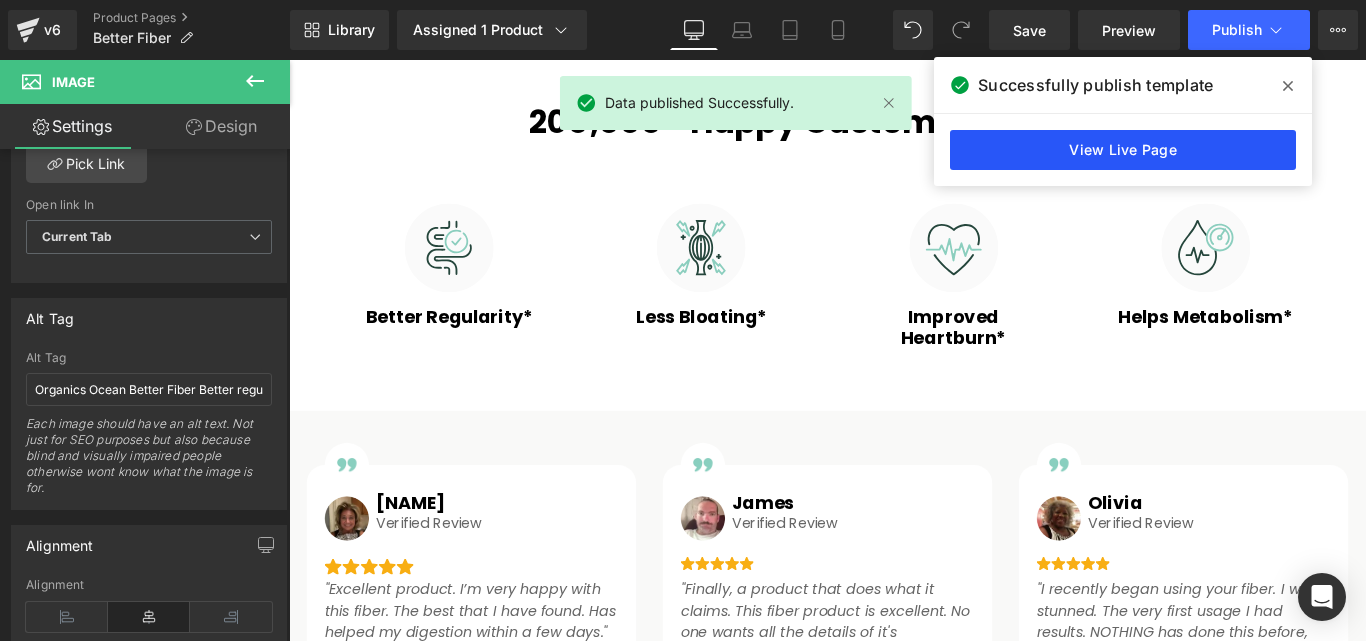 click on "View Live Page" at bounding box center (1123, 150) 